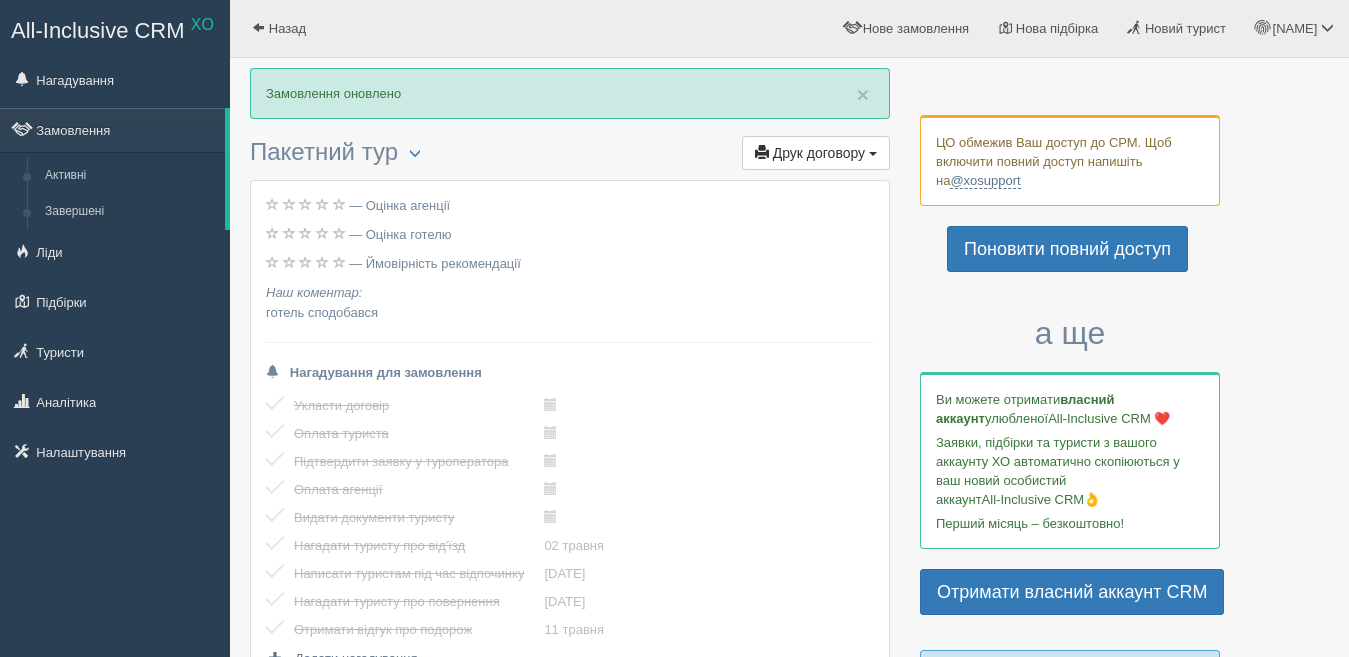 scroll, scrollTop: 0, scrollLeft: 0, axis: both 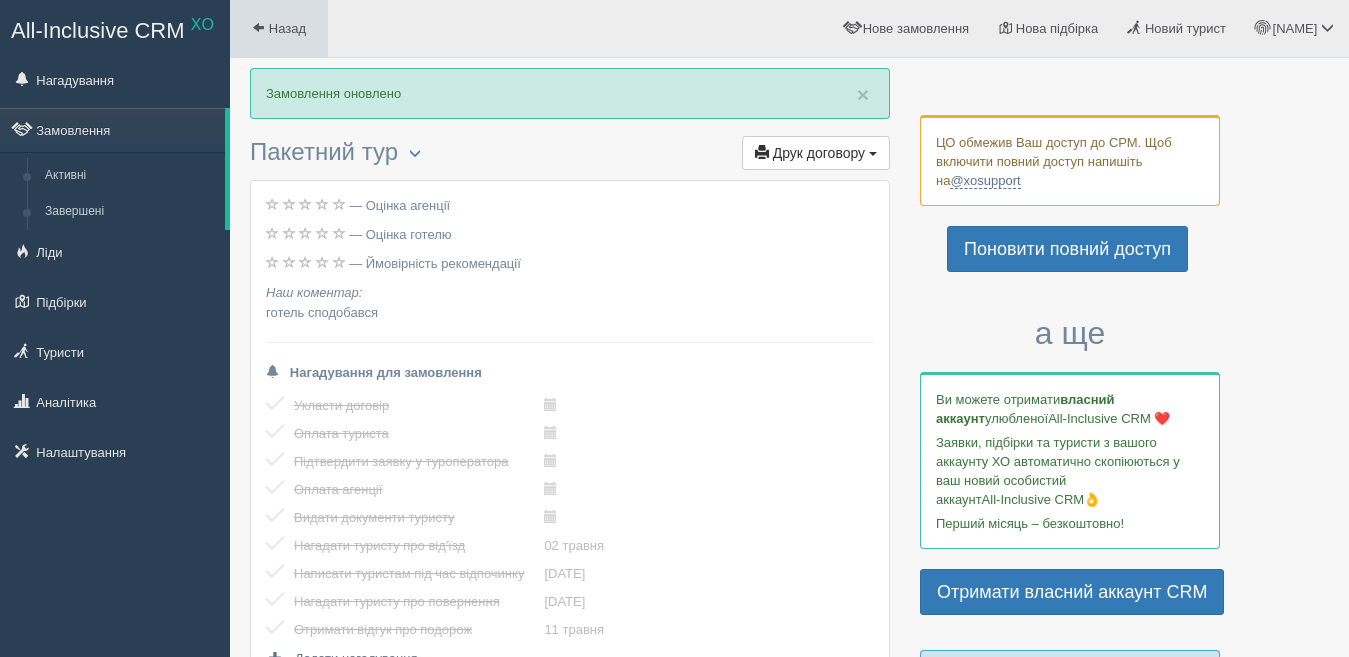 click on "Назад" at bounding box center (279, 28) 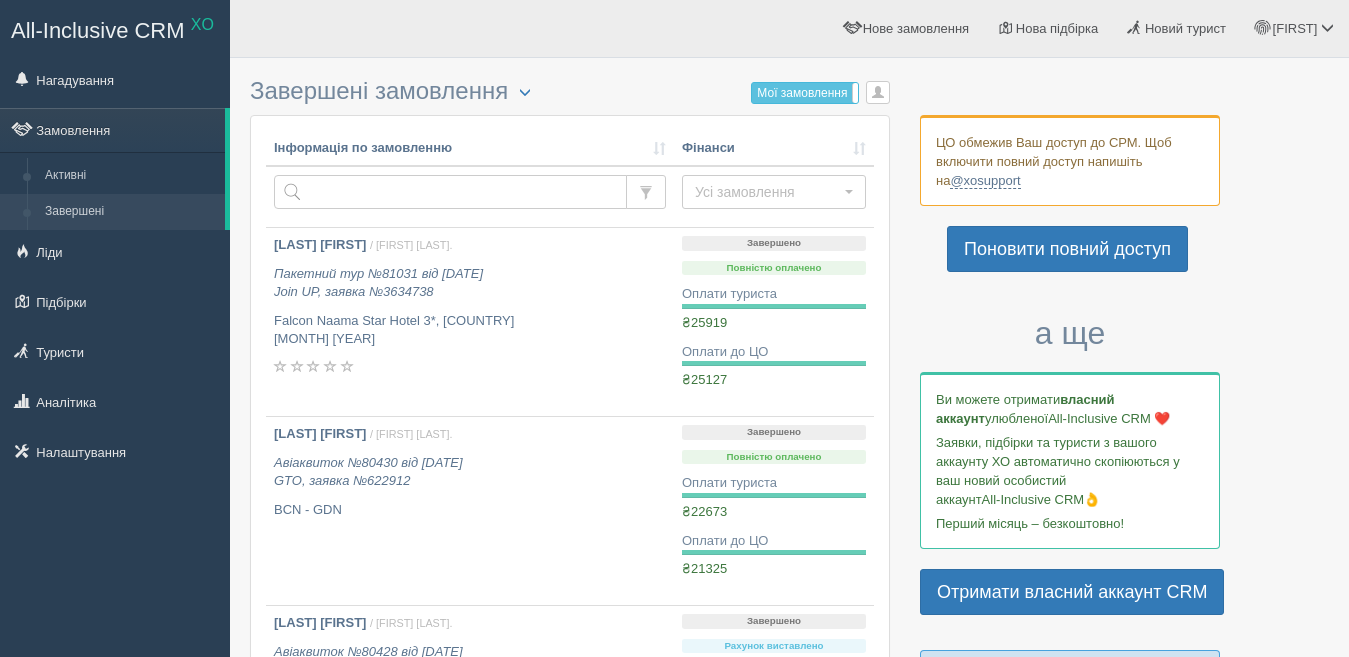 scroll, scrollTop: 0, scrollLeft: 0, axis: both 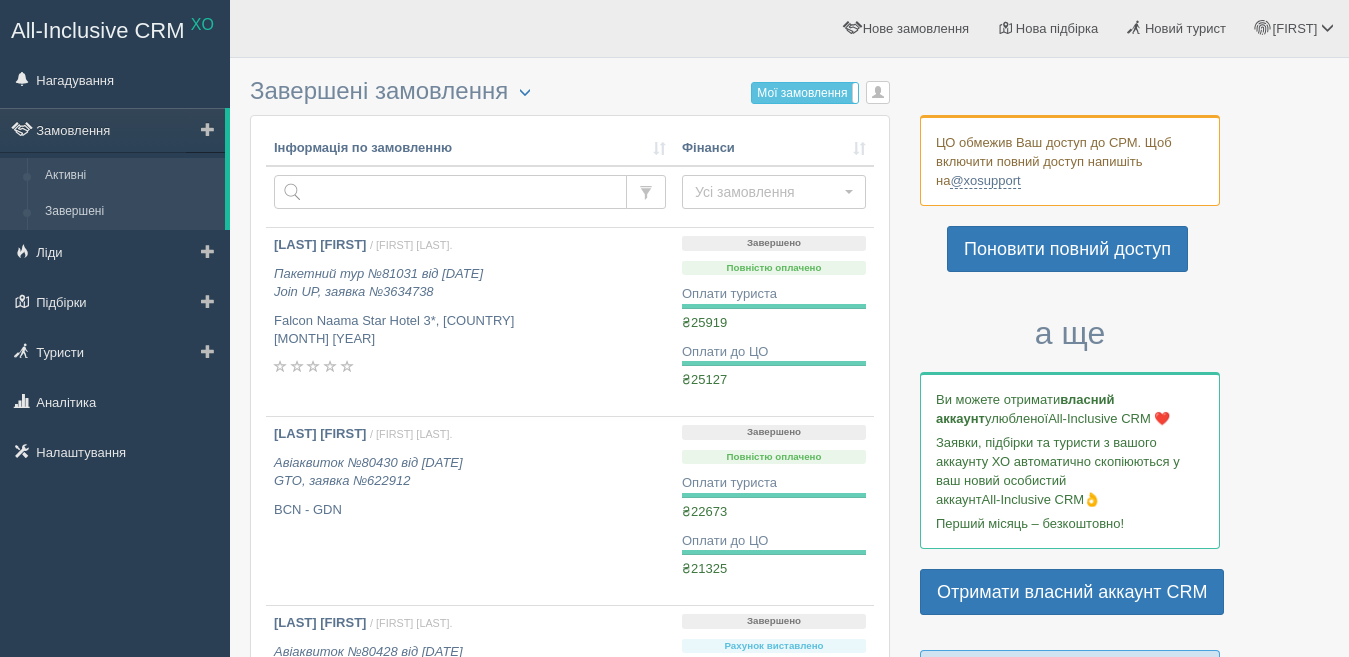 click on "Активні" at bounding box center [130, 176] 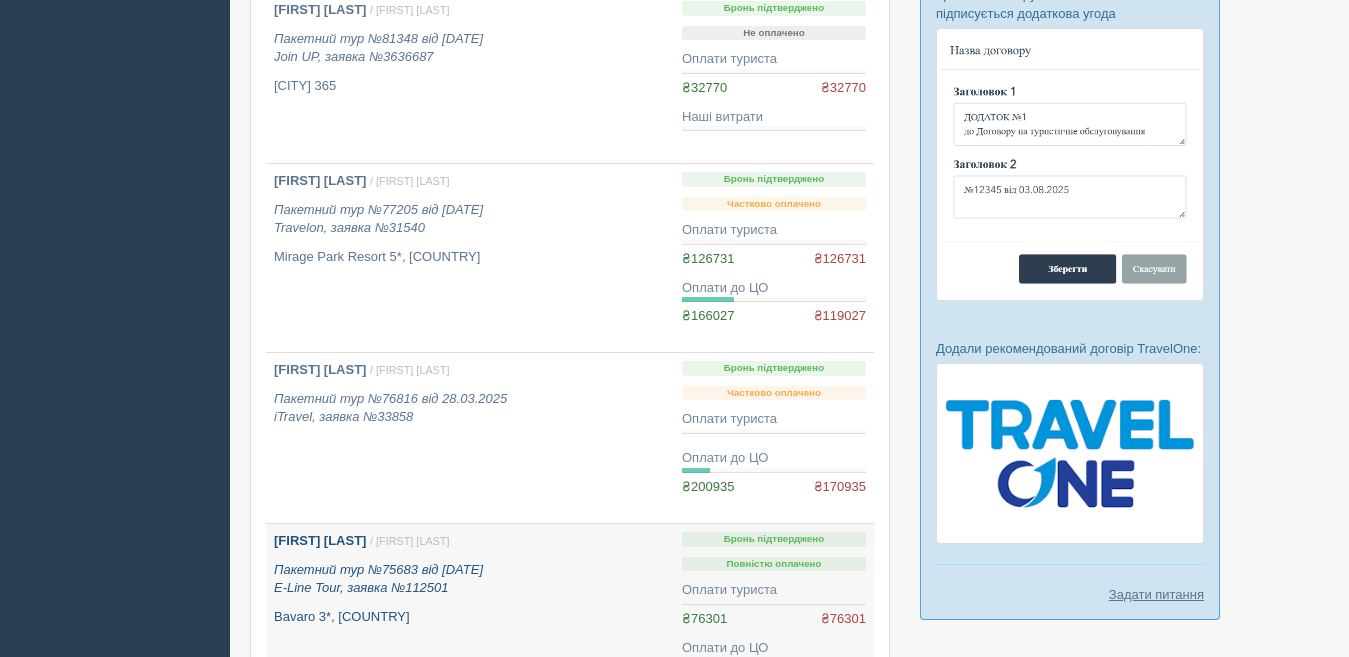 scroll, scrollTop: 1233, scrollLeft: 0, axis: vertical 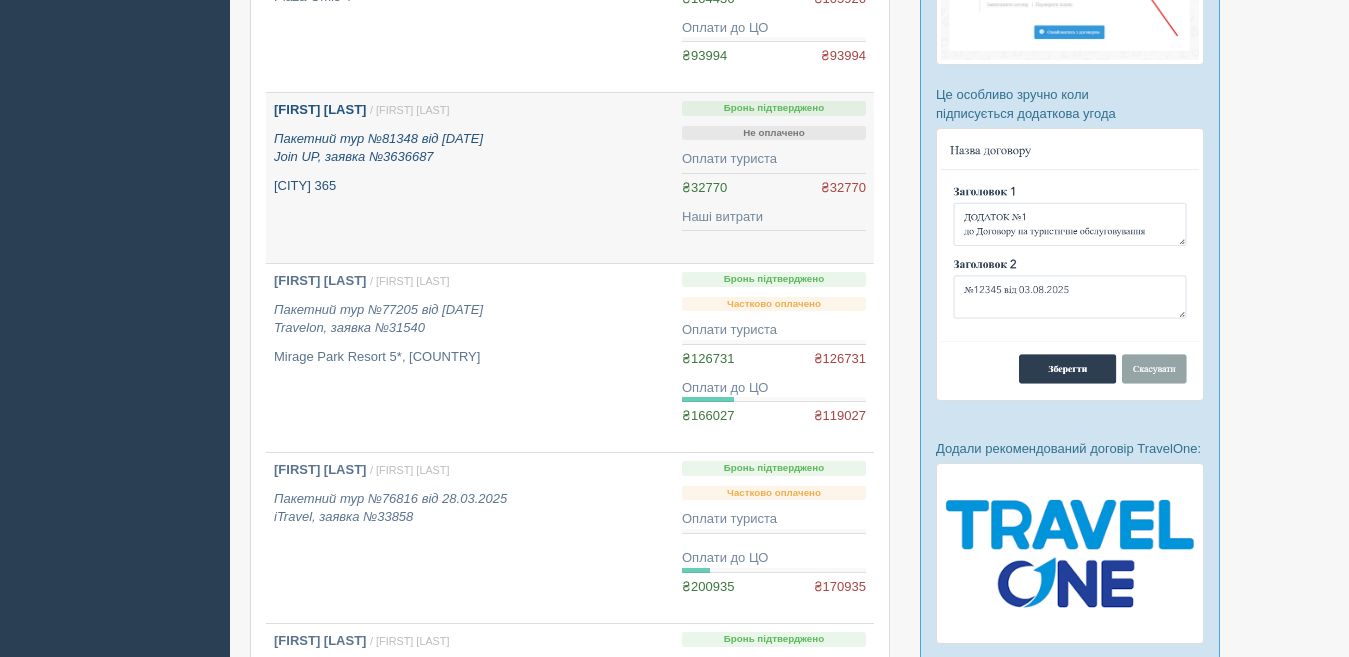 click on "Пакетний тур №81348 від 02.05.2025
Join UP, заявка №3636687" at bounding box center [470, 148] 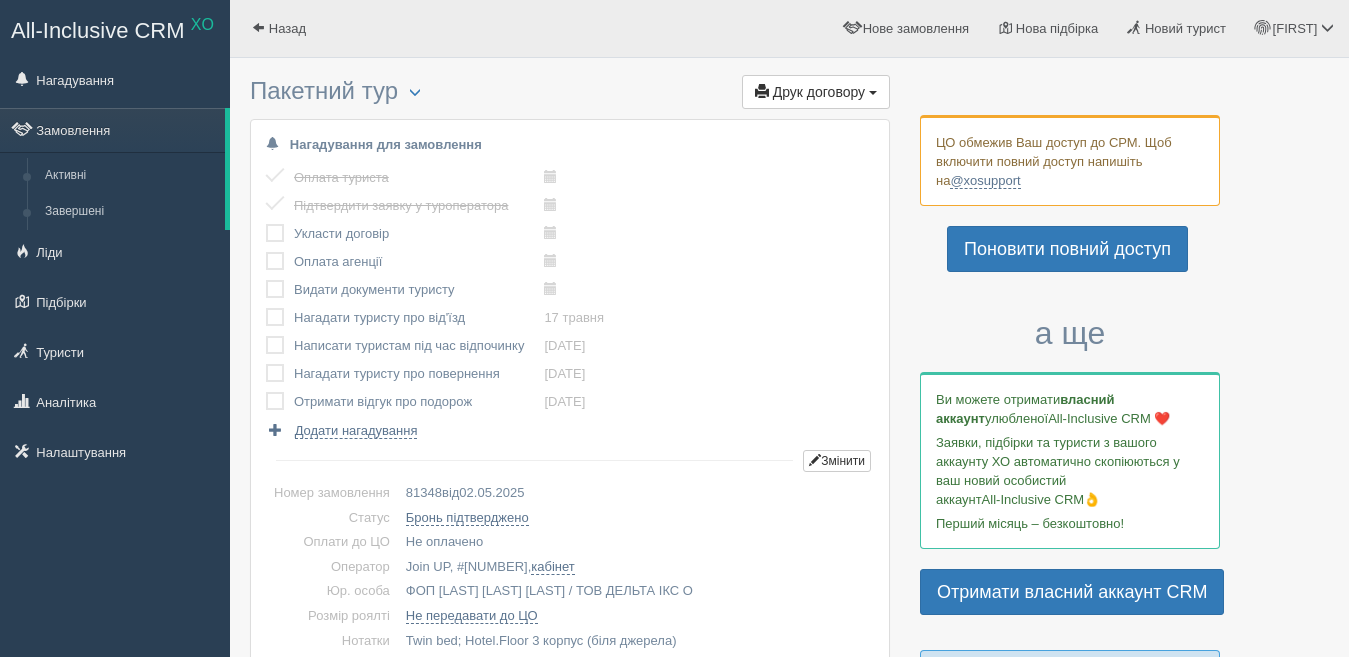 click at bounding box center (266, 224) 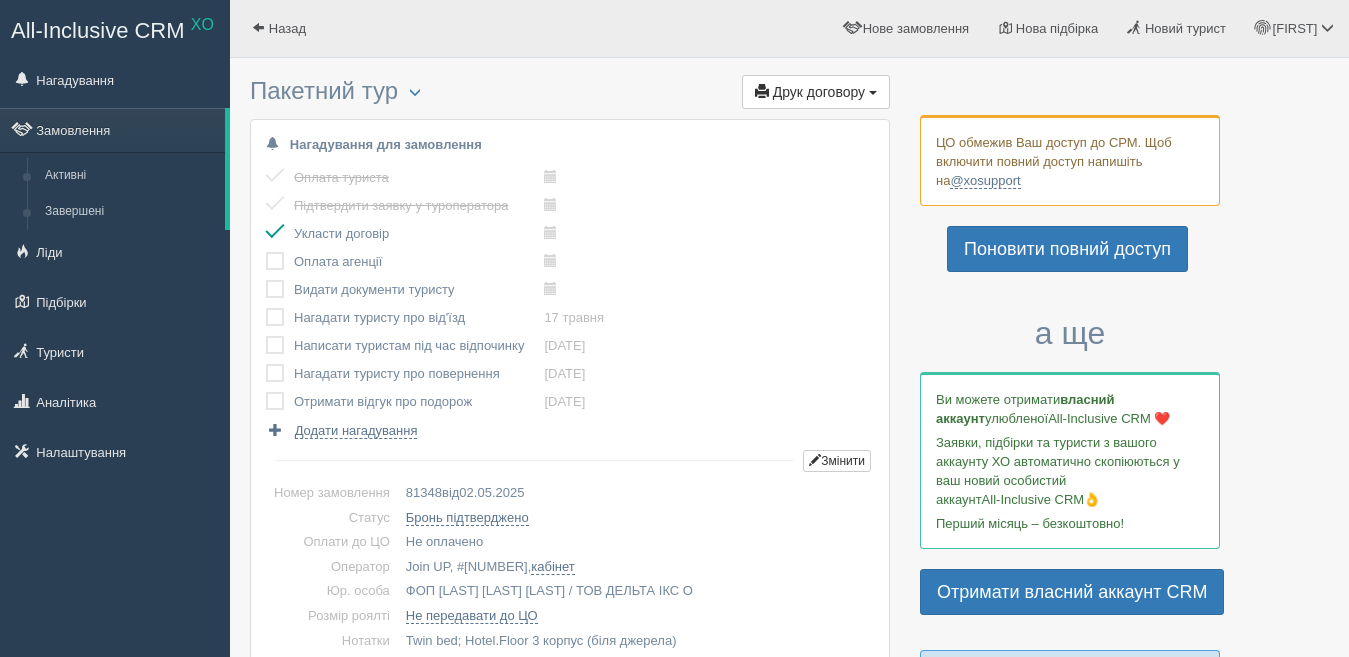 scroll, scrollTop: 0, scrollLeft: 0, axis: both 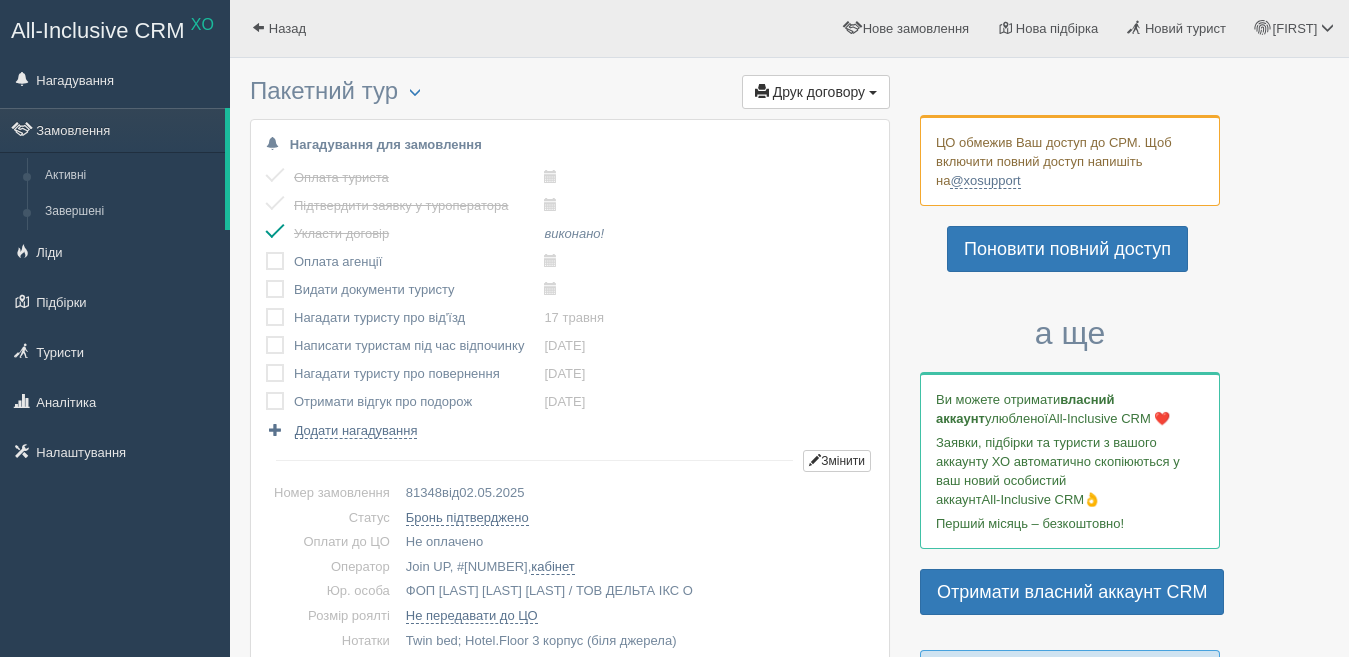 click at bounding box center [266, 252] 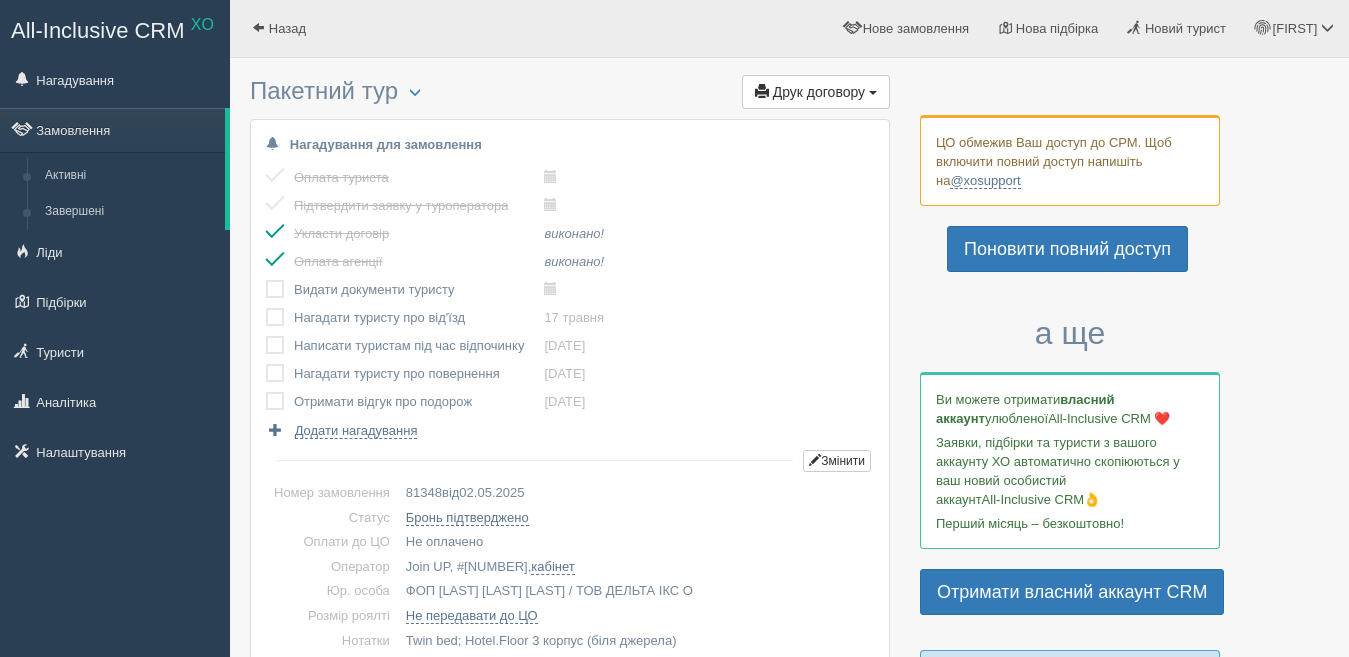 click at bounding box center [266, 280] 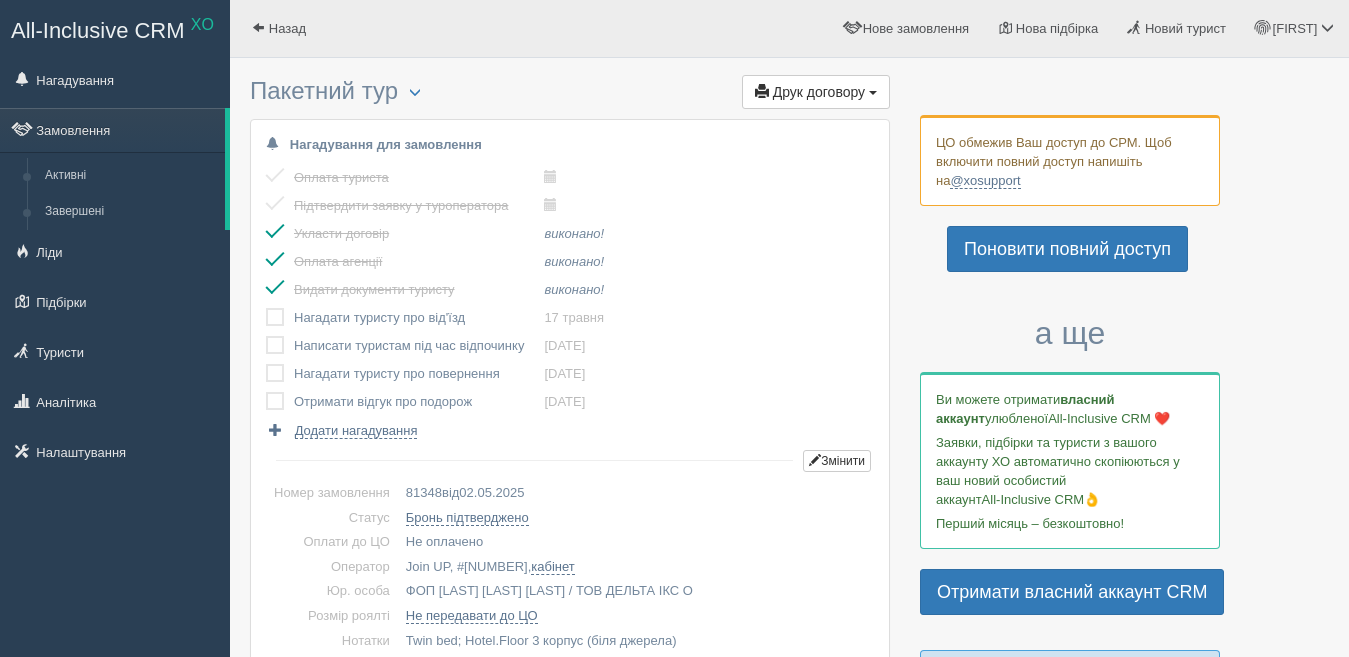 click at bounding box center [266, 308] 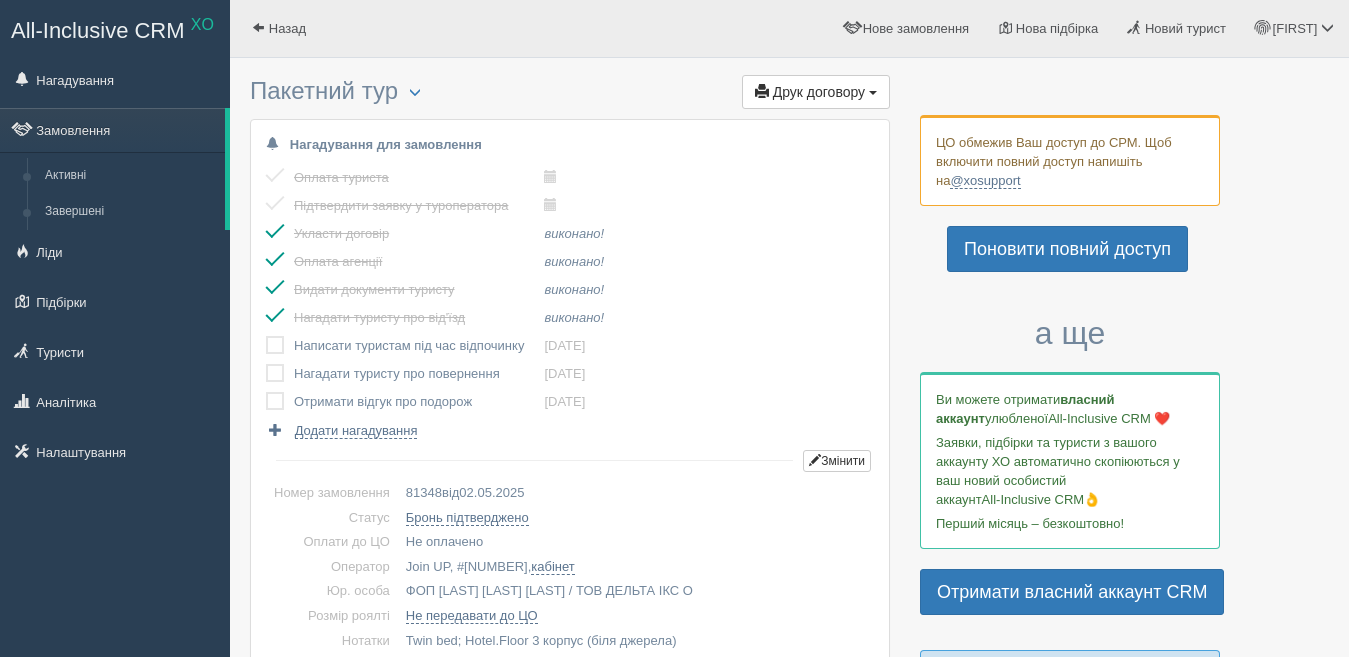 click at bounding box center [266, 336] 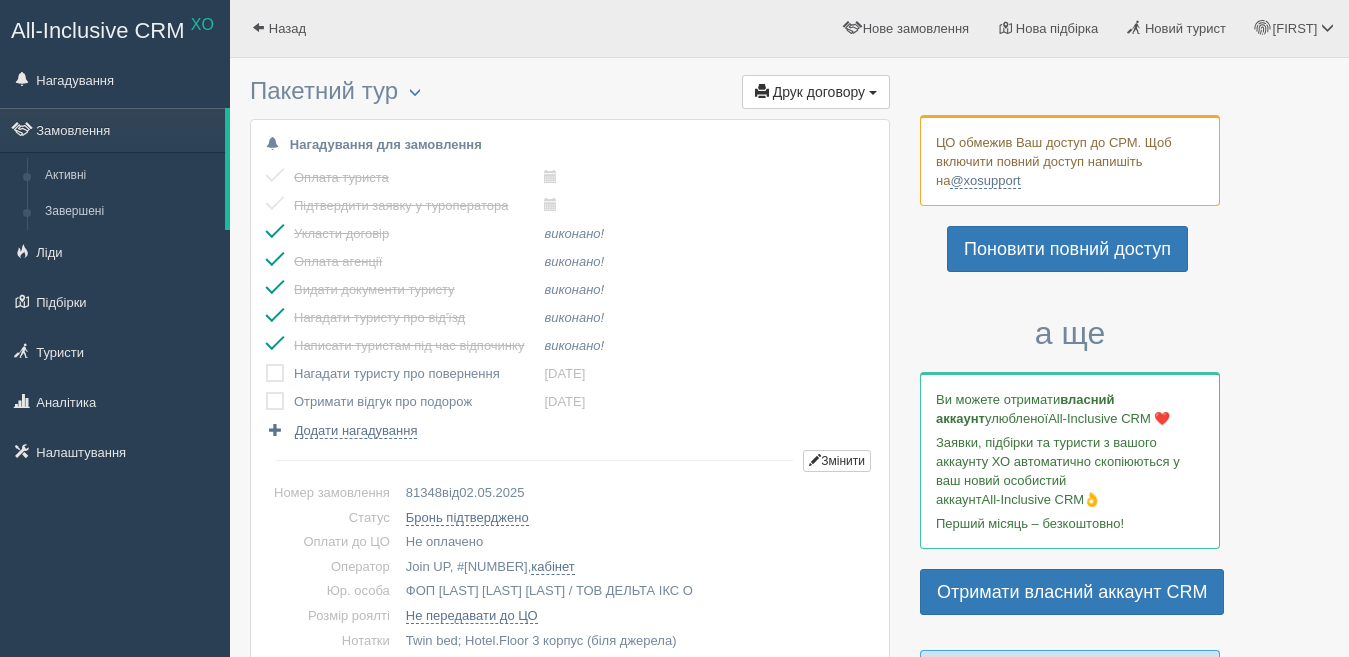 click at bounding box center (266, 364) 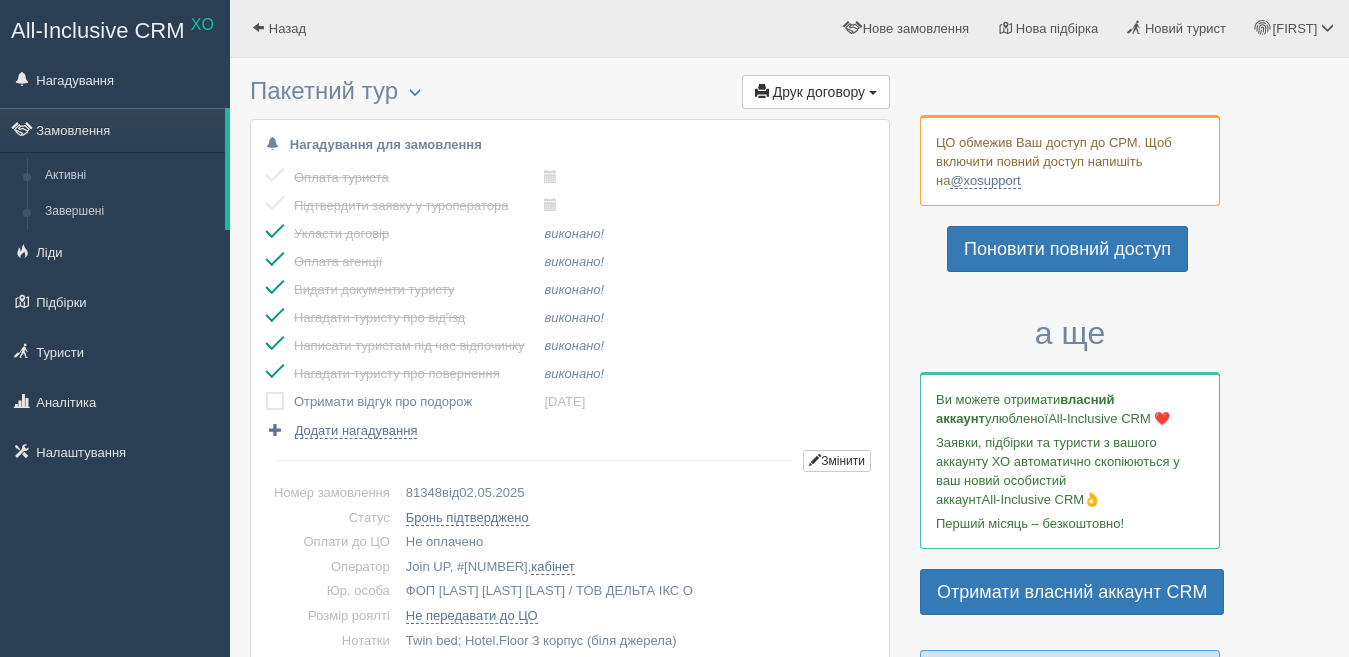 click at bounding box center (266, 392) 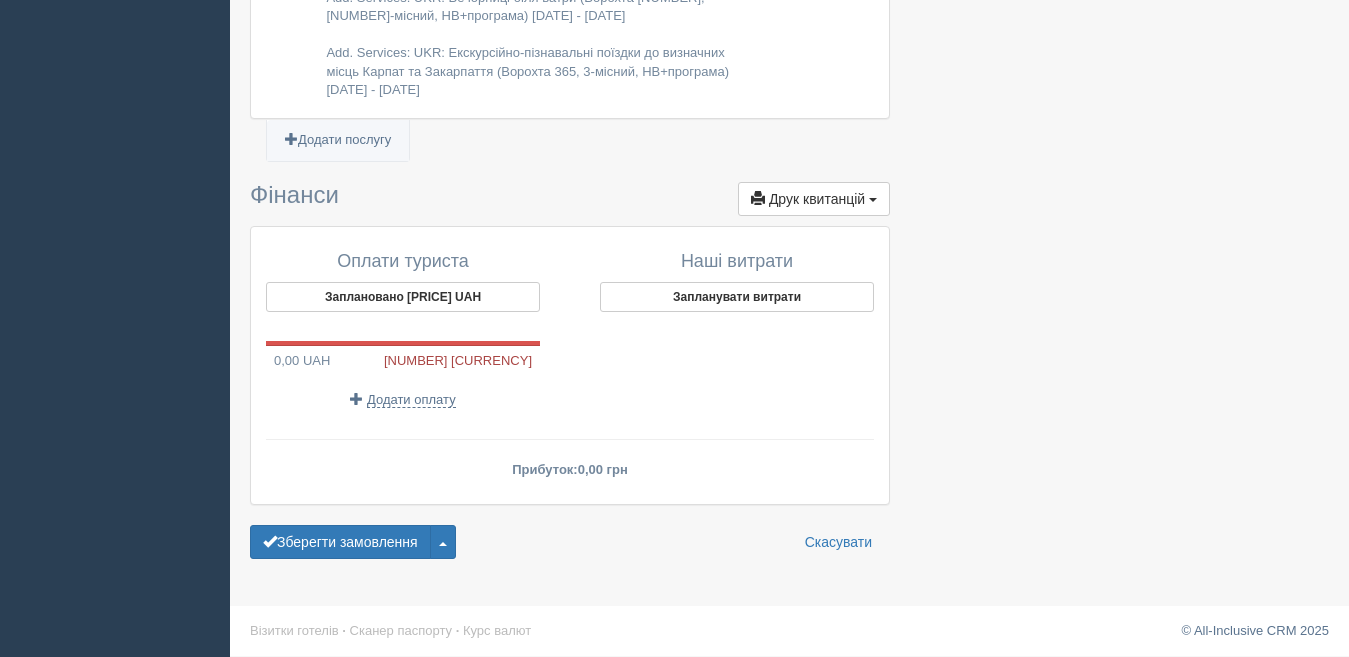 scroll, scrollTop: 2165, scrollLeft: 0, axis: vertical 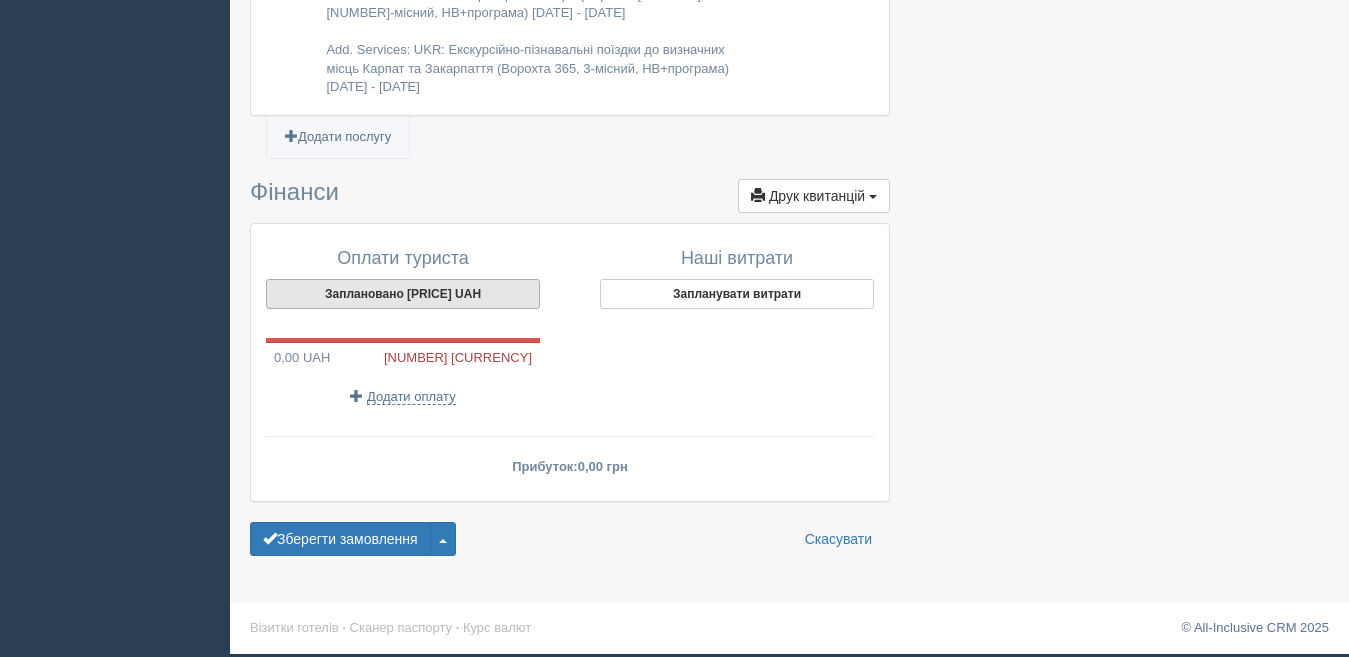 click on "Заплановано [PRICE] UAH" at bounding box center (403, 294) 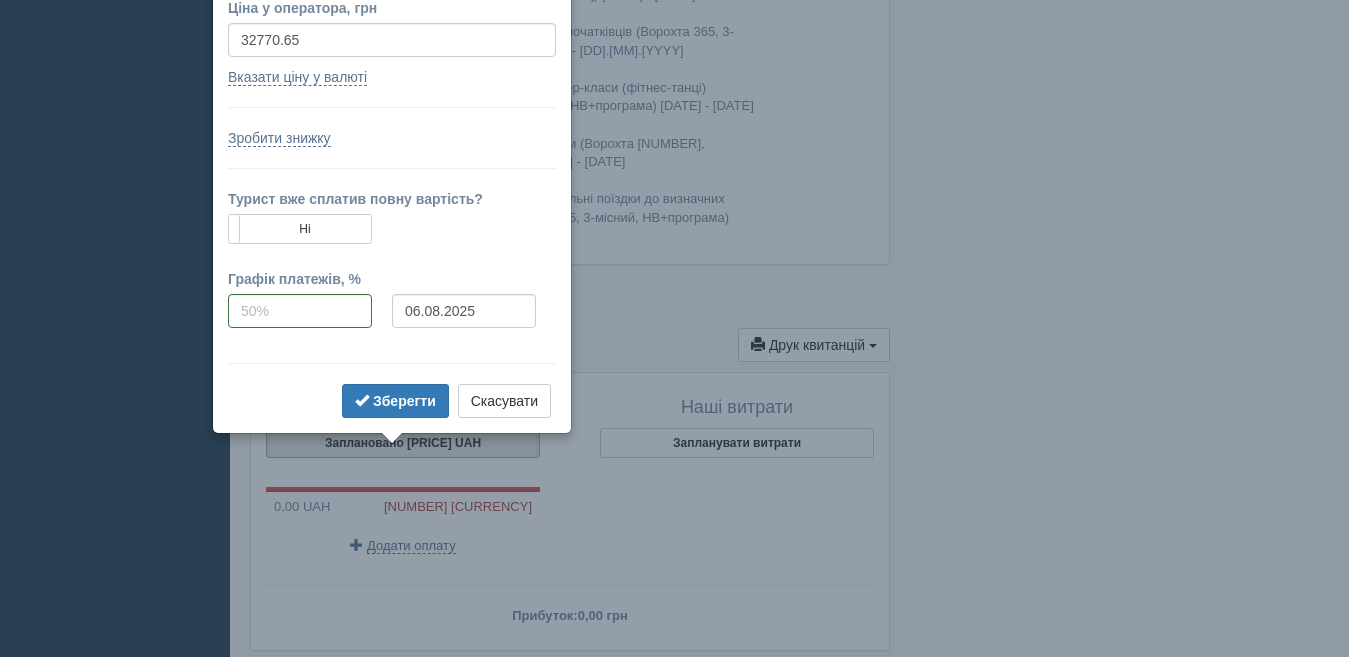 scroll, scrollTop: 1952, scrollLeft: 0, axis: vertical 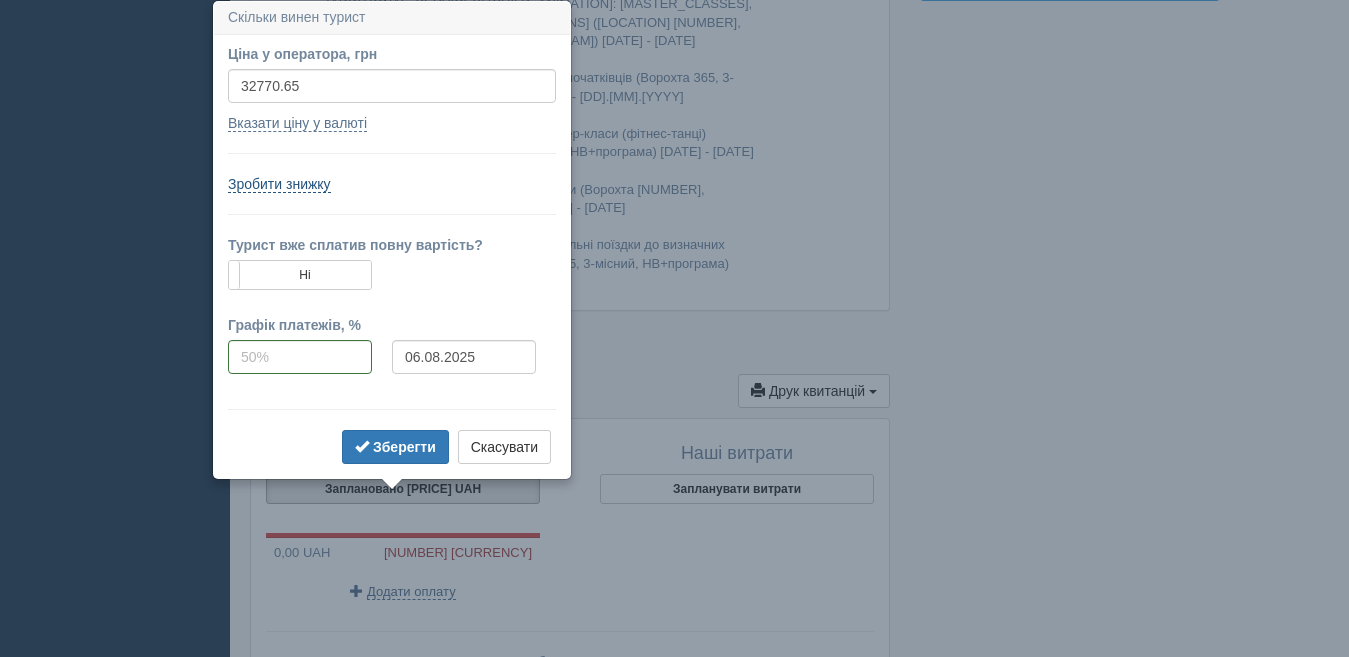 click on "Зробити знижку" at bounding box center [279, 184] 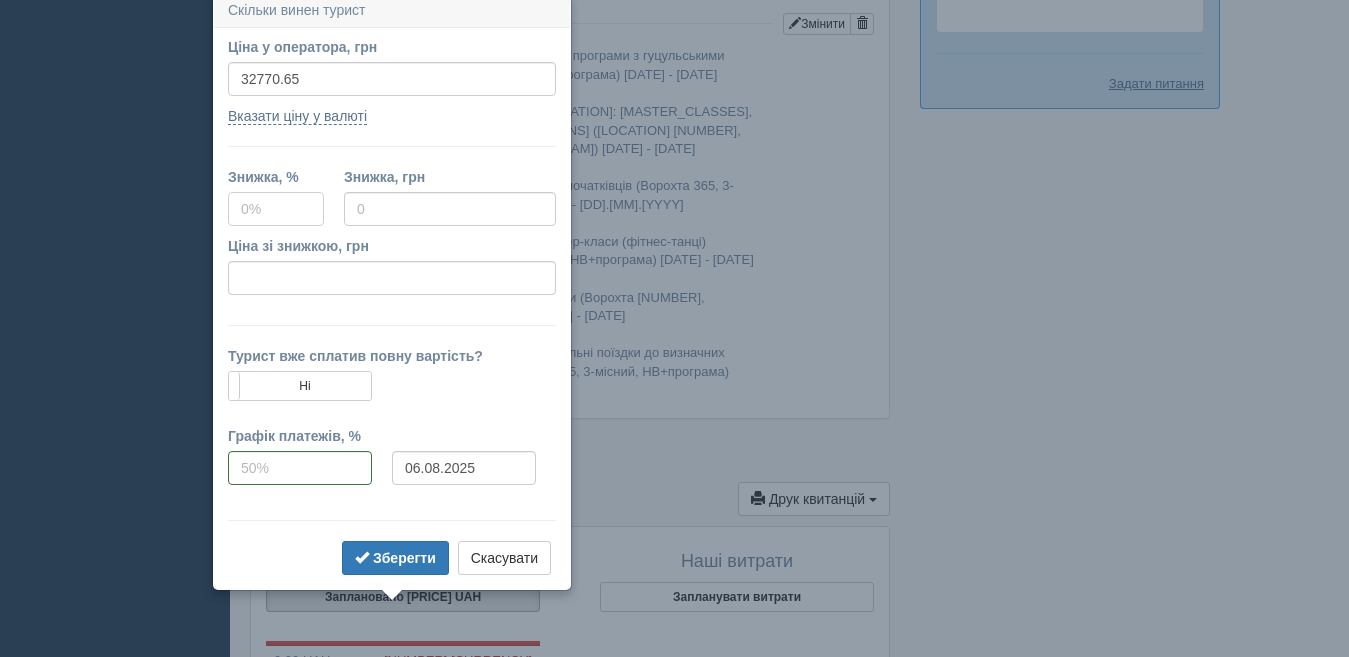 scroll, scrollTop: 1837, scrollLeft: 0, axis: vertical 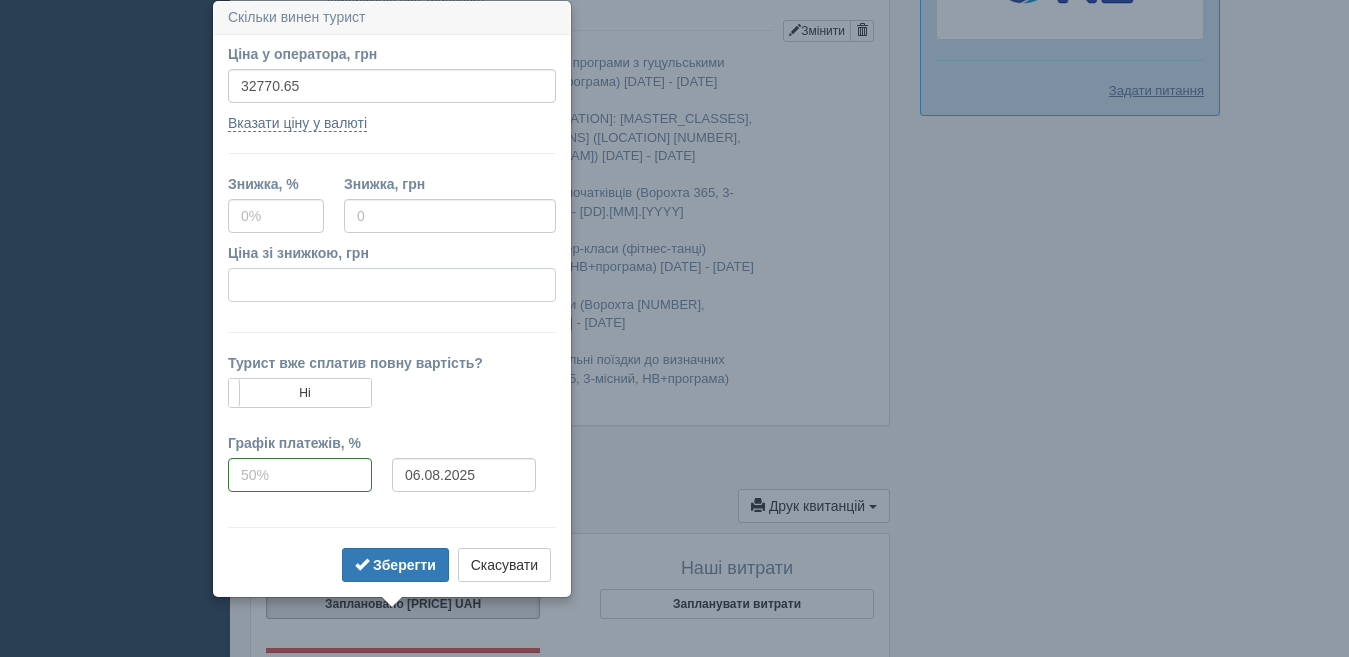 click on "Ціна зі знижкою, грн" at bounding box center (392, 285) 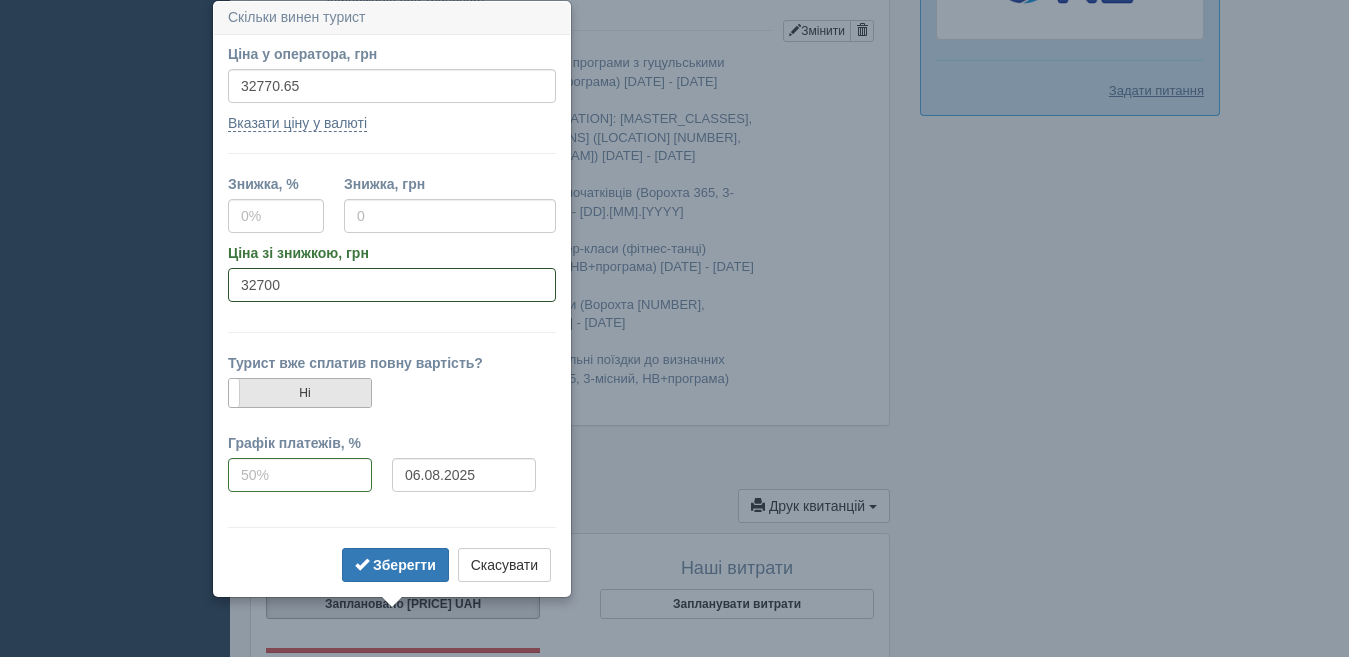 type on "32700" 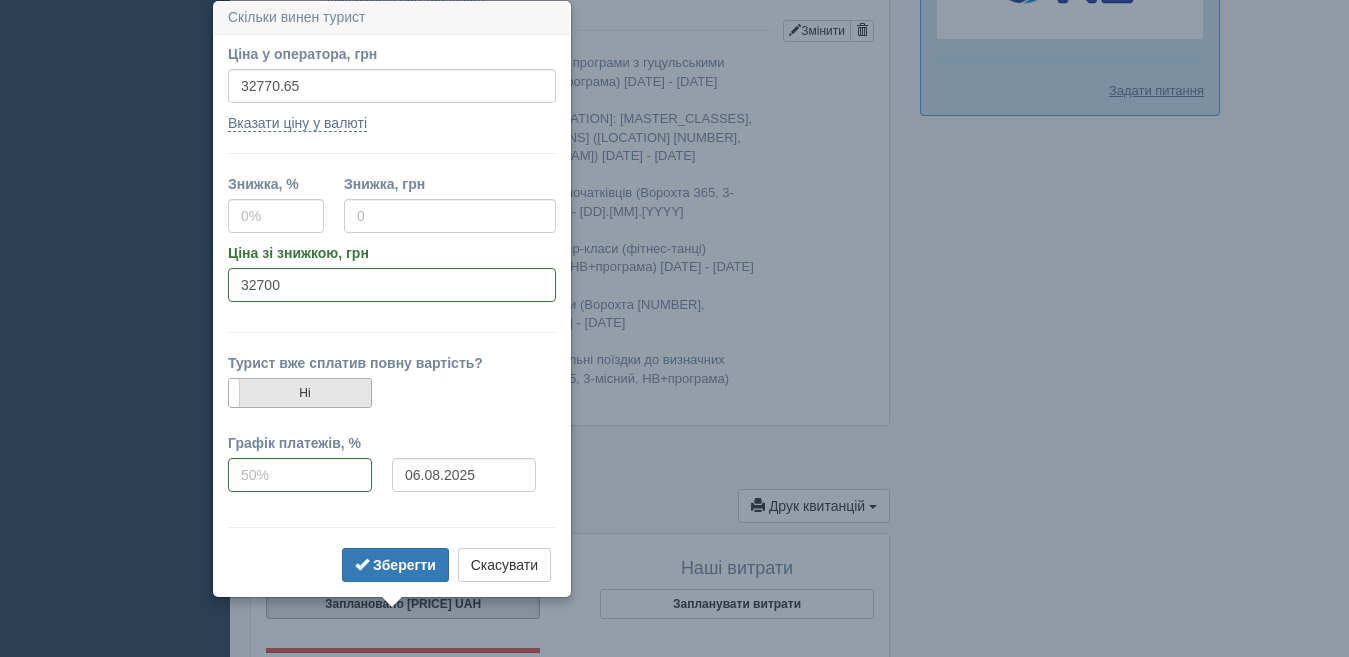 type on "0" 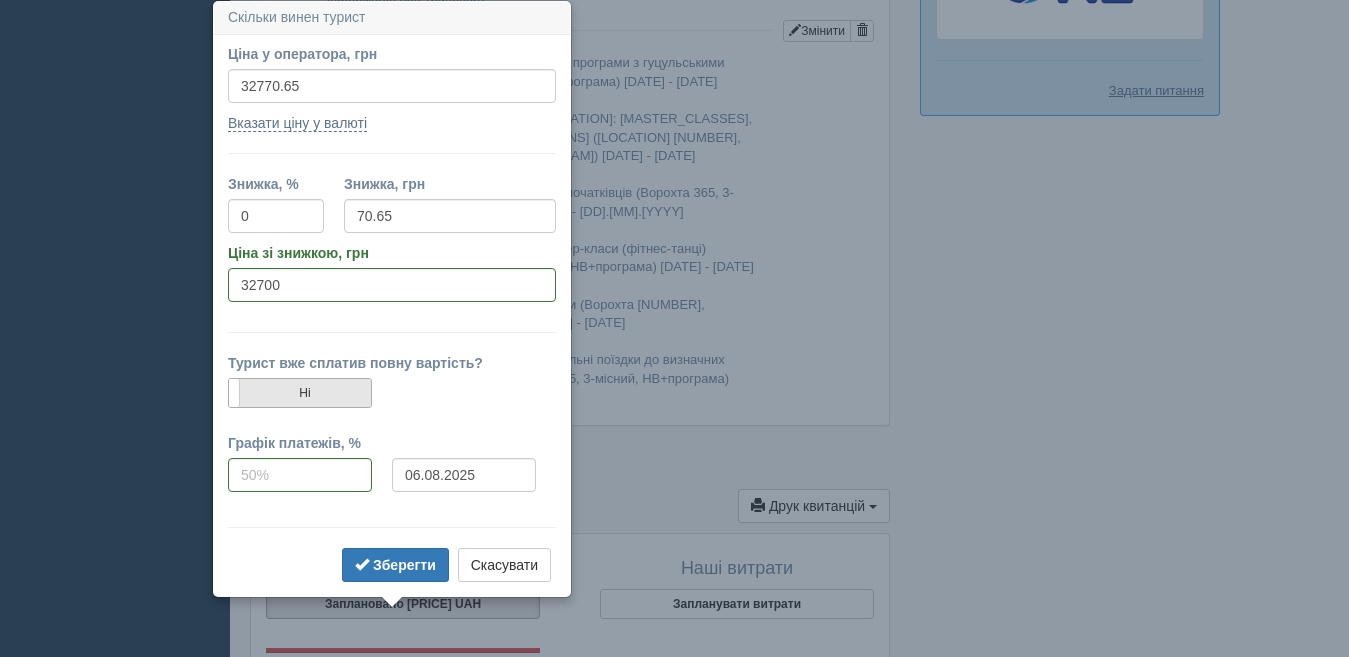 click on "Ні" at bounding box center (300, 393) 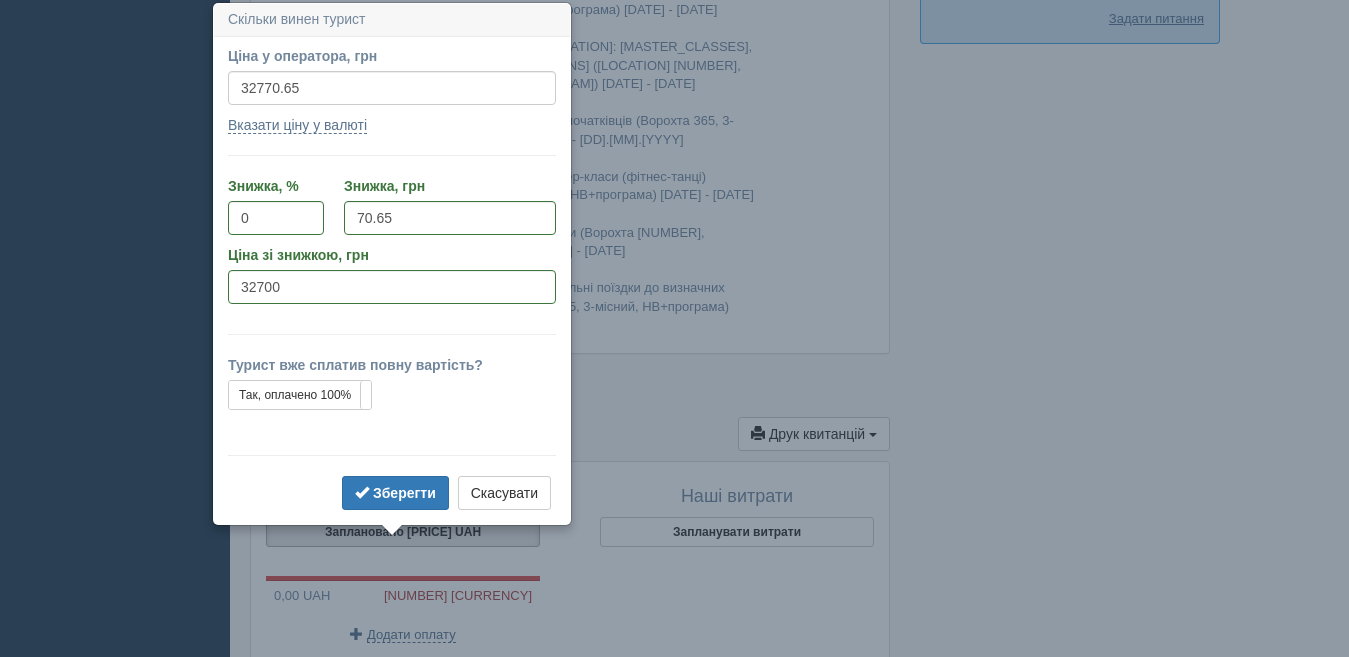 scroll, scrollTop: 1911, scrollLeft: 0, axis: vertical 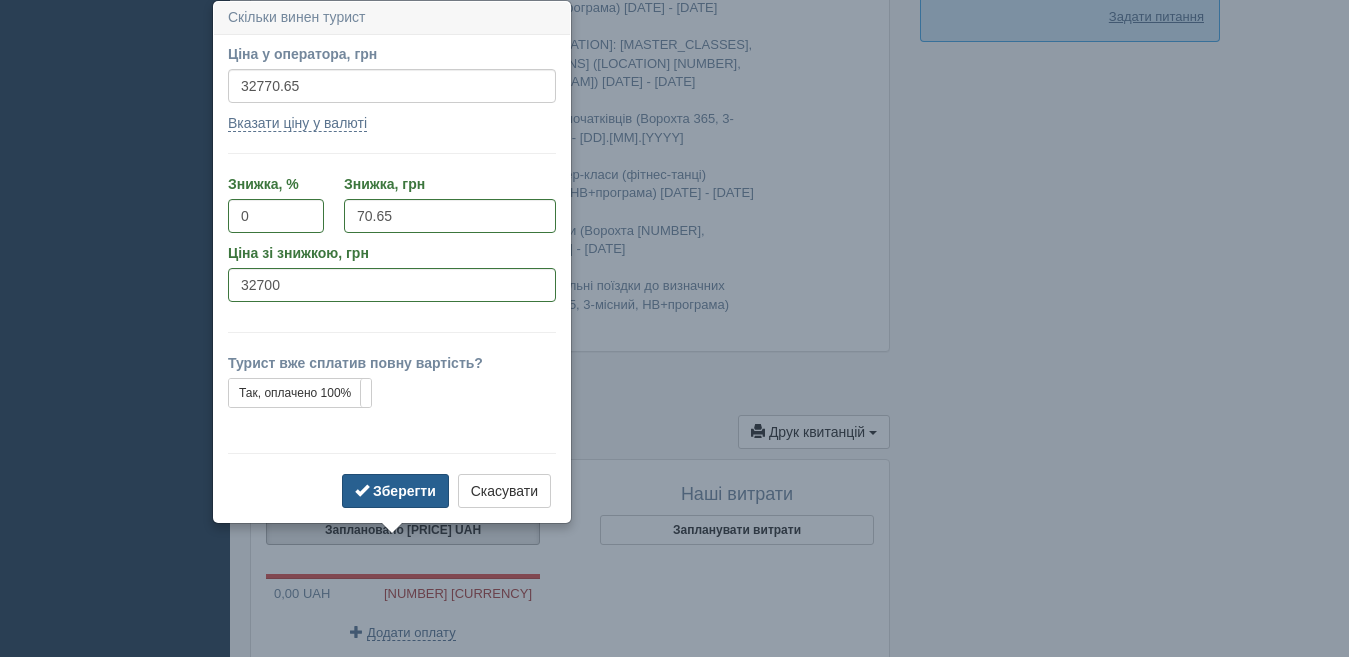 click on "Зберегти" at bounding box center (395, 491) 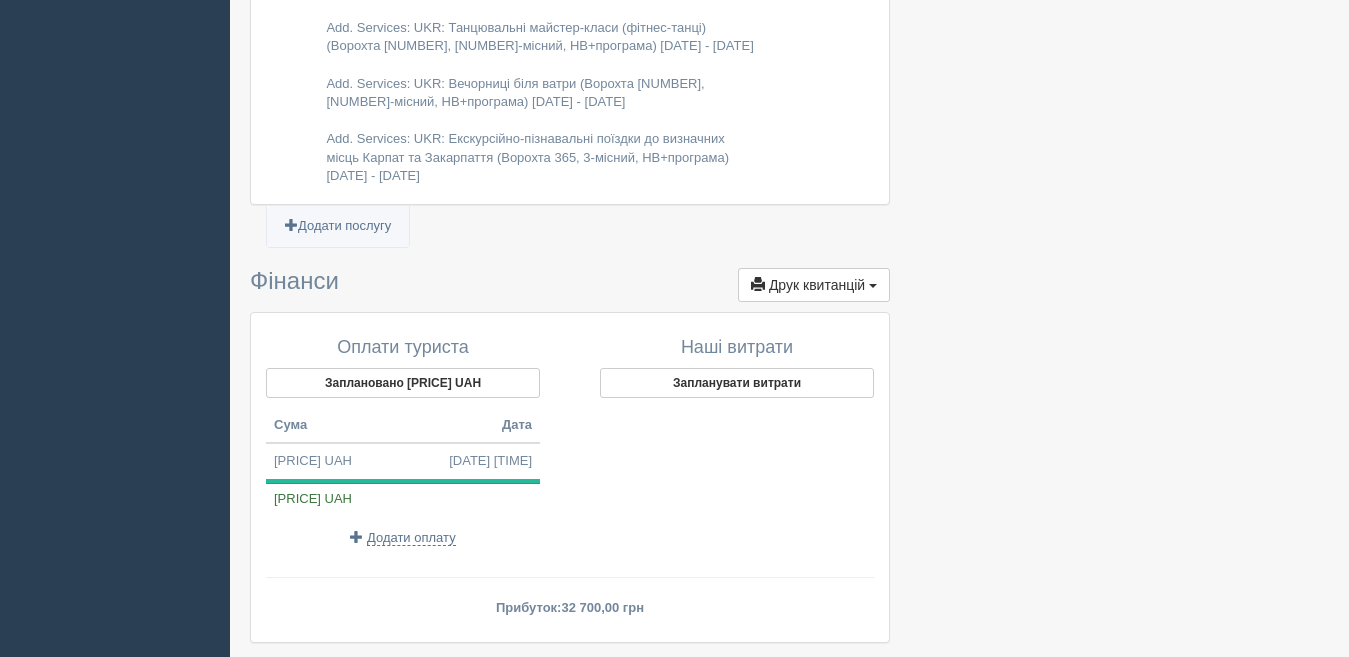 scroll, scrollTop: 2111, scrollLeft: 0, axis: vertical 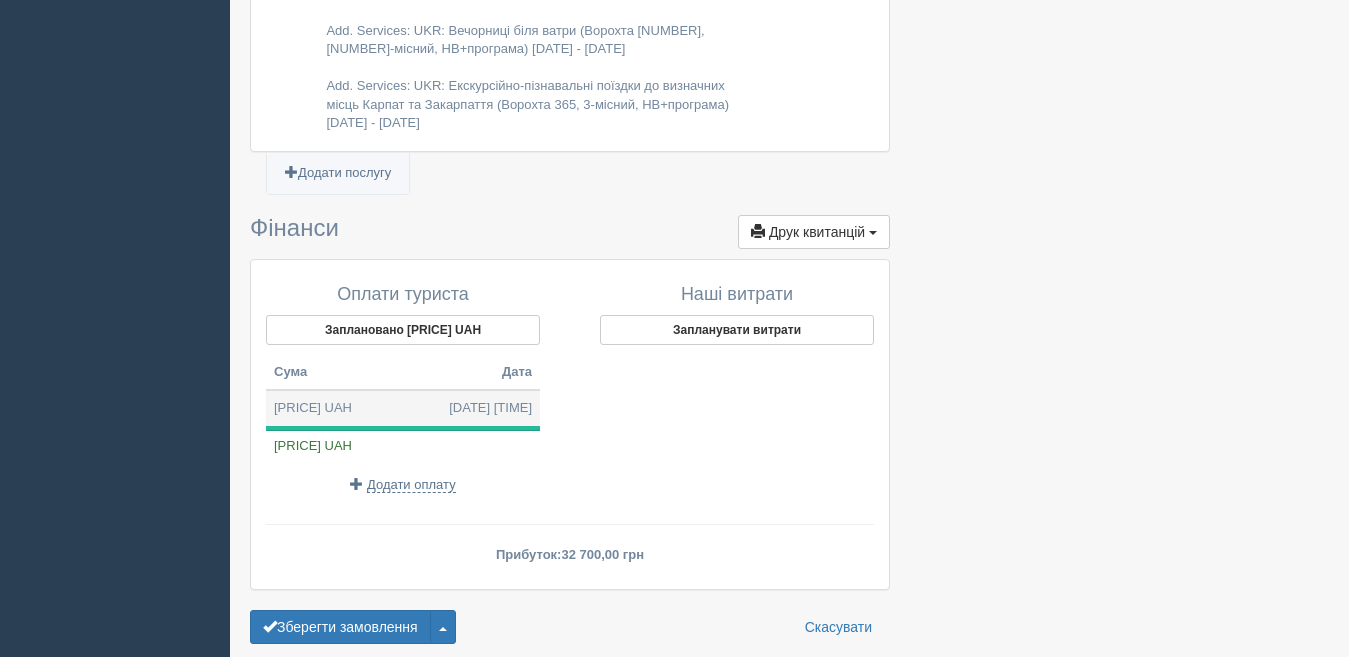 click on "[PRICE] UAH
[TIME]" at bounding box center [403, 408] 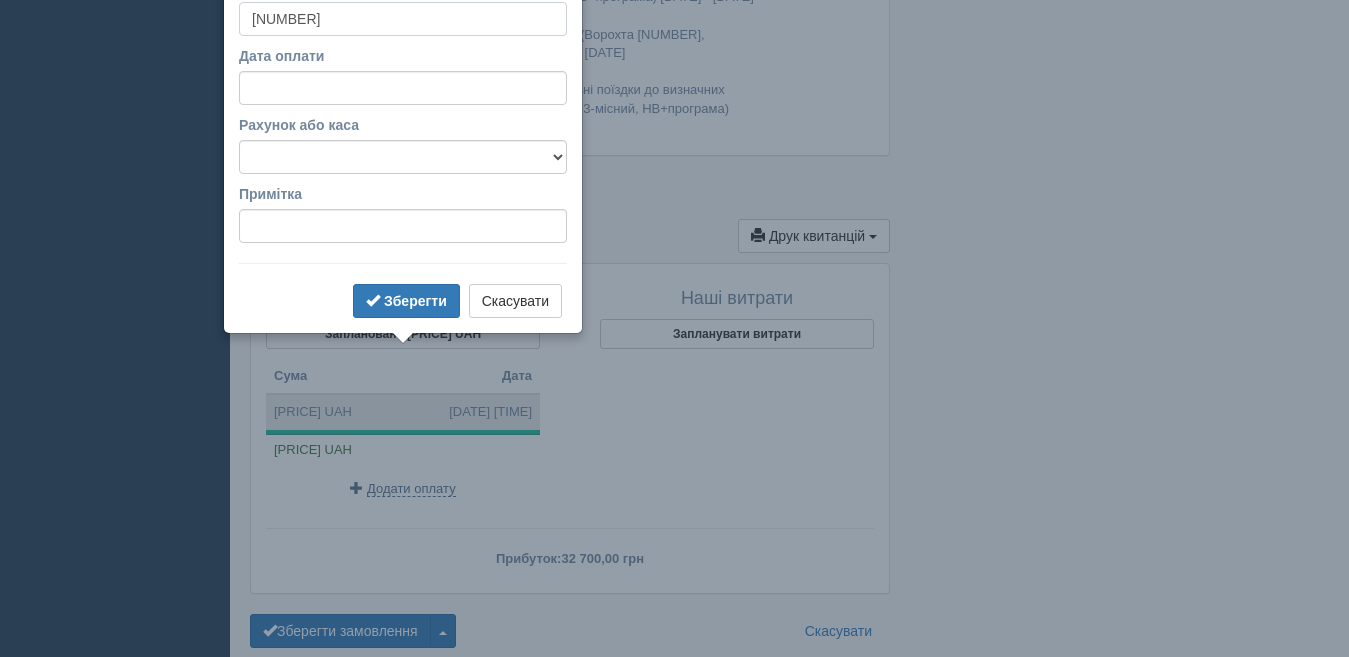 scroll, scrollTop: 2041, scrollLeft: 0, axis: vertical 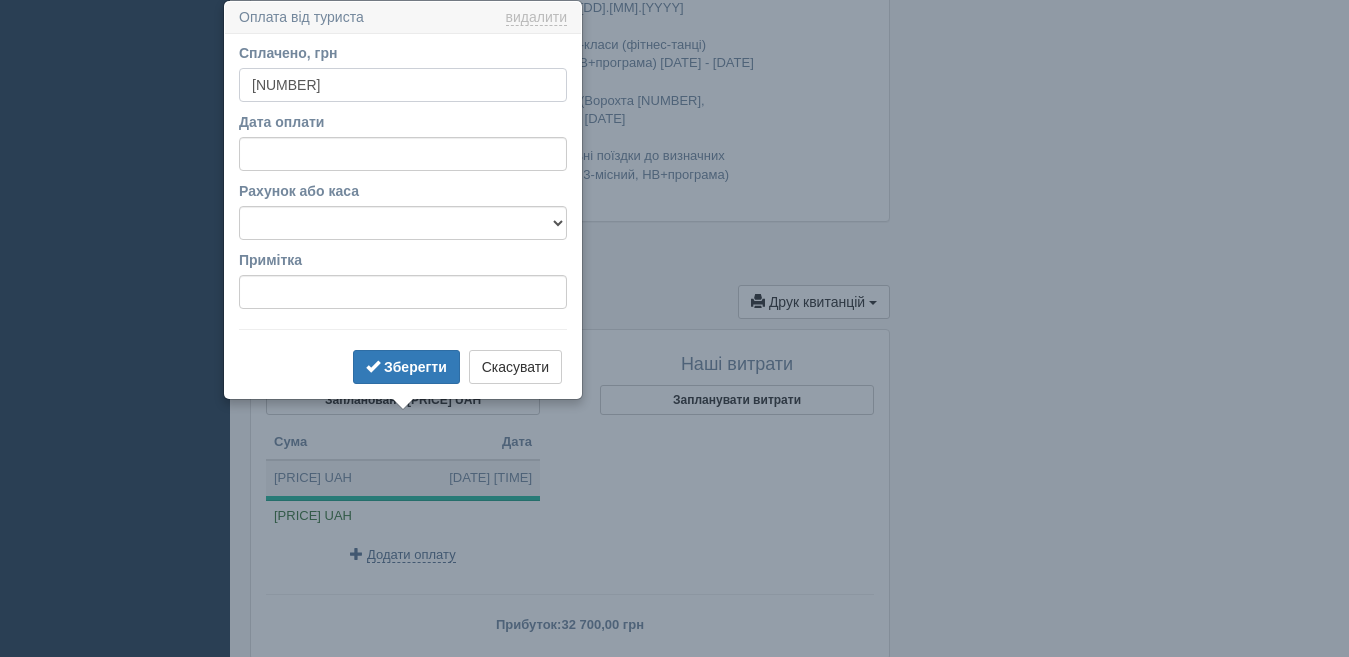 drag, startPoint x: 333, startPoint y: 92, endPoint x: 190, endPoint y: 93, distance: 143.0035 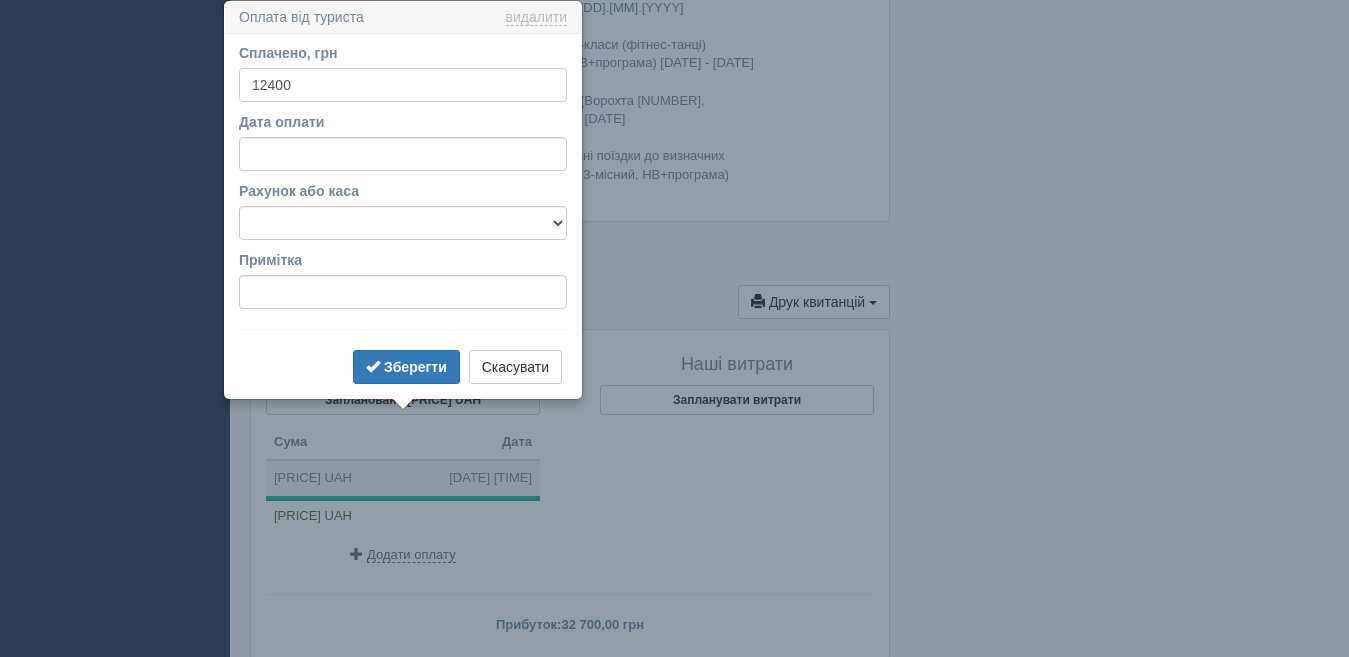 type on "12400" 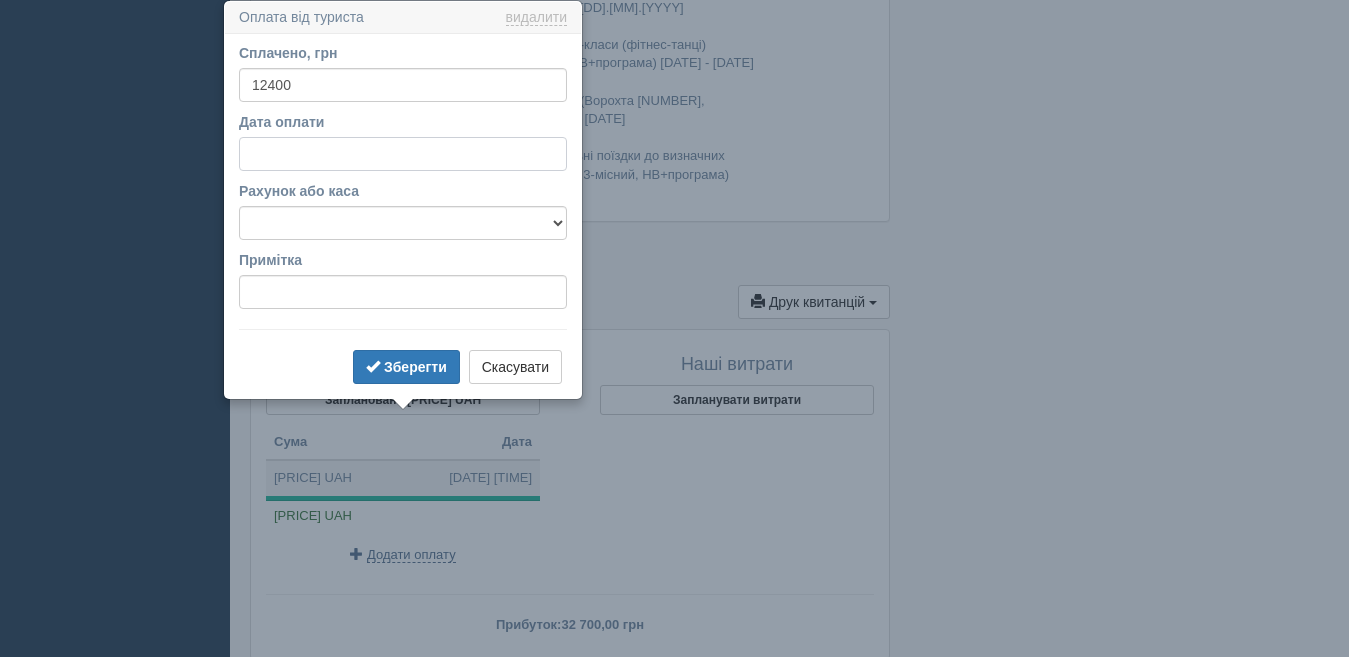 click on "Дата оплати" at bounding box center (403, 154) 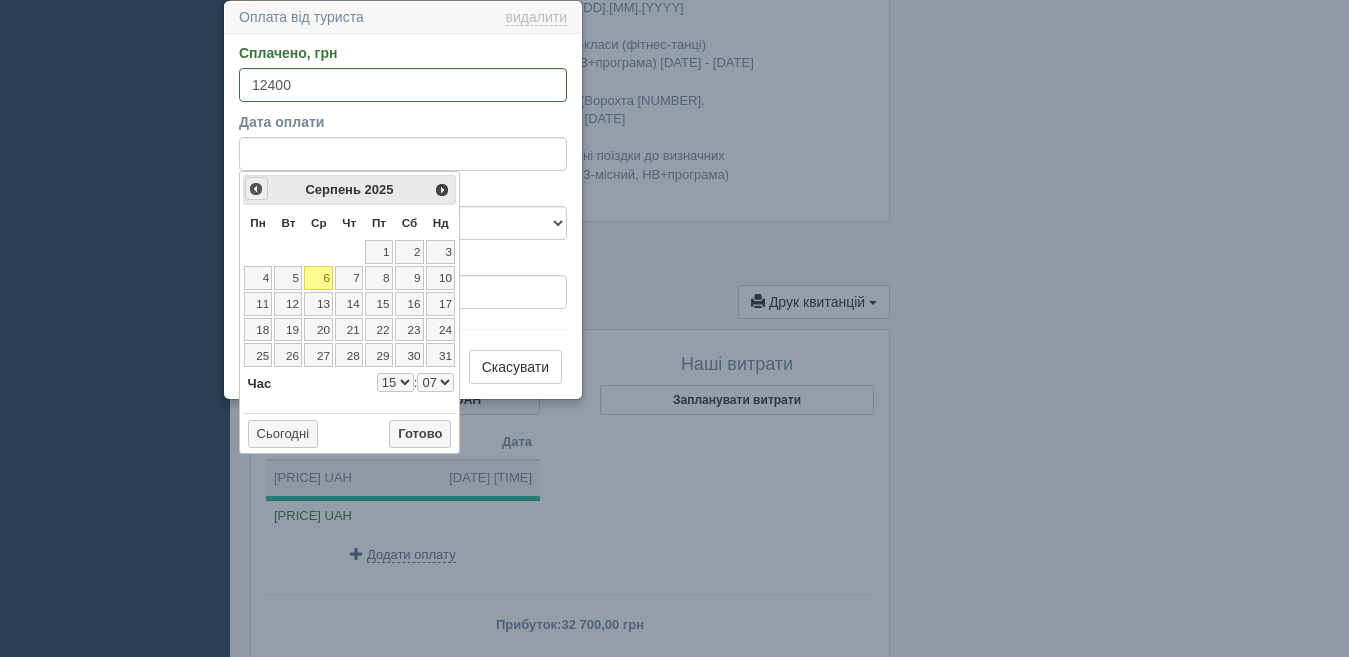 click on "<Попер" at bounding box center (256, 189) 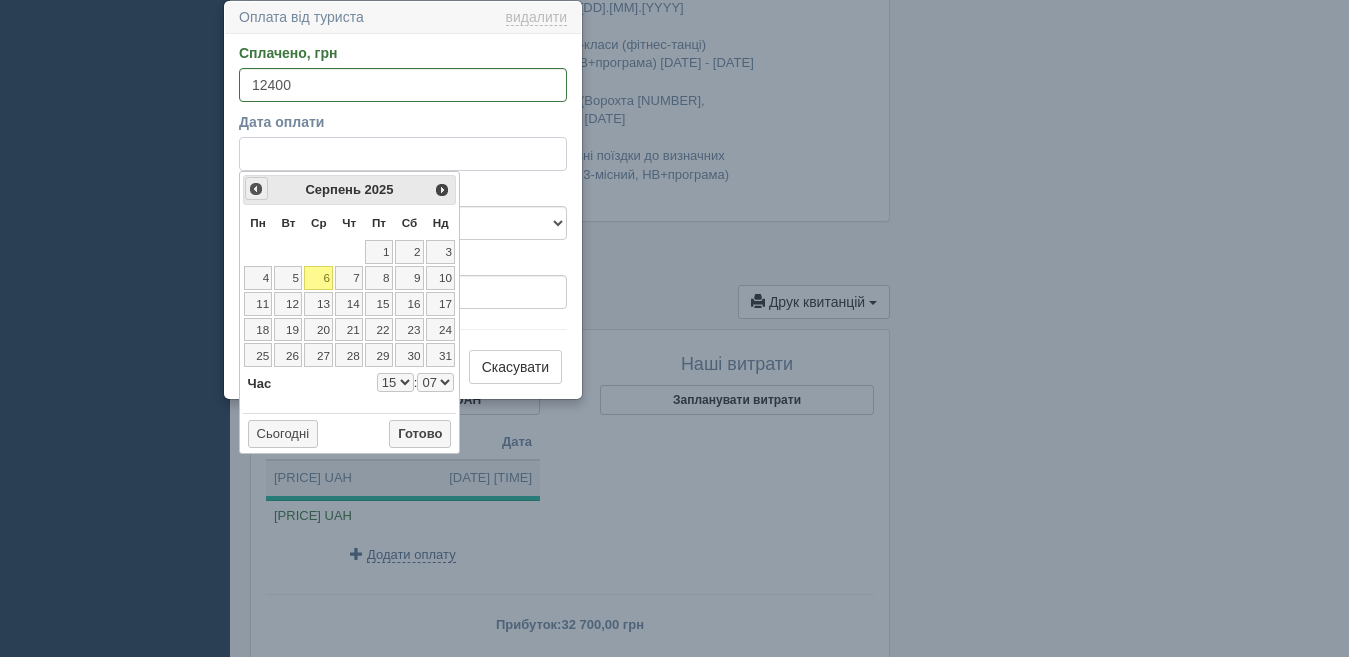 select on "15" 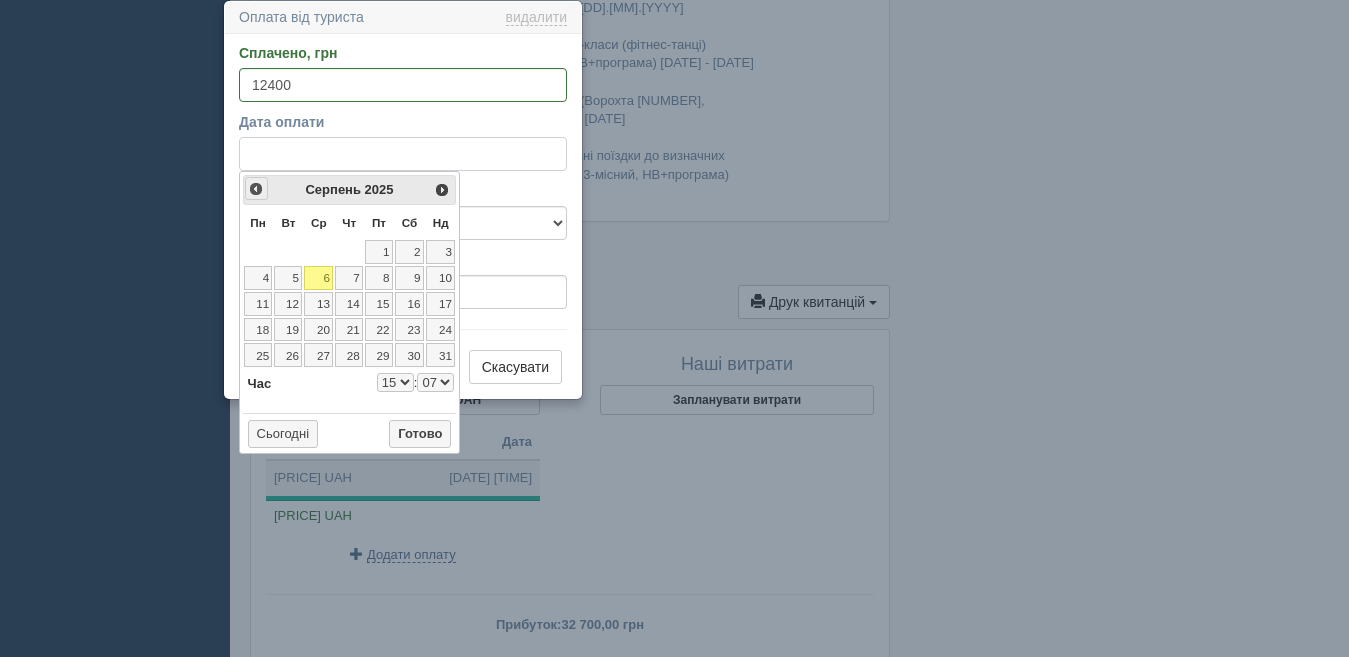 select on "7" 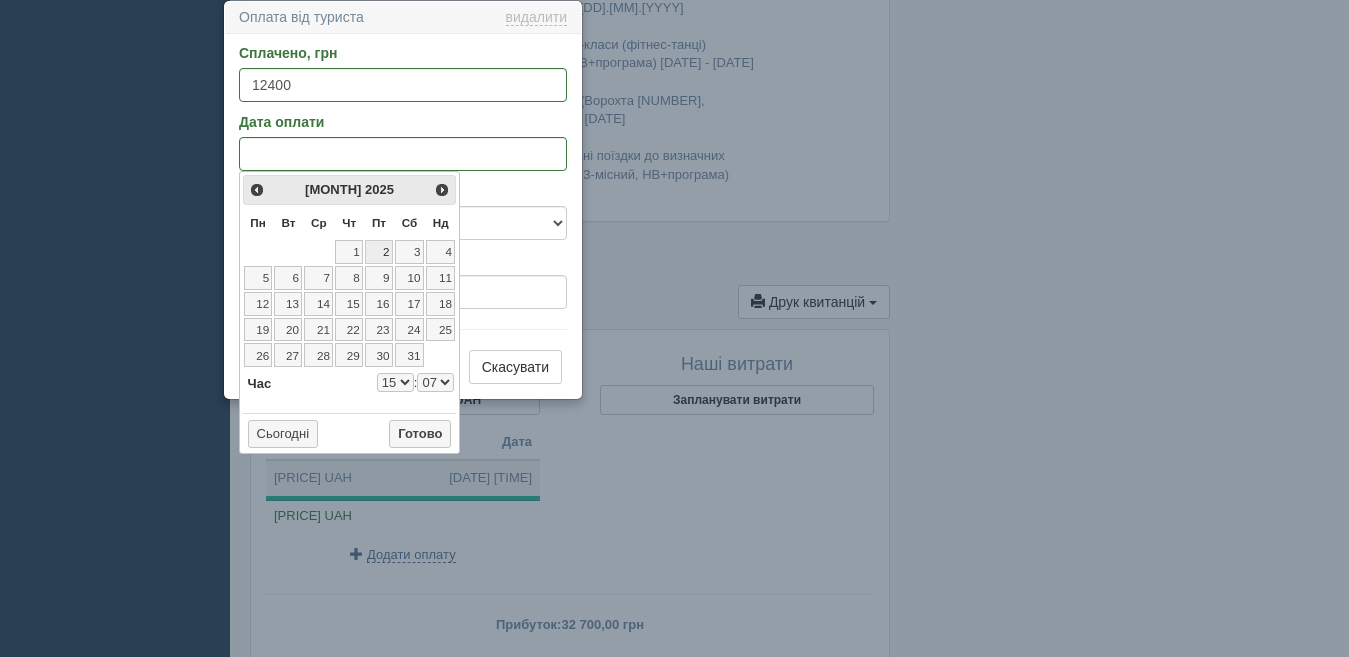 click on "2" at bounding box center (379, 252) 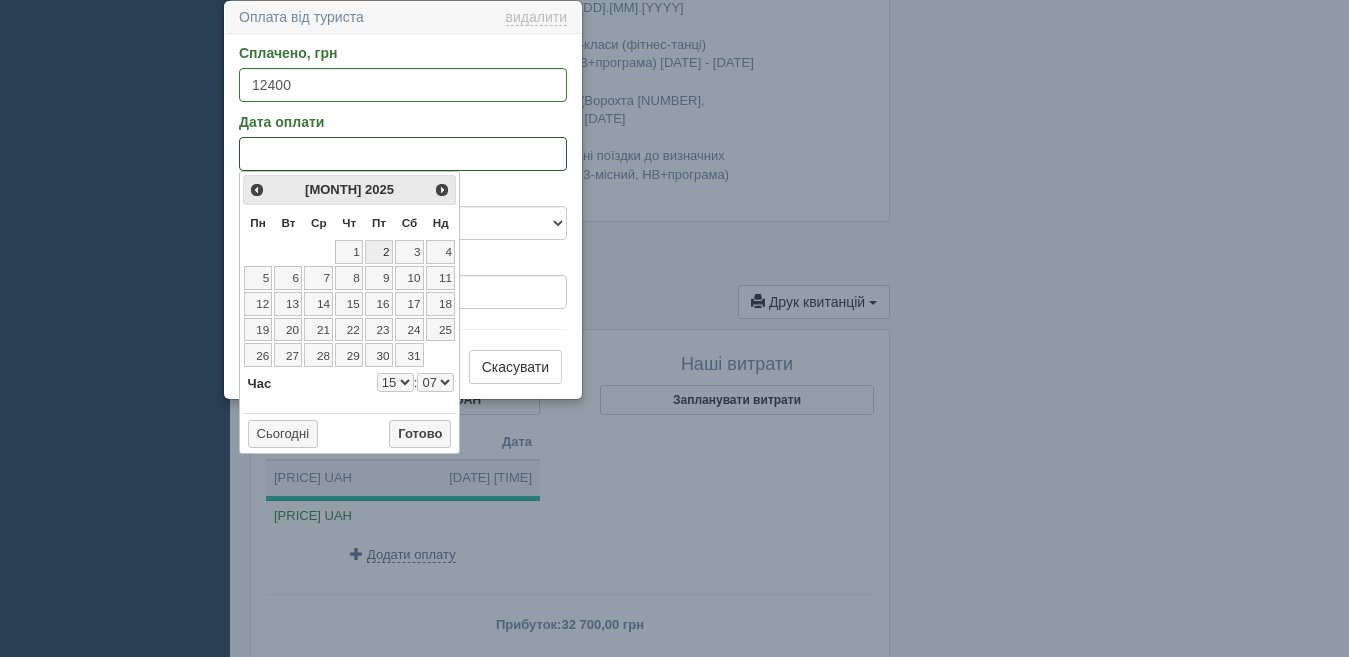 select on "15" 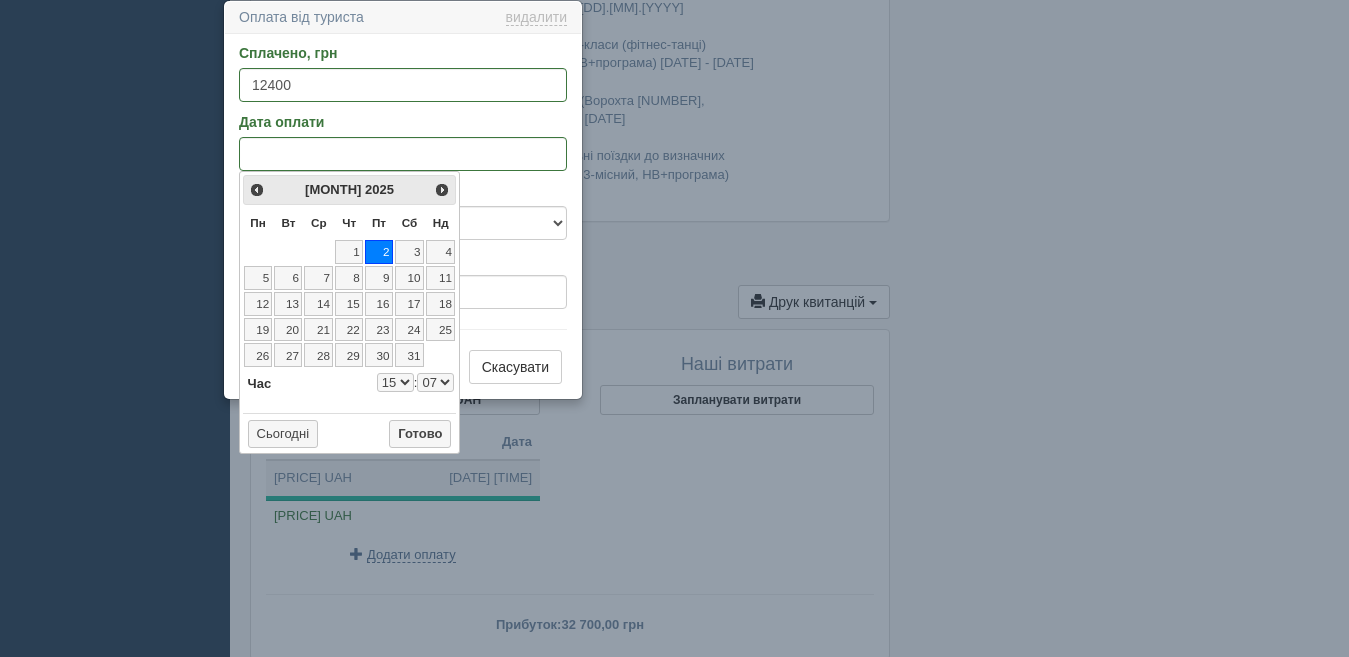 click on "0 1 2 3 4 5 6 7 8 9 10 11 12 13 14 15 16 17 18 19 20 21 22 23" at bounding box center (395, 382) 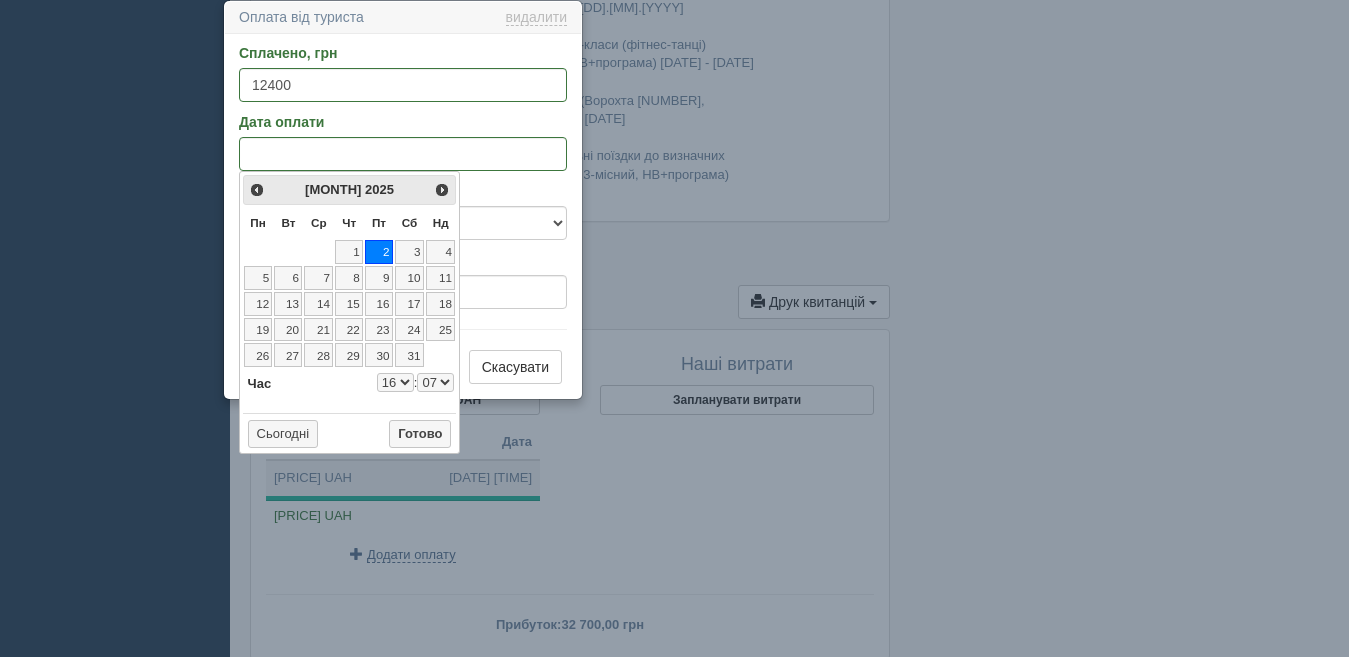 select on "16" 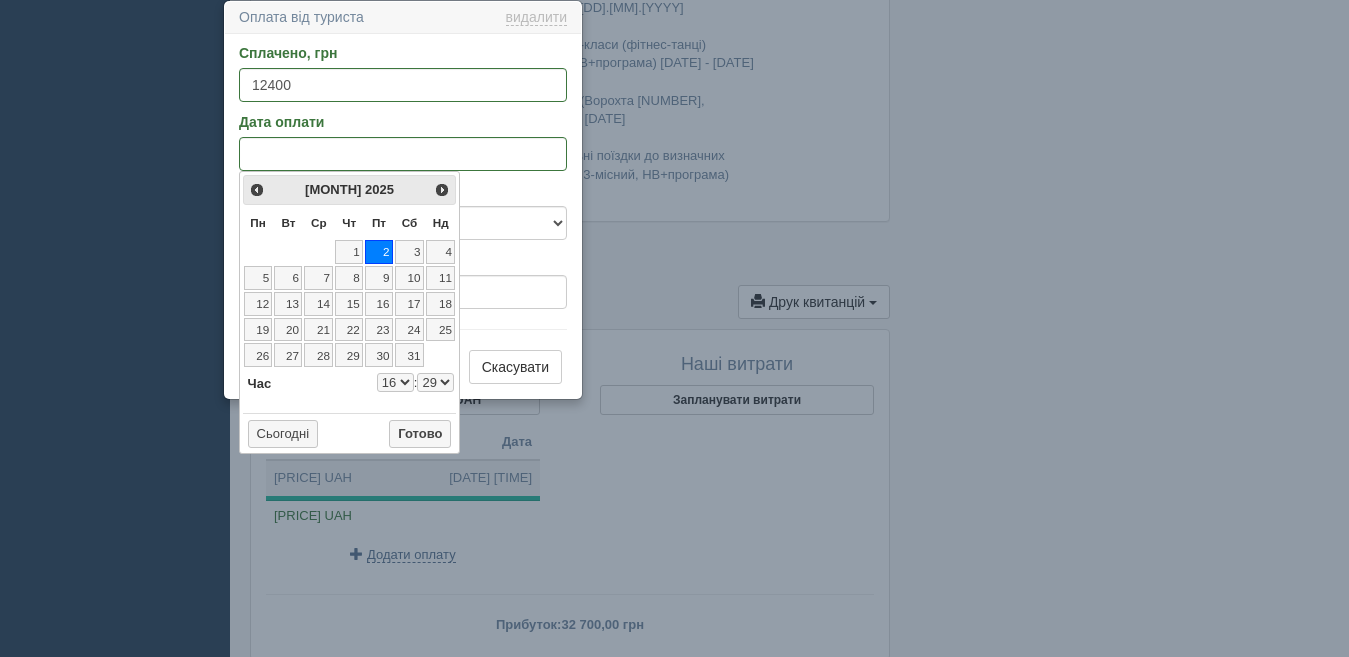 select on "16" 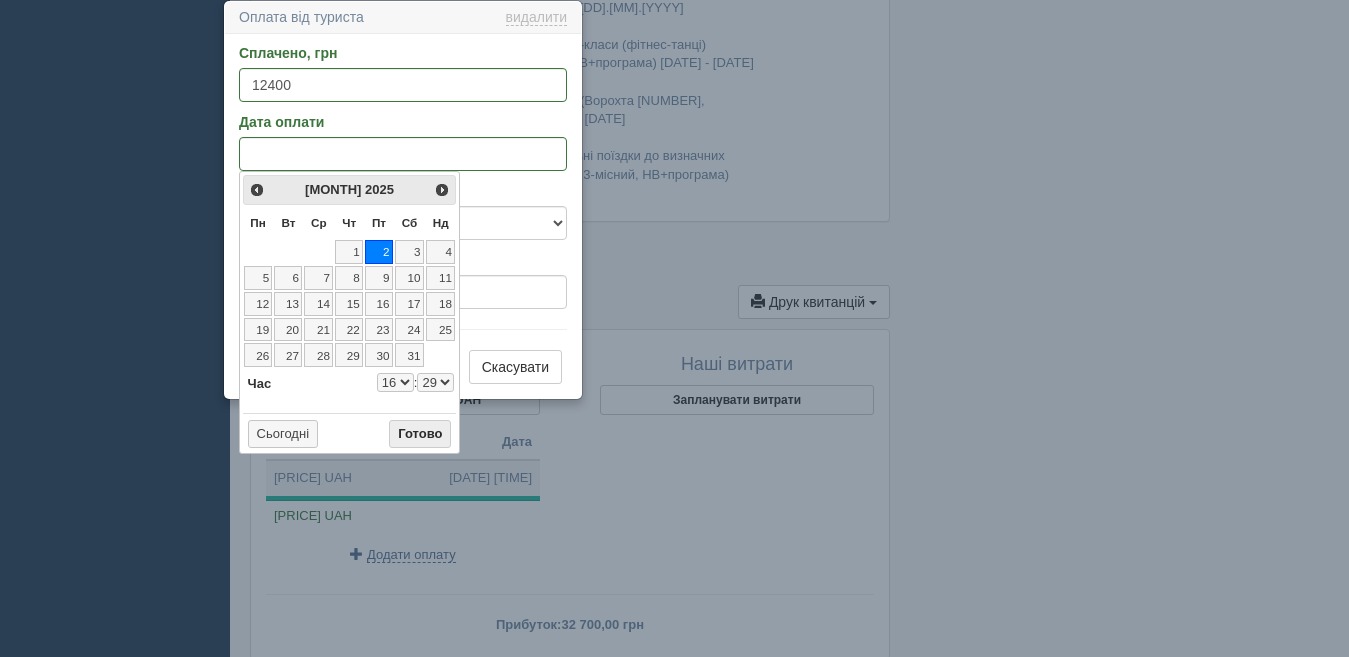 click on "Готово" at bounding box center [420, 434] 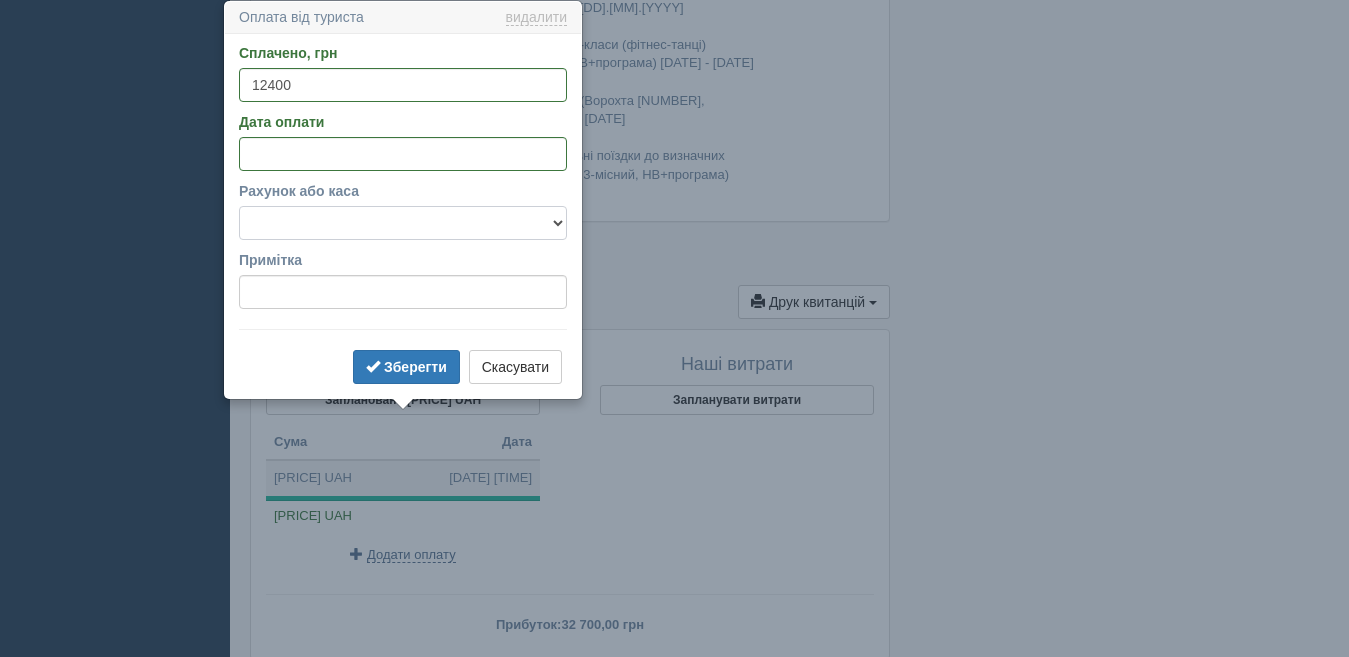 click on "Готівка
Картка
Рахунок у банку" at bounding box center [403, 223] 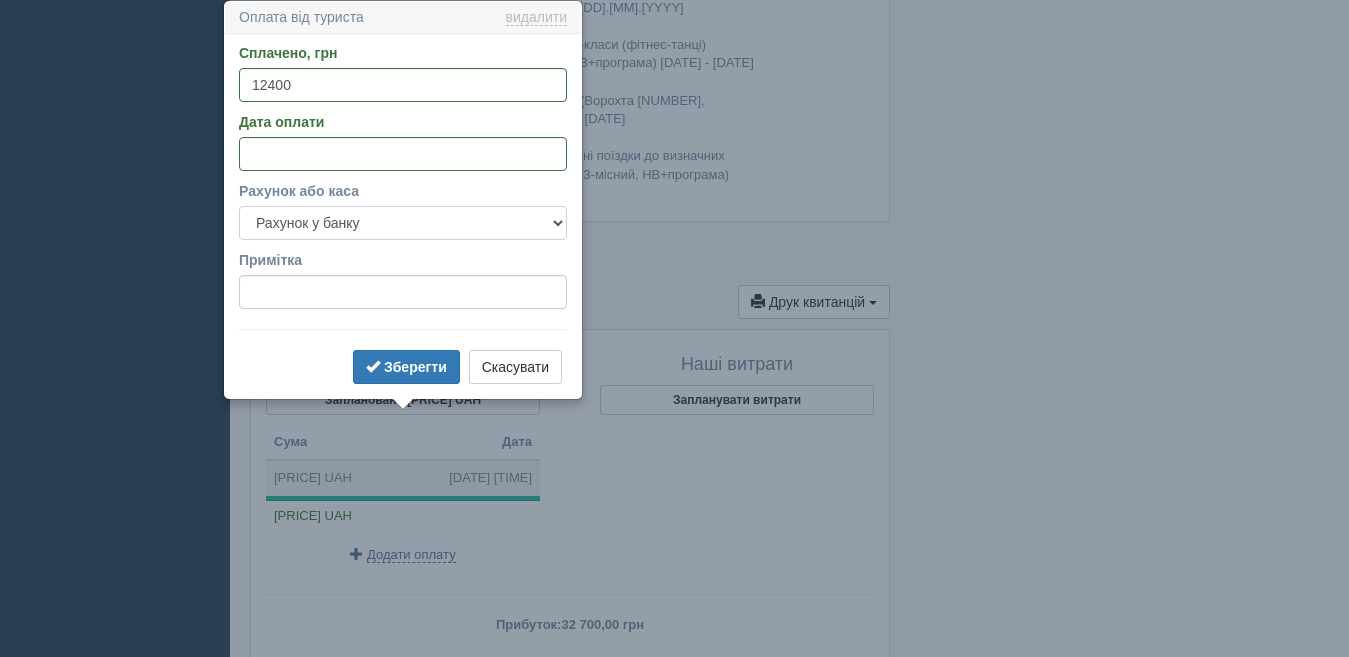 click on "Готівка
Картка
Рахунок у банку" at bounding box center [403, 223] 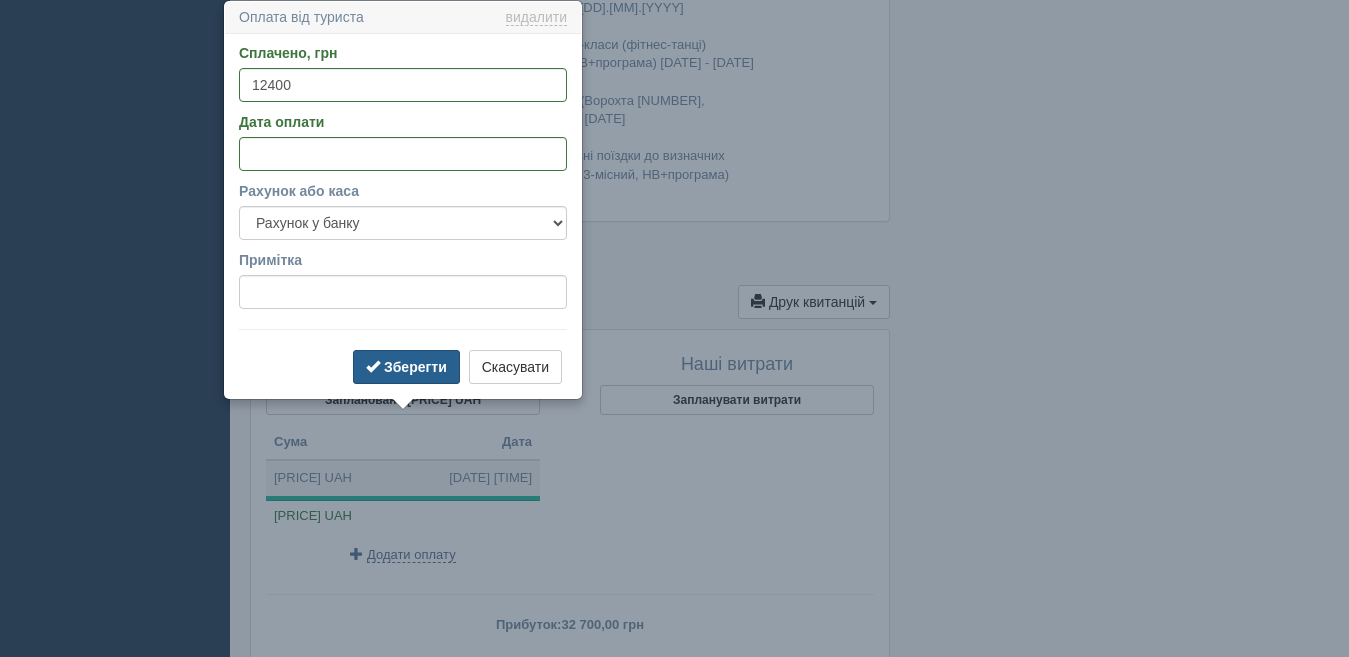 click on "Зберегти" at bounding box center (415, 367) 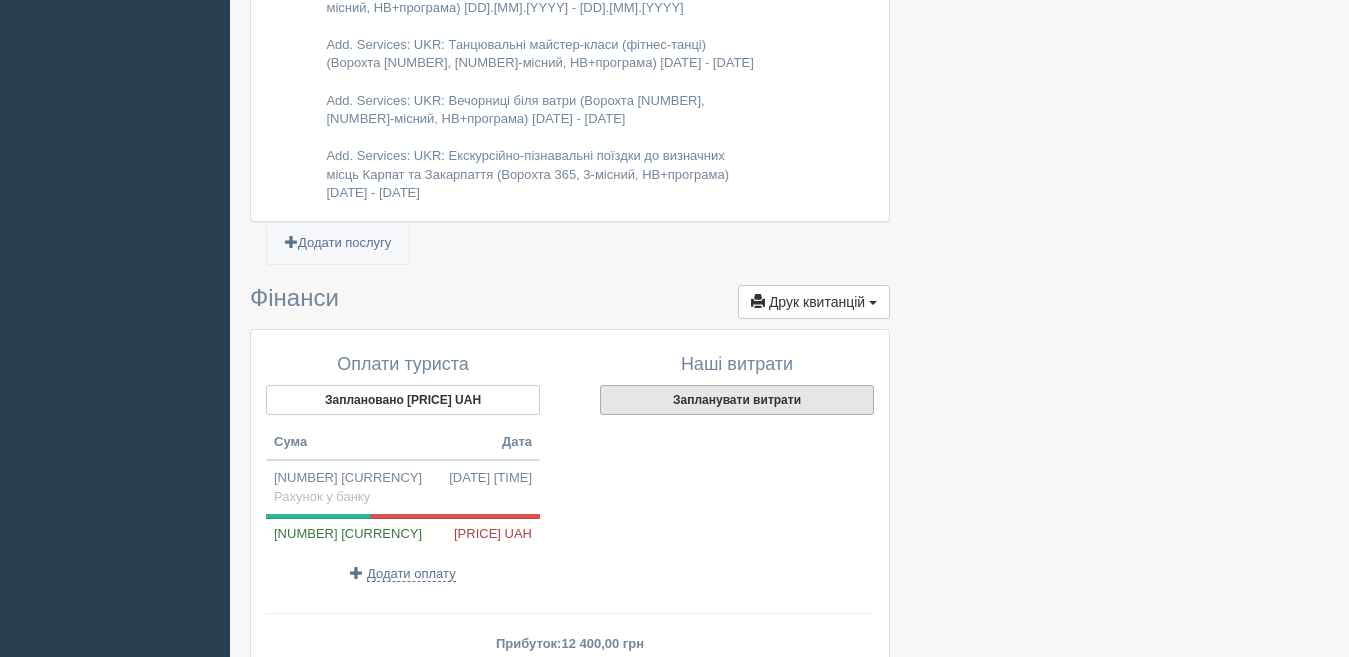 click on "Запланувати витрати" at bounding box center (737, 400) 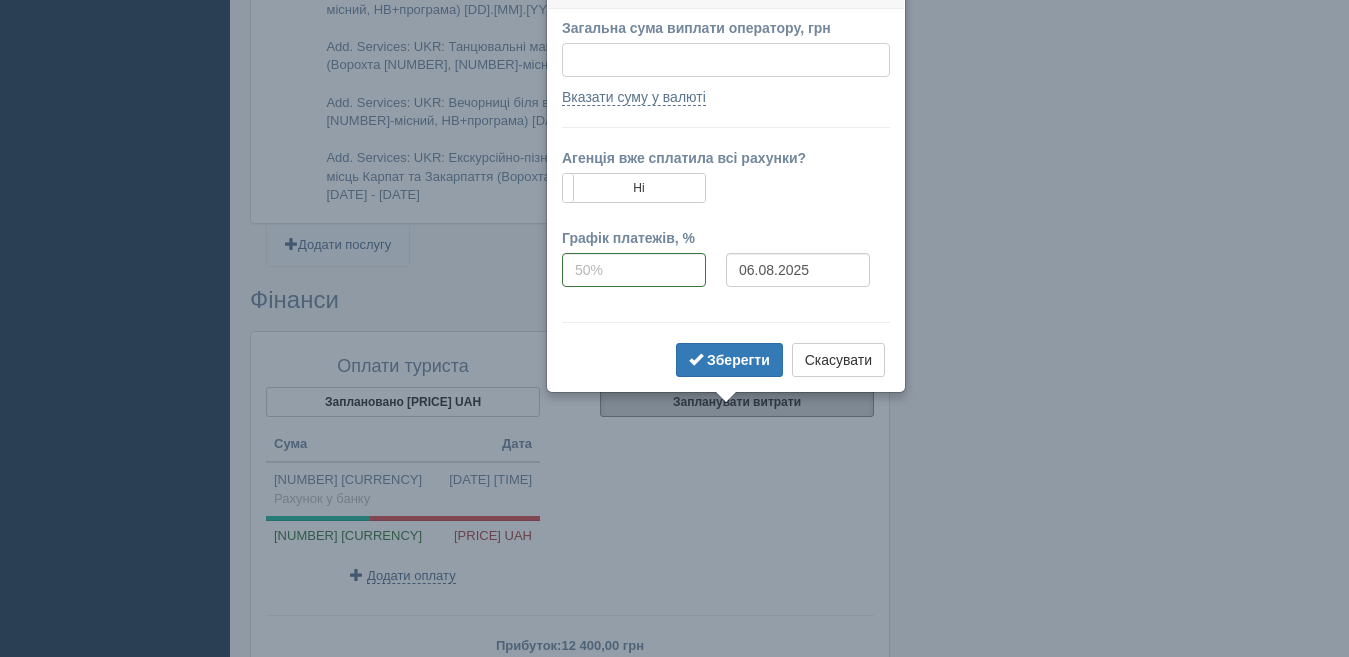 scroll, scrollTop: 2013, scrollLeft: 0, axis: vertical 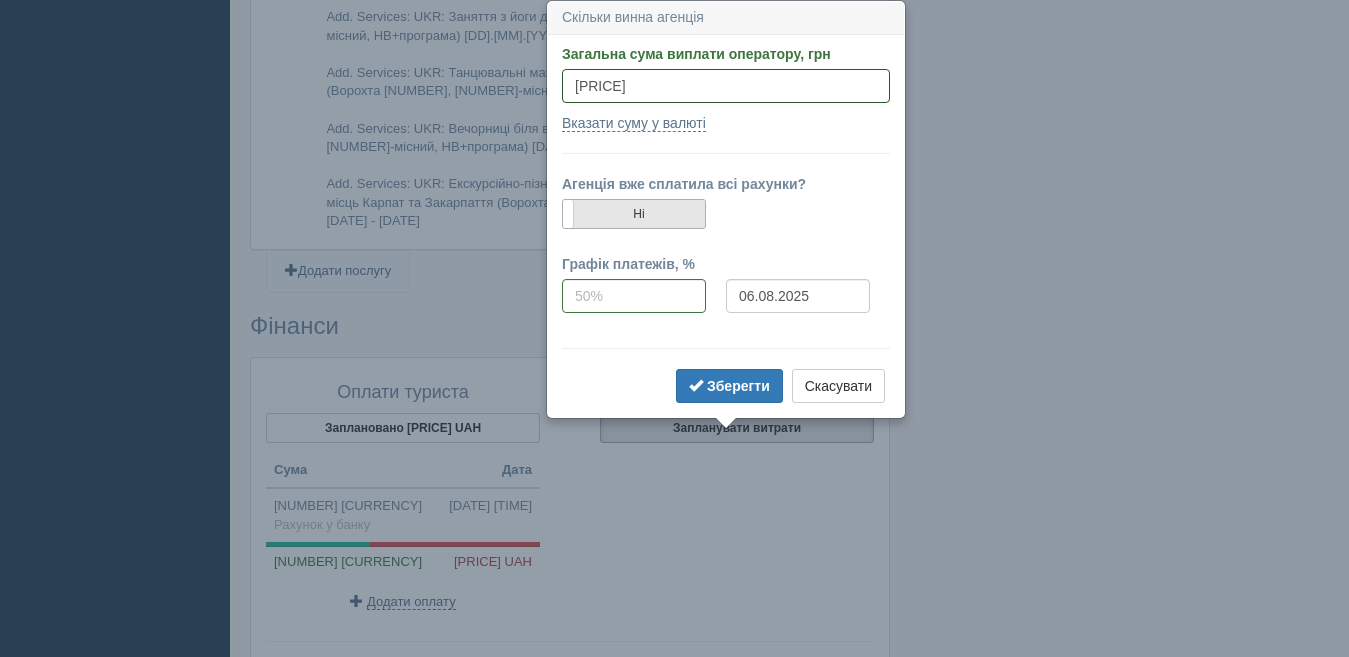 type on "[PRICE]" 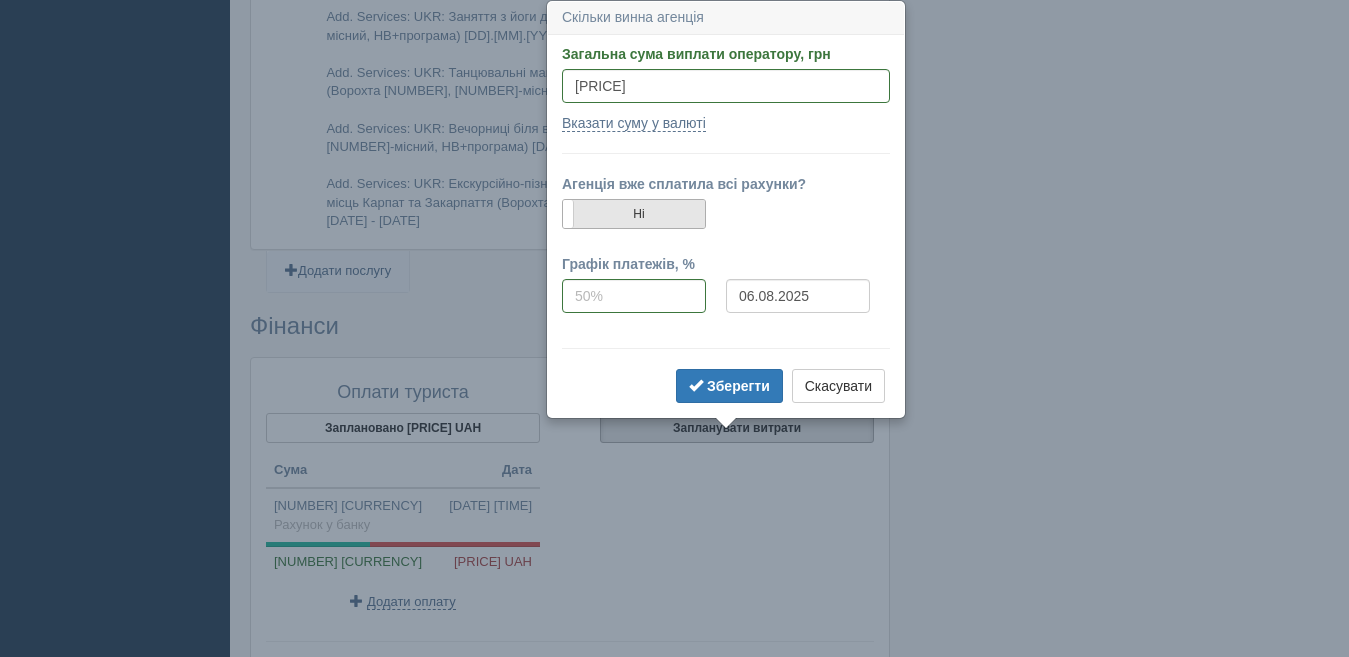 click on "Ні" at bounding box center (634, 214) 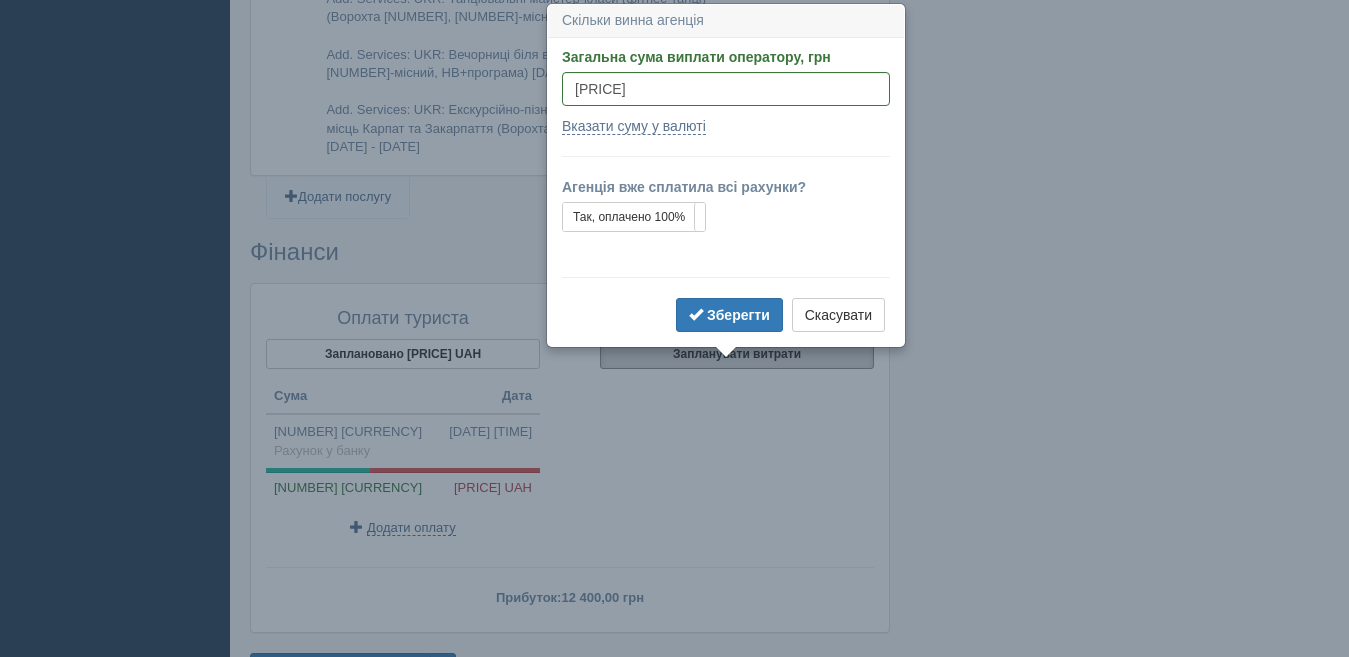 scroll, scrollTop: 2090, scrollLeft: 0, axis: vertical 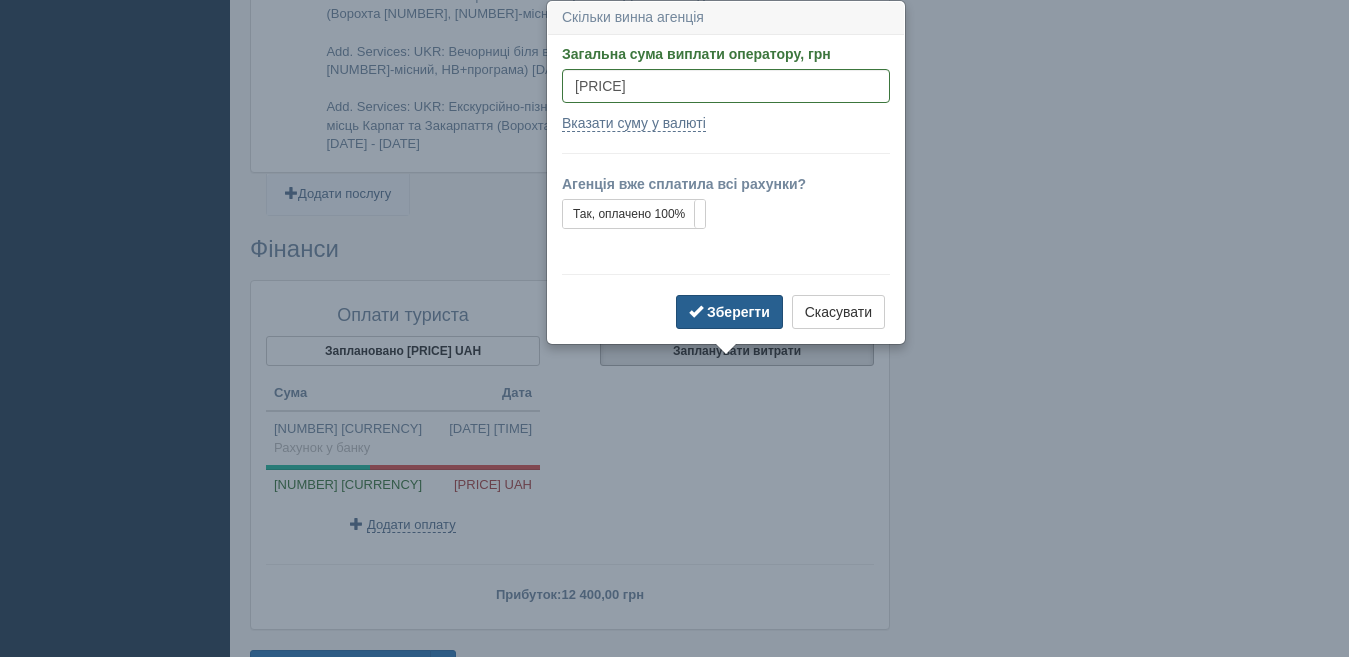 click on "Зберегти" at bounding box center (738, 312) 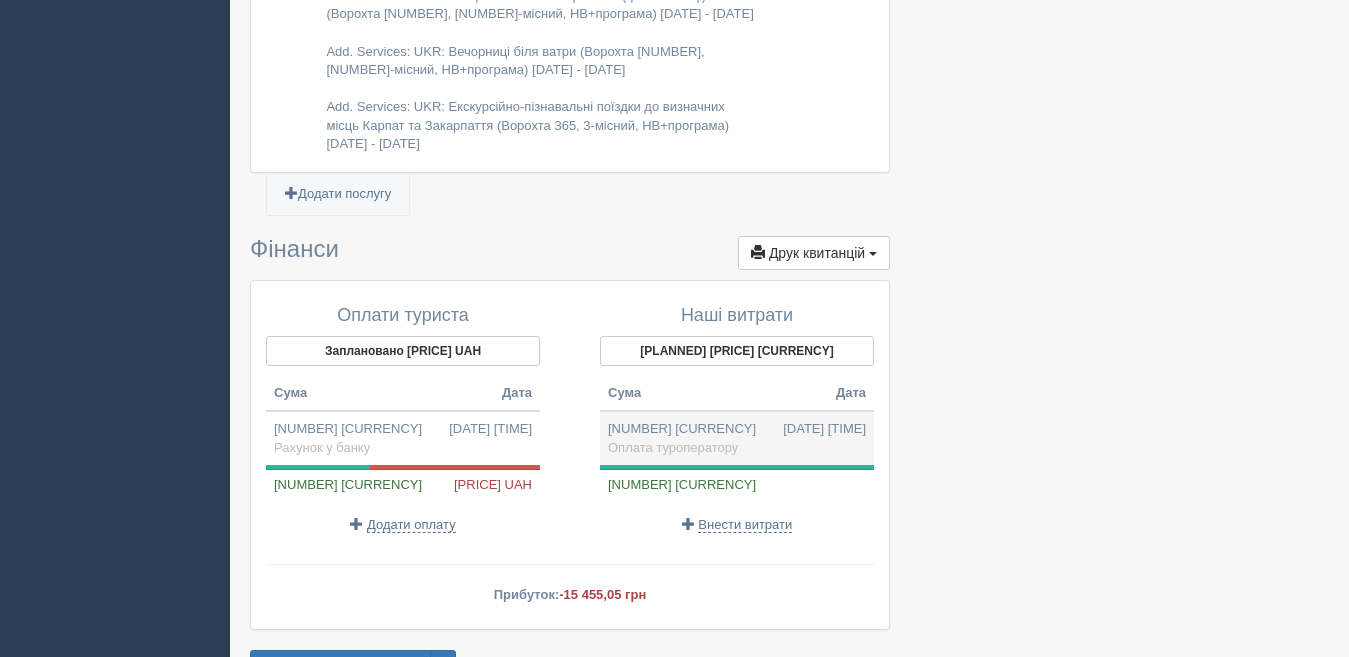 click on "[NUMBER] [CURRENCY]
[DATE] [TIME]
Оплата туроператору" at bounding box center (737, 438) 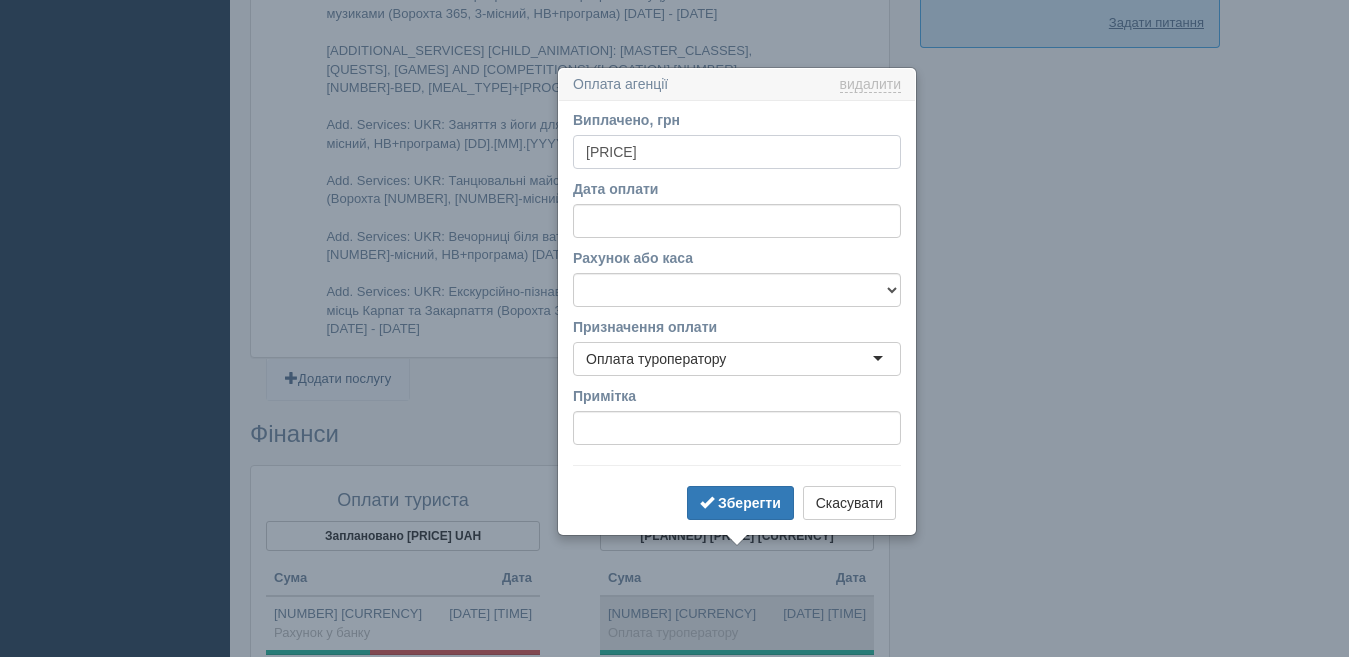 scroll, scrollTop: 1972, scrollLeft: 0, axis: vertical 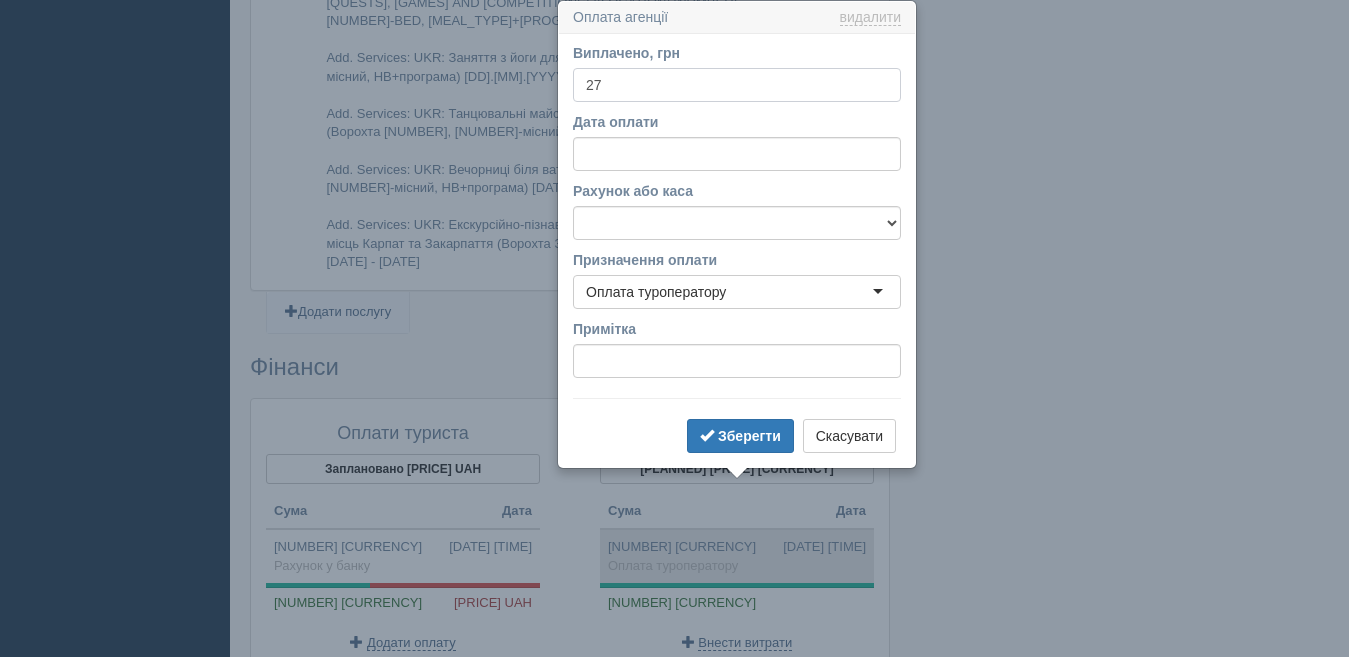 type on "2" 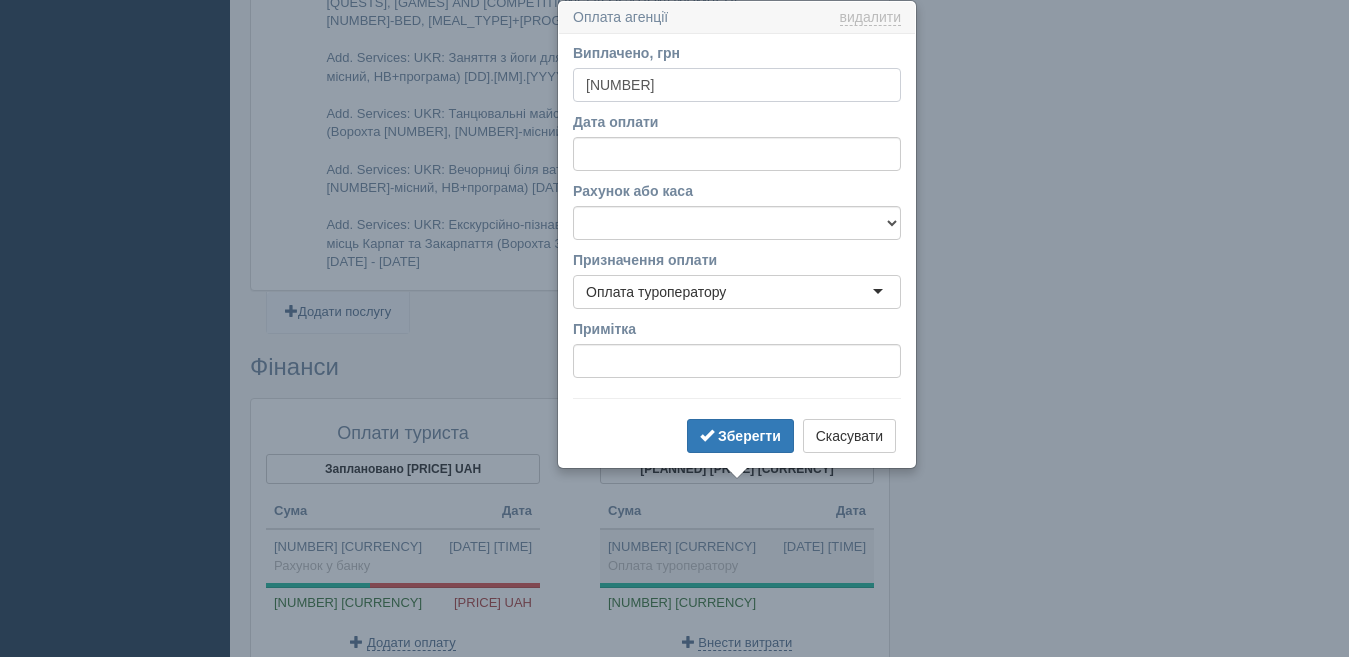 type on "[NUMBER]" 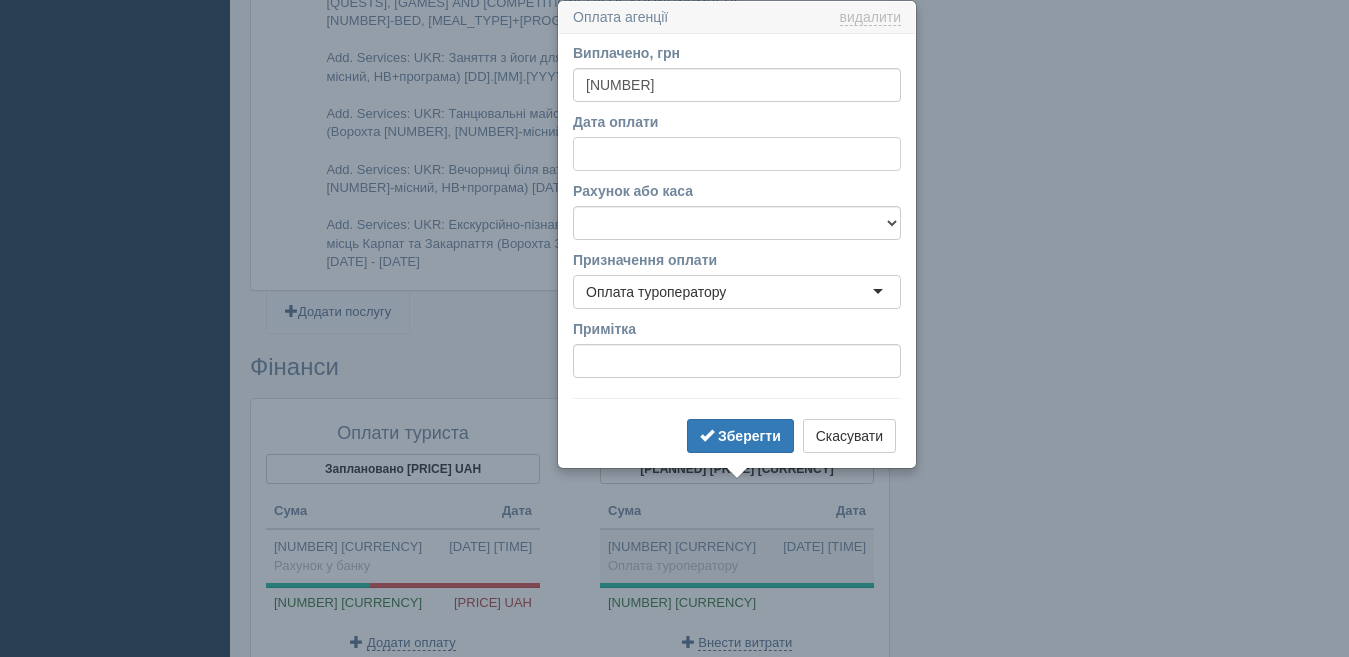 click on "Дата оплати" at bounding box center [737, 154] 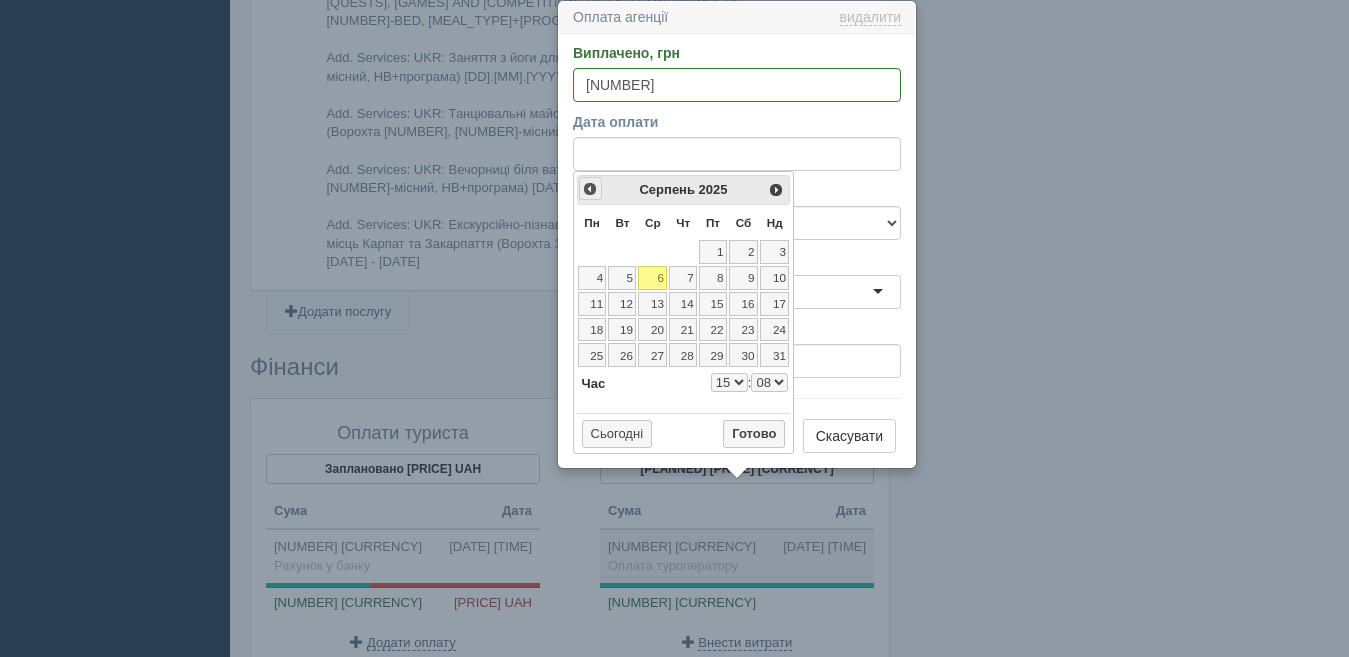 click on "<Попер" at bounding box center (590, 189) 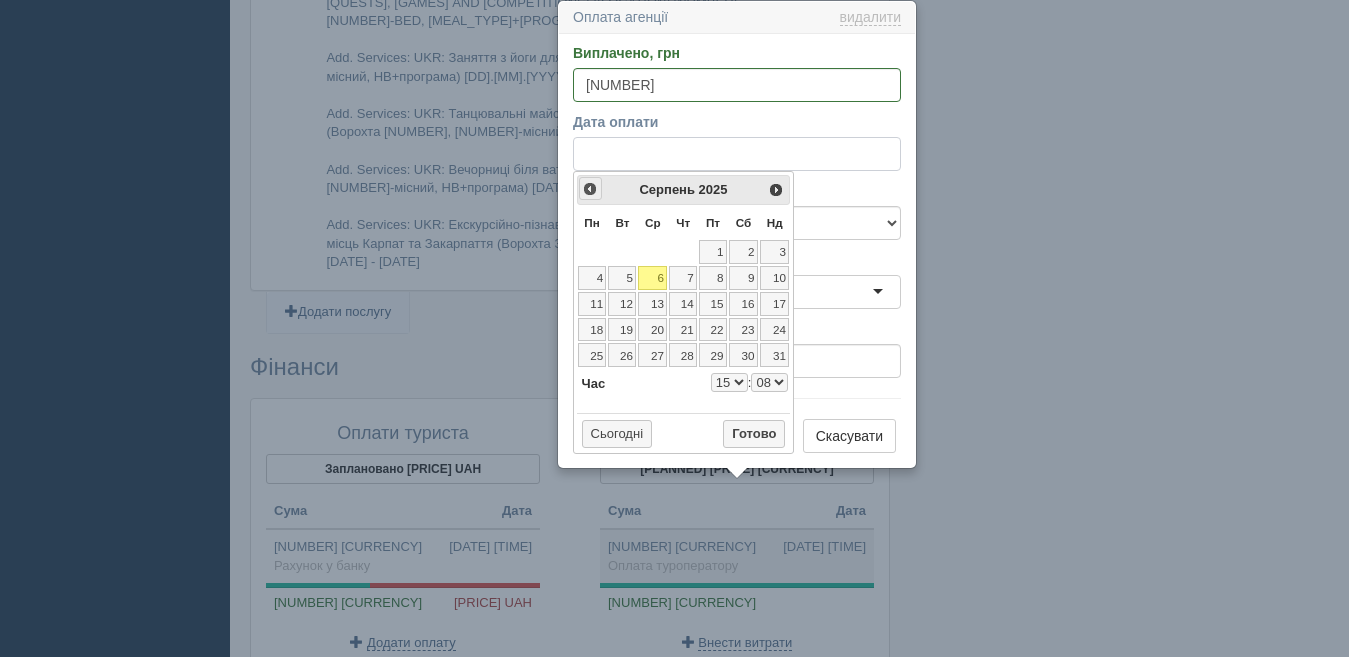 select on "15" 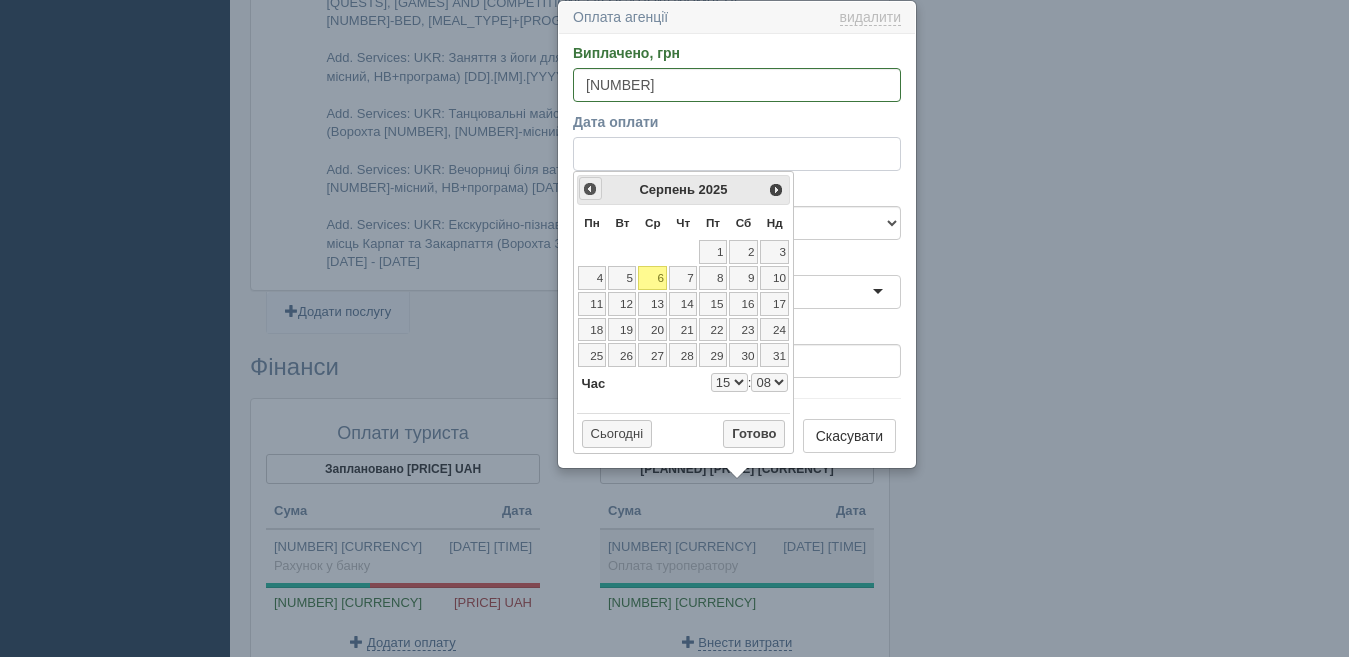 select on "8" 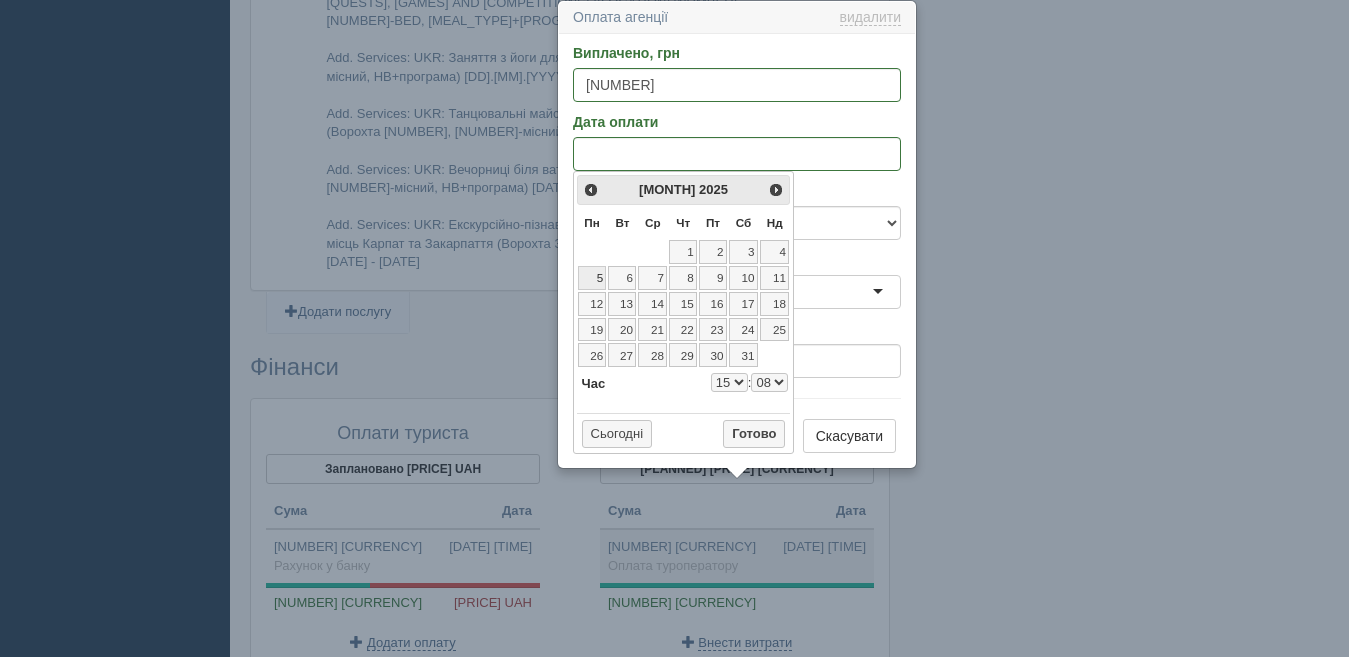 click on "5" at bounding box center (592, 278) 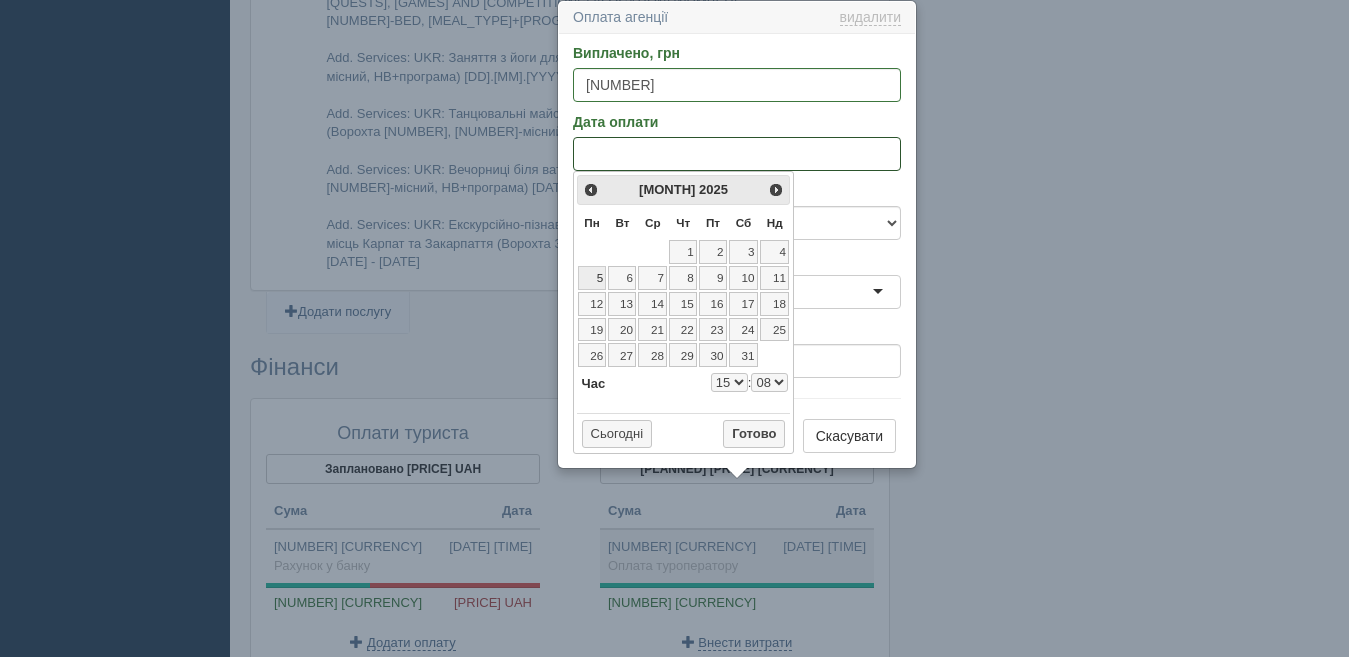 select on "15" 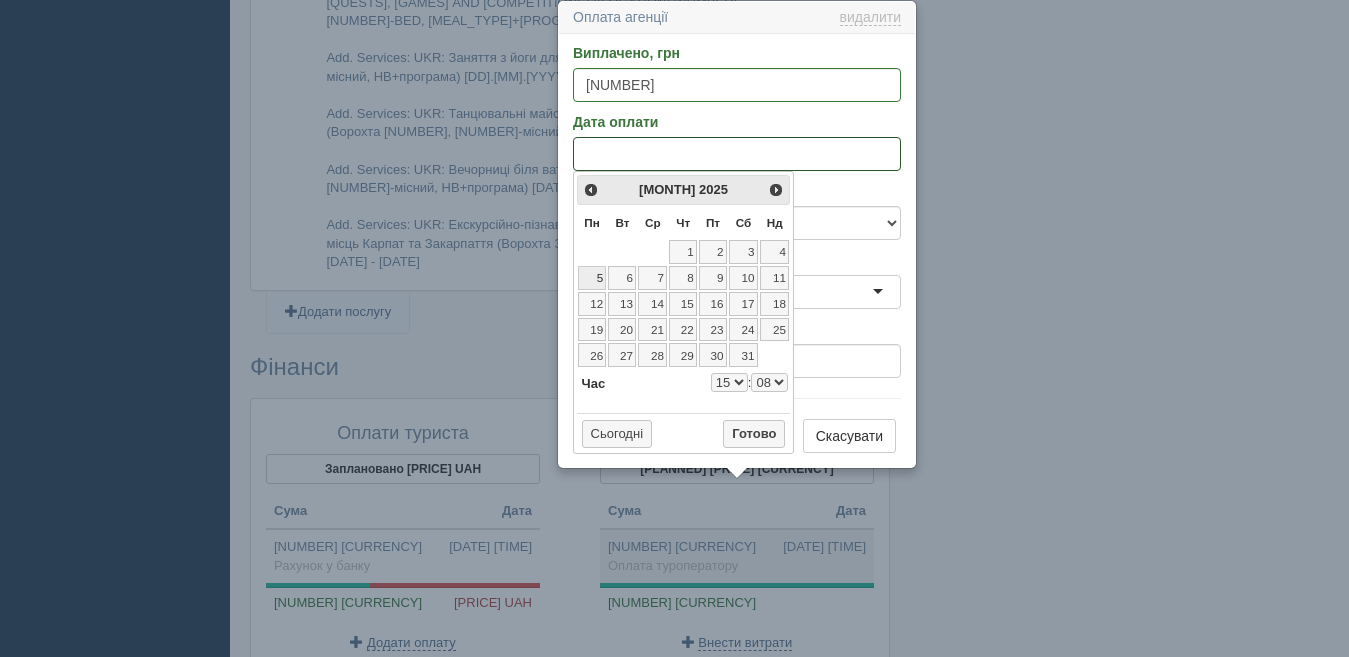 select on "8" 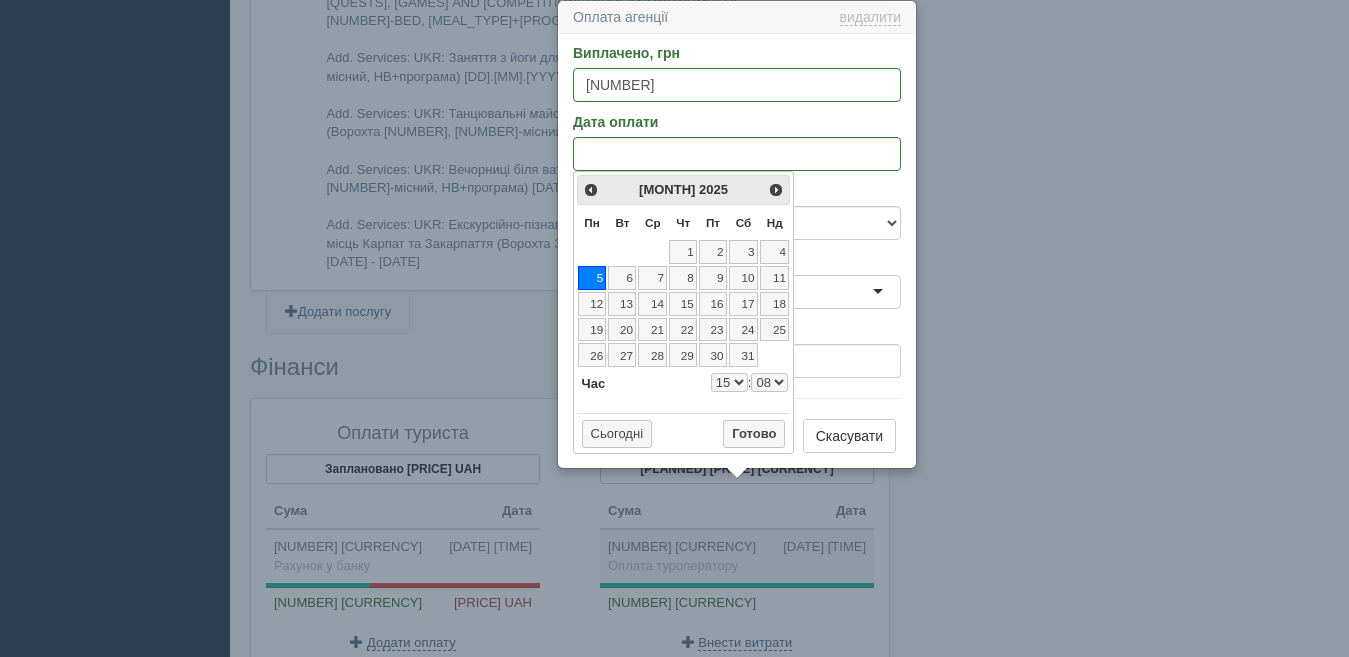 click on "0 1 2 3 4 5 6 7 8 9 10 11 12 13 14 15 16 17 18 19 20 21 22 23" at bounding box center (729, 382) 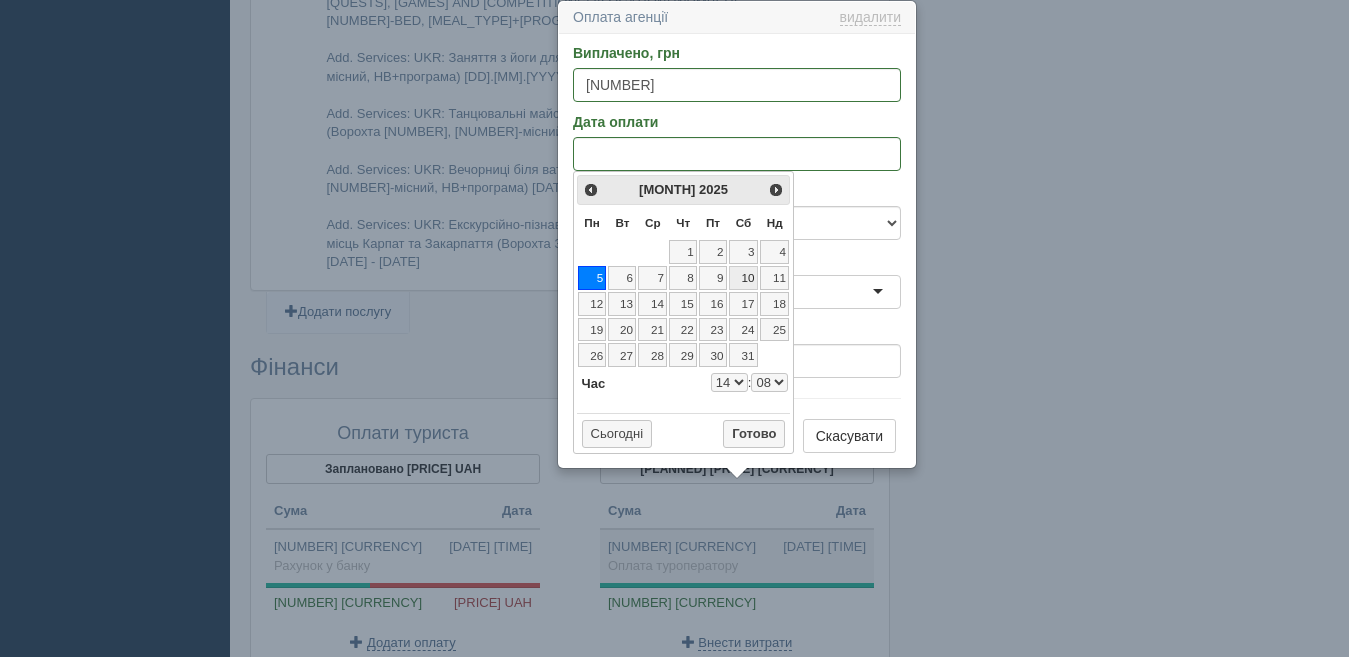 select on "14" 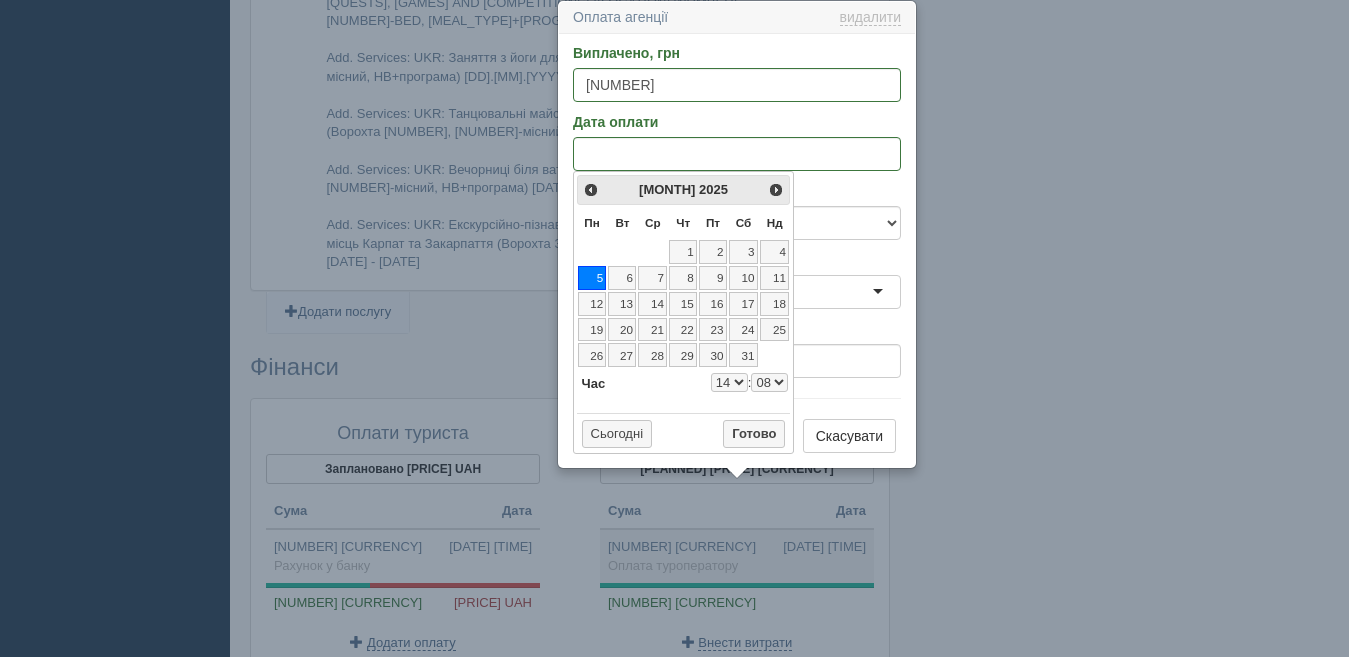 click on "00 01 02 03 04 05 06 07 08 09 10 11 12 13 14 15 16 17 18 19 20 21 22 23 24 25 26 27 28 29 30 31 32 33 34 35 36 37 38 39 40 41 42 43 44 45 46 47 48 49 50 51 52 53 54 55 56 57 58 59" at bounding box center (769, 382) 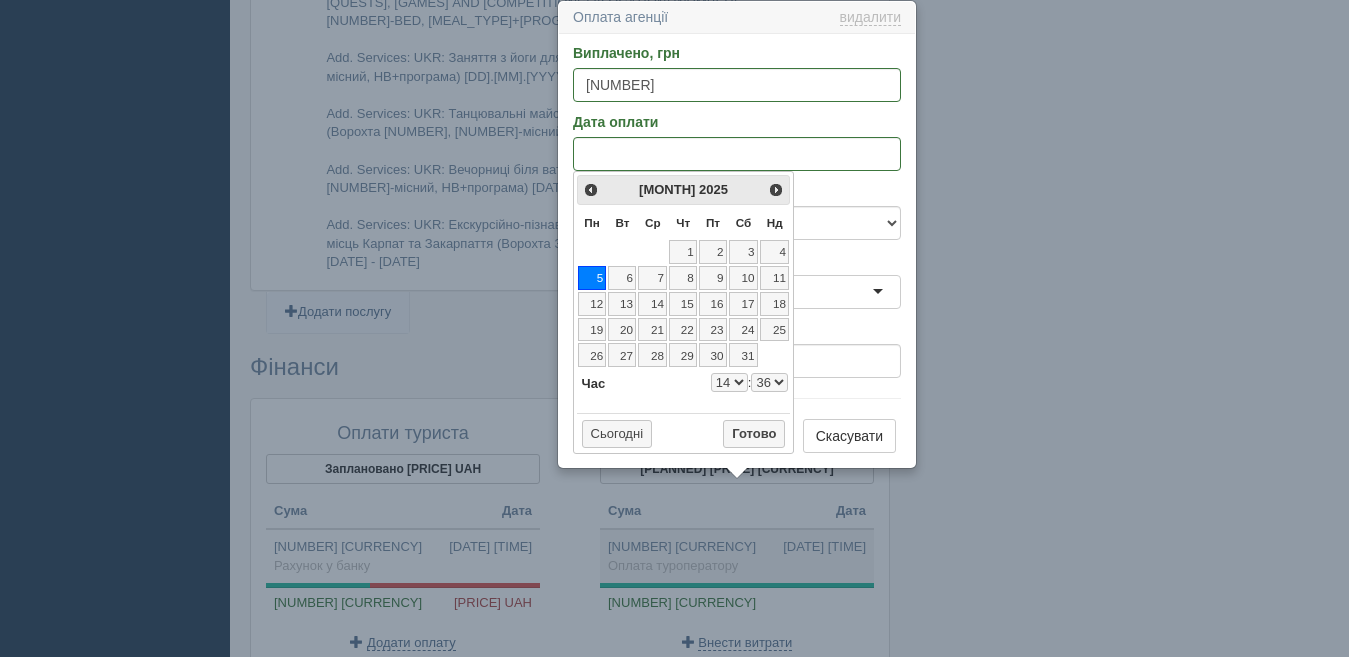 select on "14" 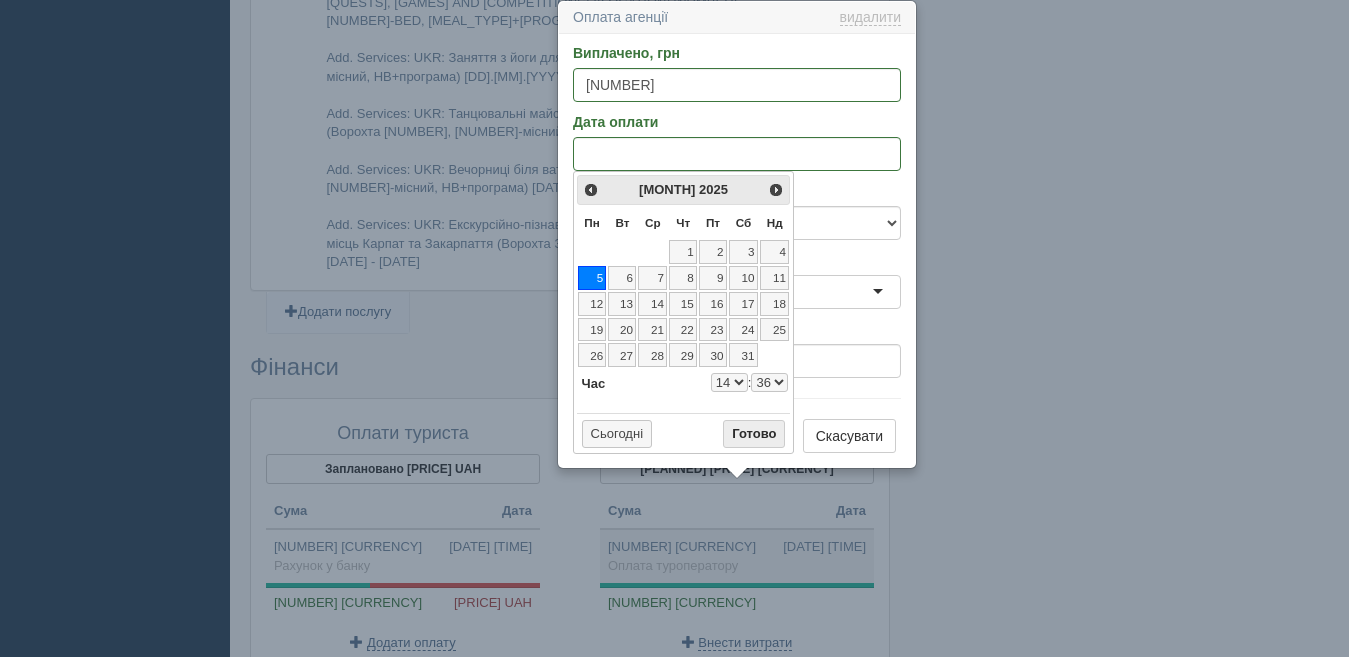 click on "Готово" at bounding box center [754, 434] 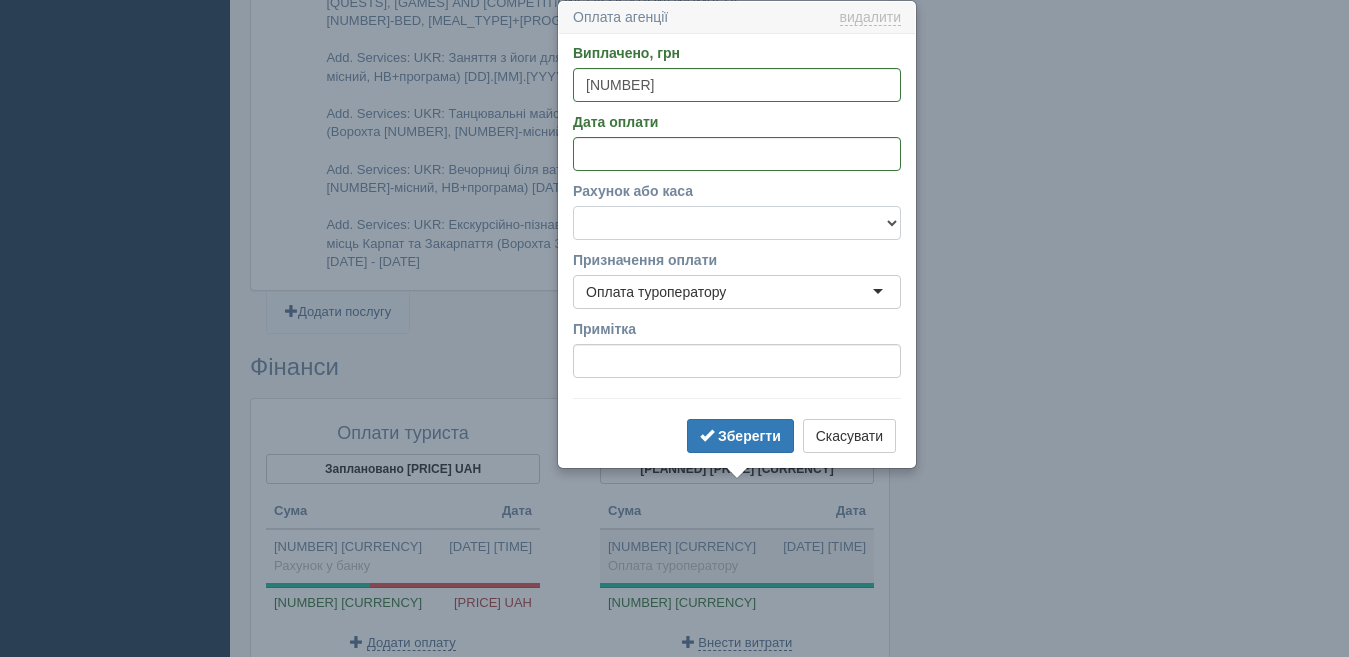 click on "Готівка
Картка
Рахунок у банку" at bounding box center [737, 223] 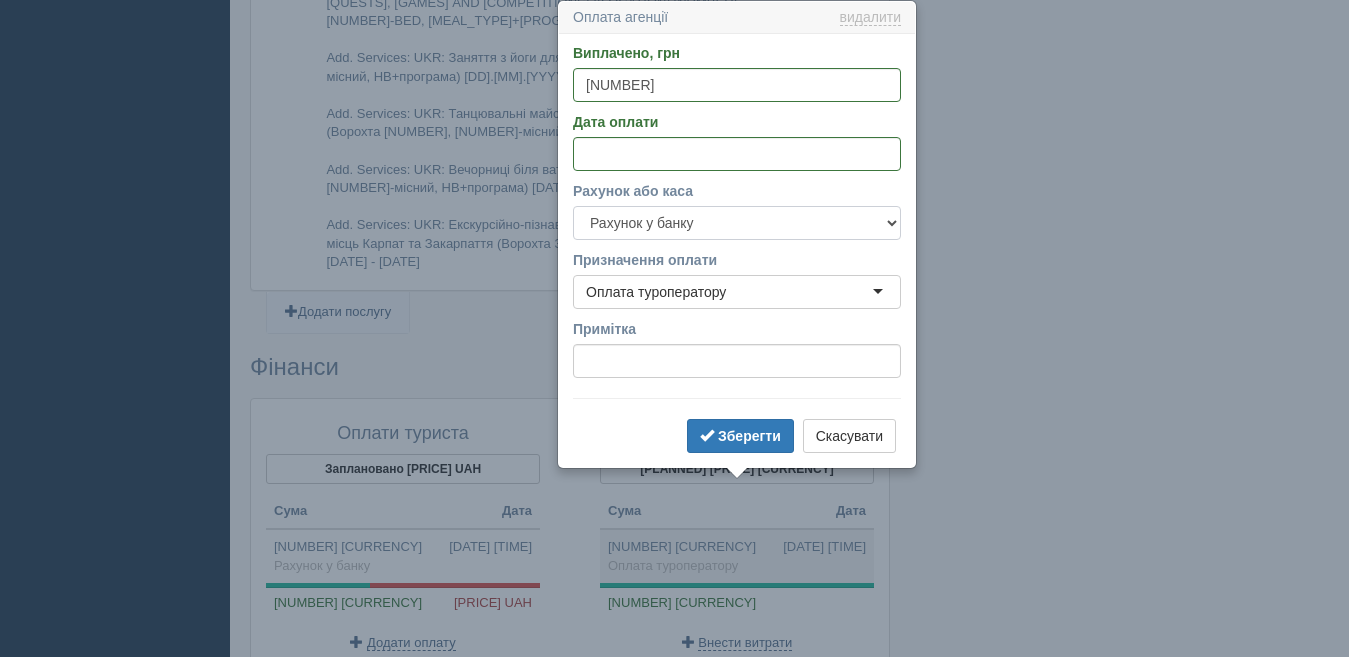 click on "Готівка
Картка
Рахунок у банку" at bounding box center [737, 223] 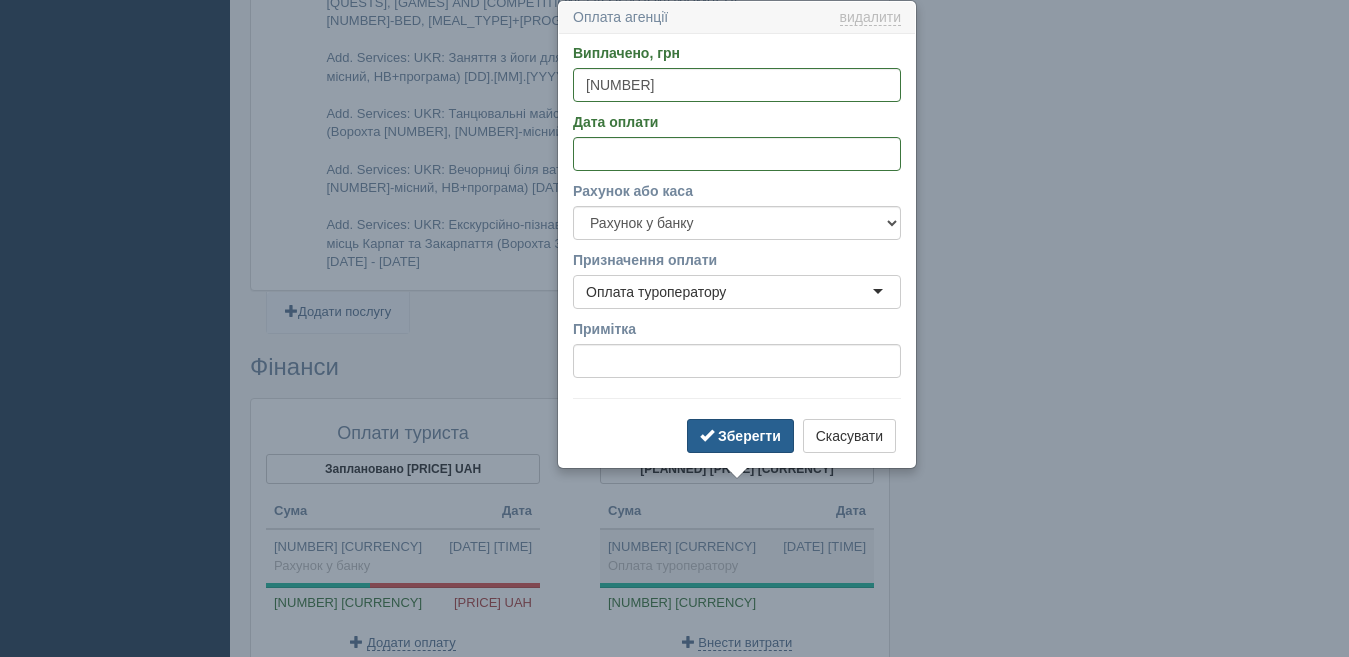 click on "Зберегти" at bounding box center [740, 436] 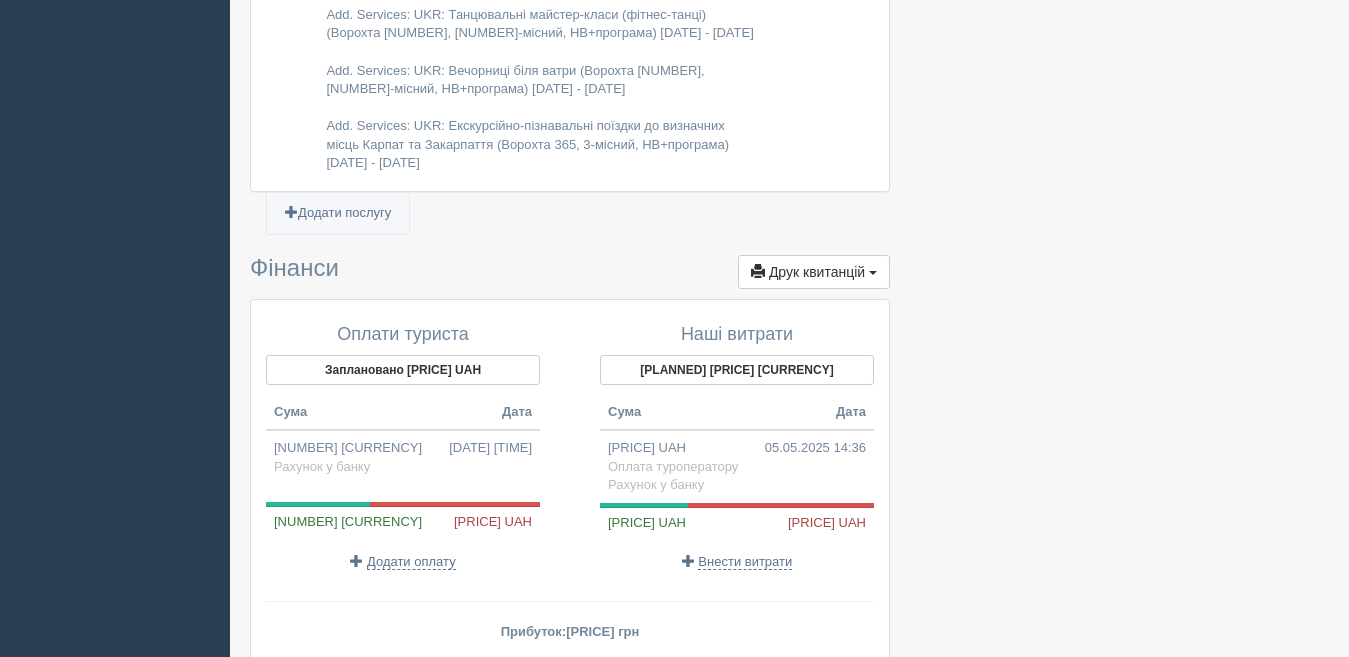 scroll, scrollTop: 2072, scrollLeft: 0, axis: vertical 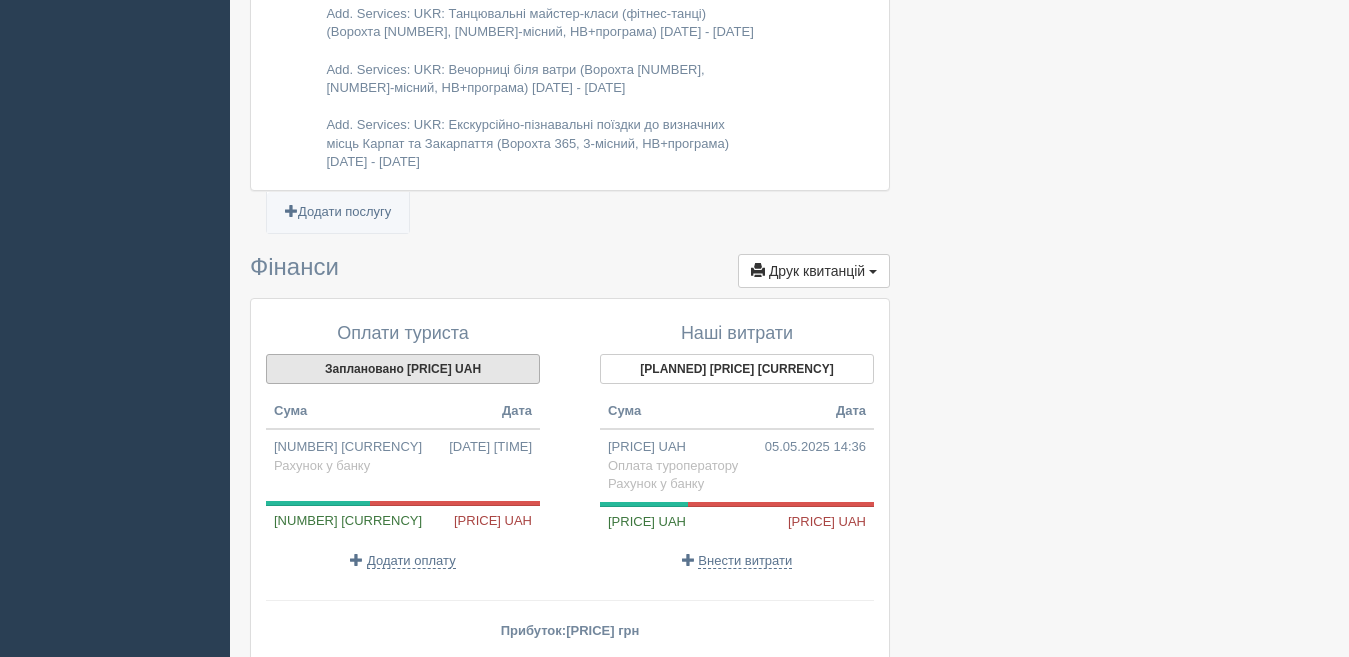 click on "Заплановано [PRICE] UAH" at bounding box center (403, 369) 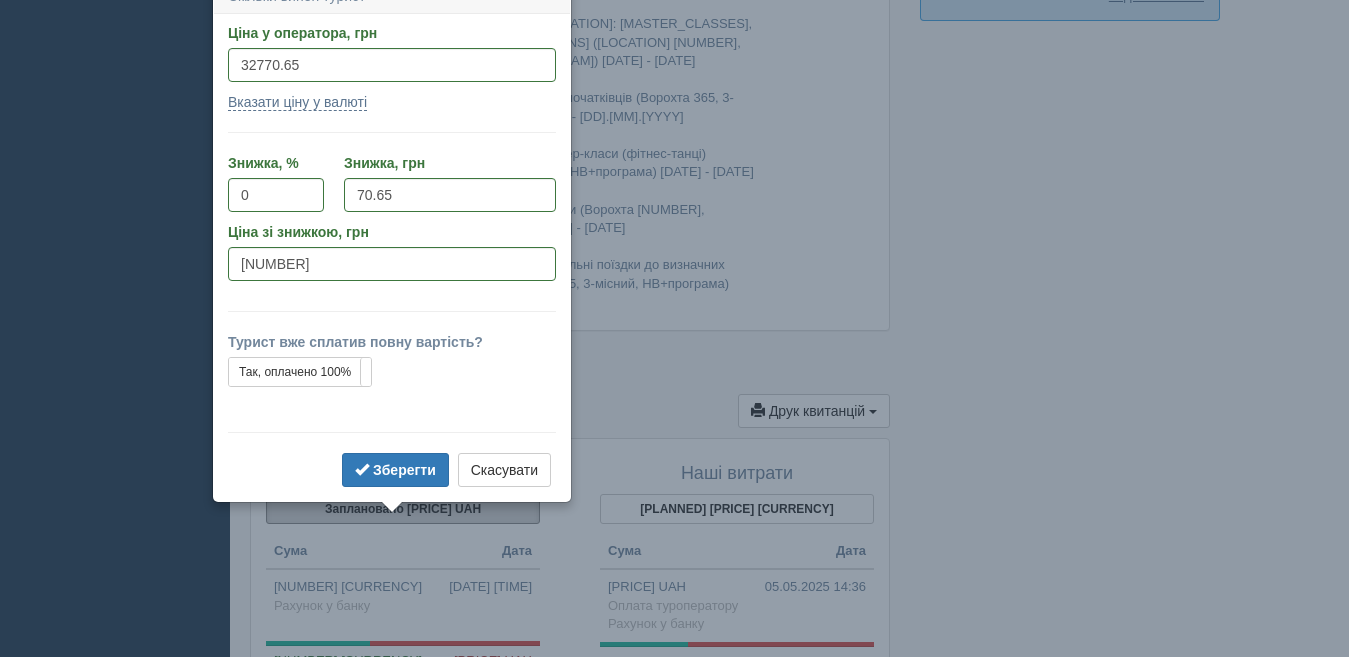 scroll, scrollTop: 1911, scrollLeft: 0, axis: vertical 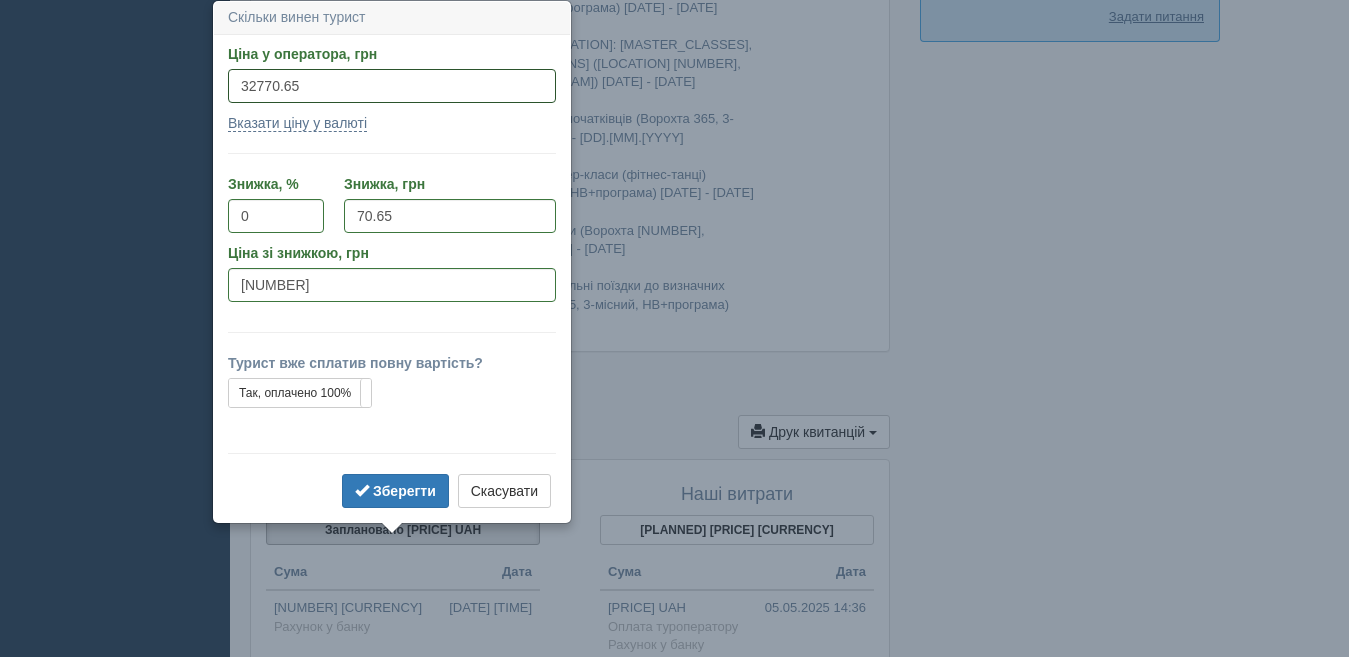 drag, startPoint x: 331, startPoint y: 83, endPoint x: 153, endPoint y: 84, distance: 178.0028 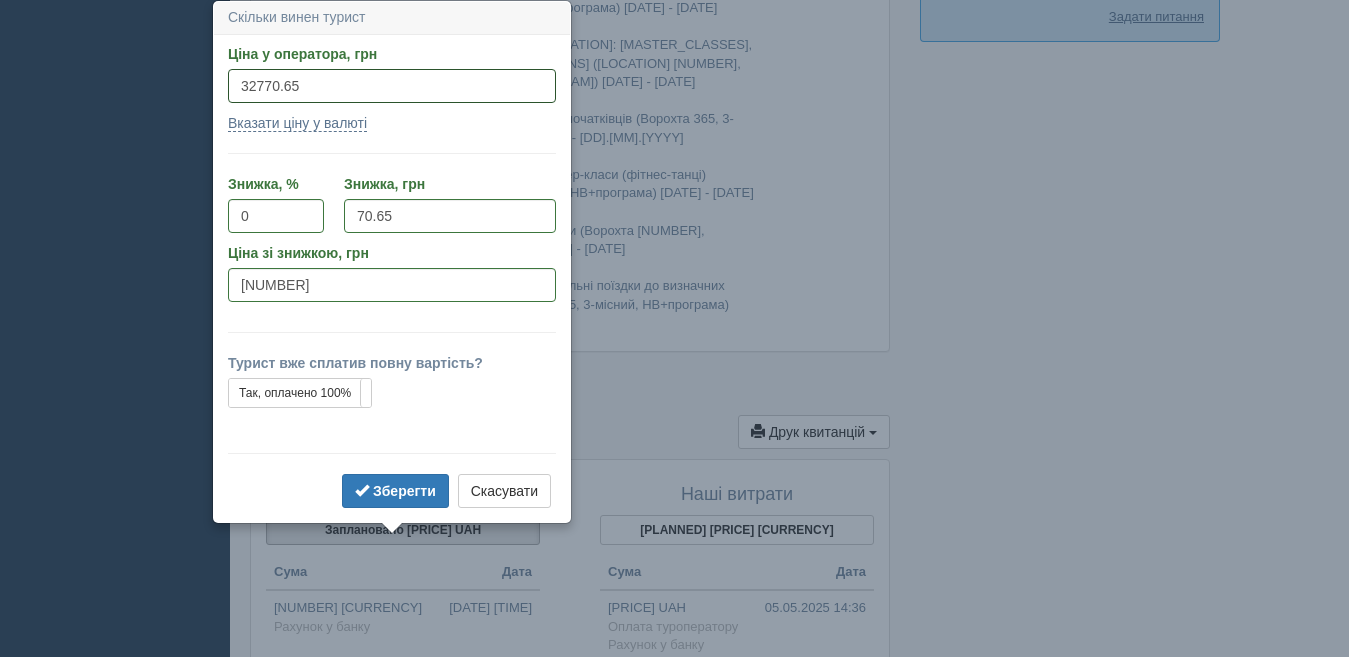 click on "All-Inclusive CRM
XO
Нагадування
Замовлення
Активні" at bounding box center [674, -1583] 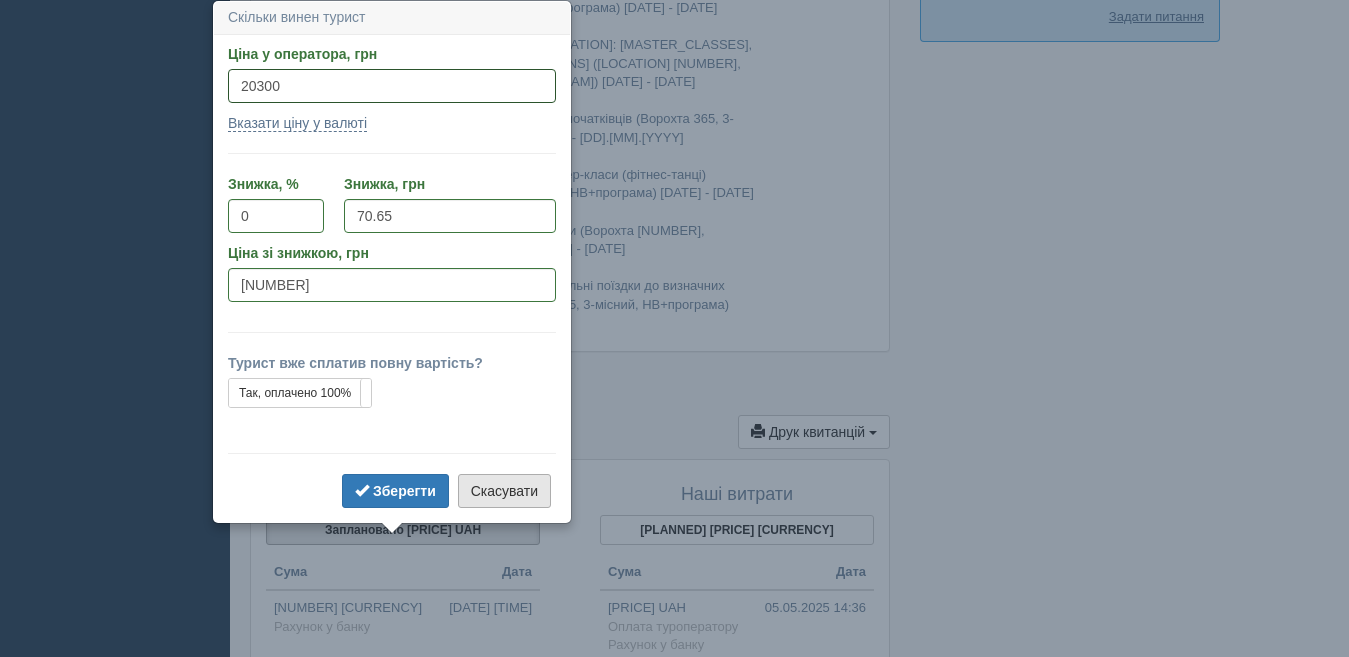 type on "20300" 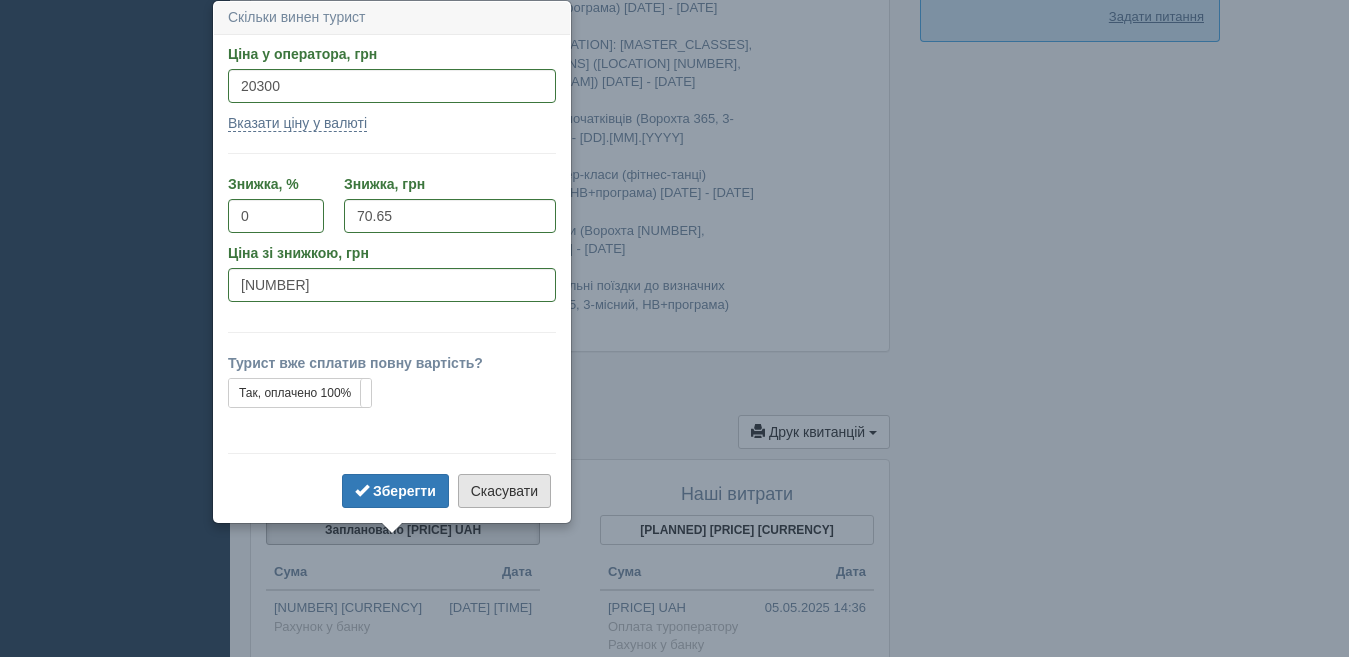 click on "Скасувати" at bounding box center [504, 491] 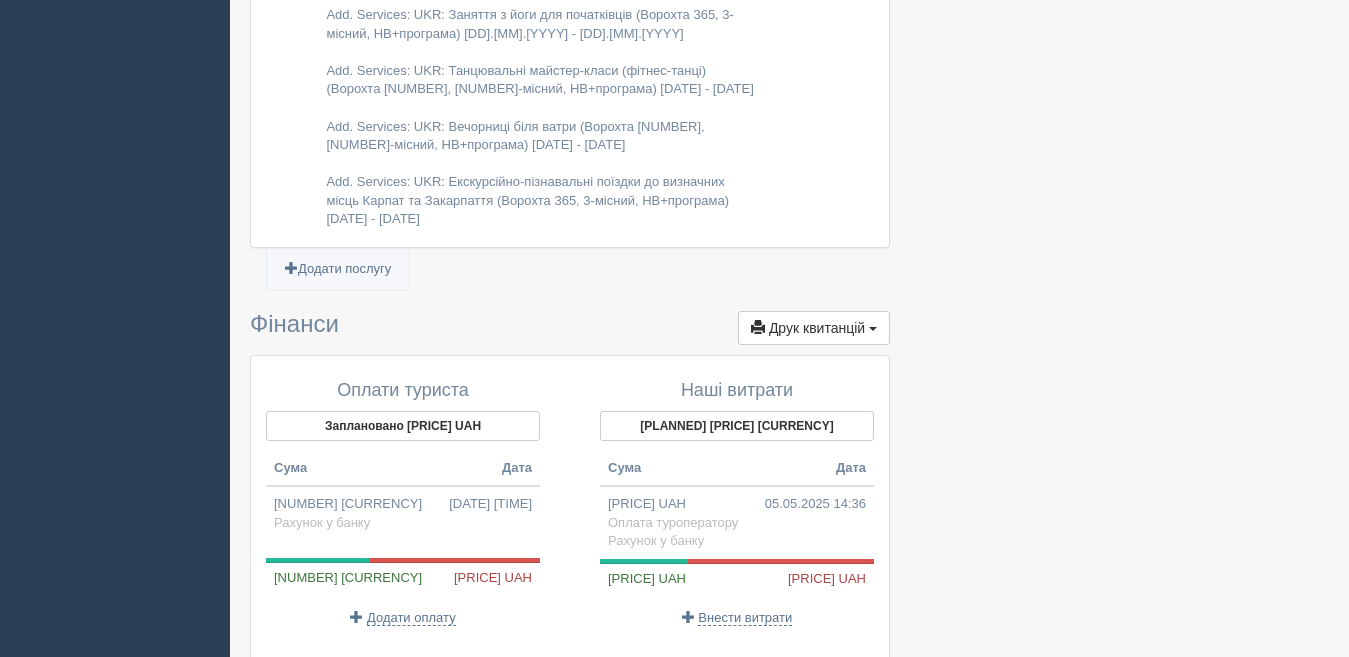 scroll, scrollTop: 2211, scrollLeft: 0, axis: vertical 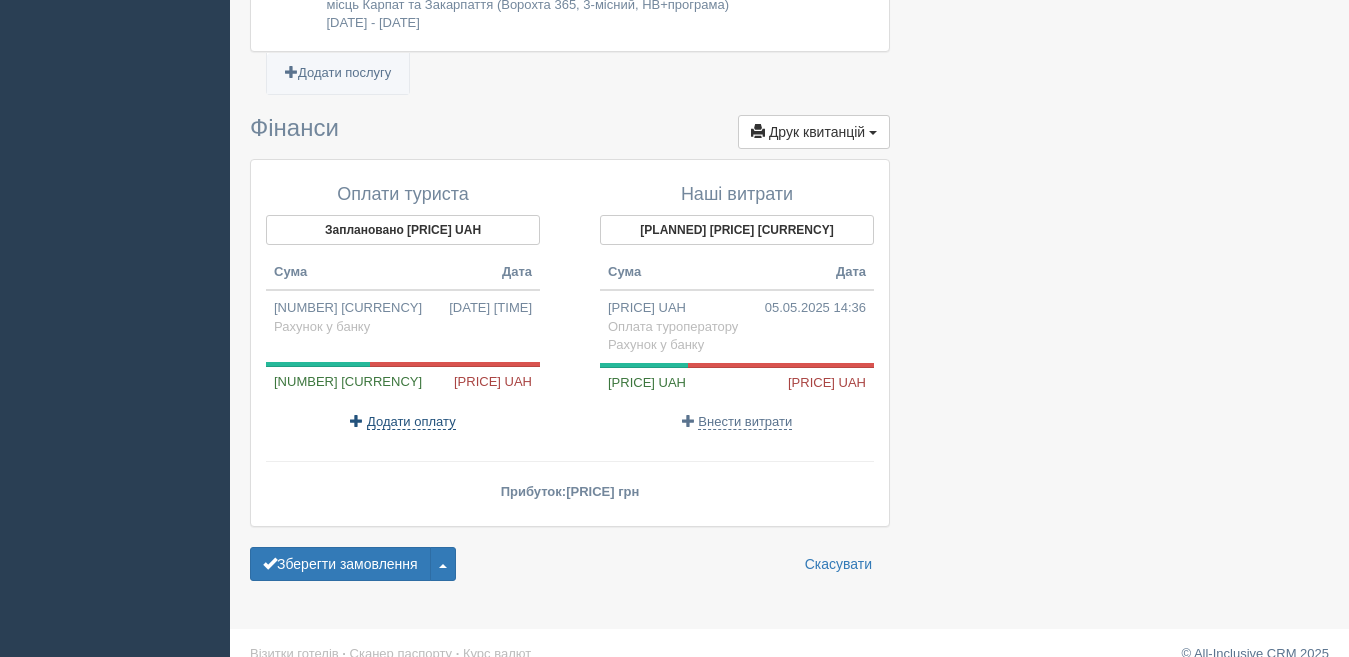 click on "Додати оплату" at bounding box center [411, 422] 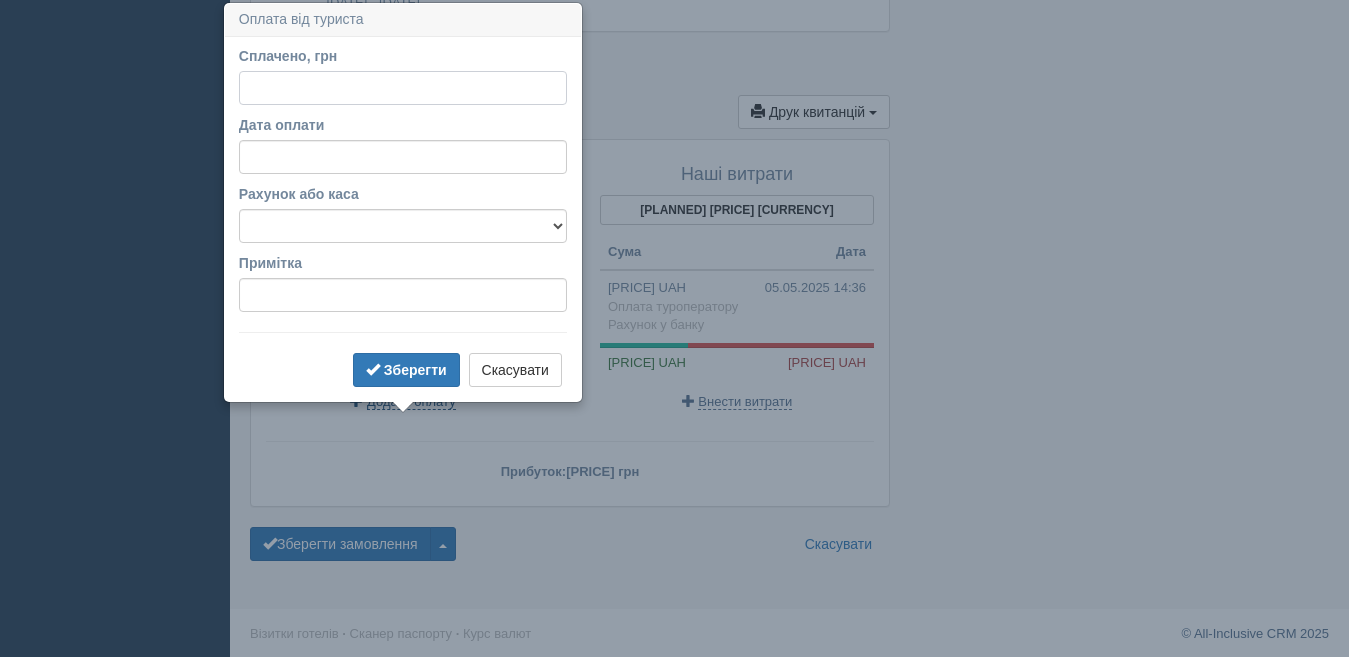 scroll, scrollTop: 2233, scrollLeft: 0, axis: vertical 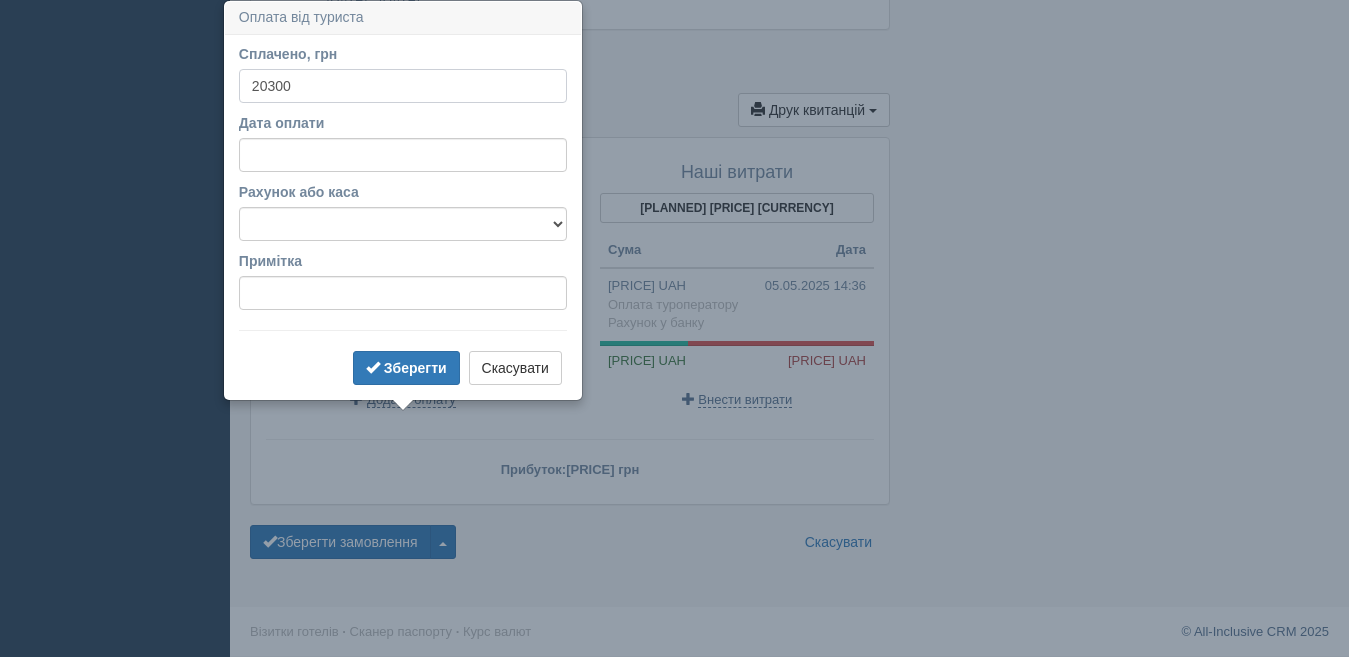 type on "20300" 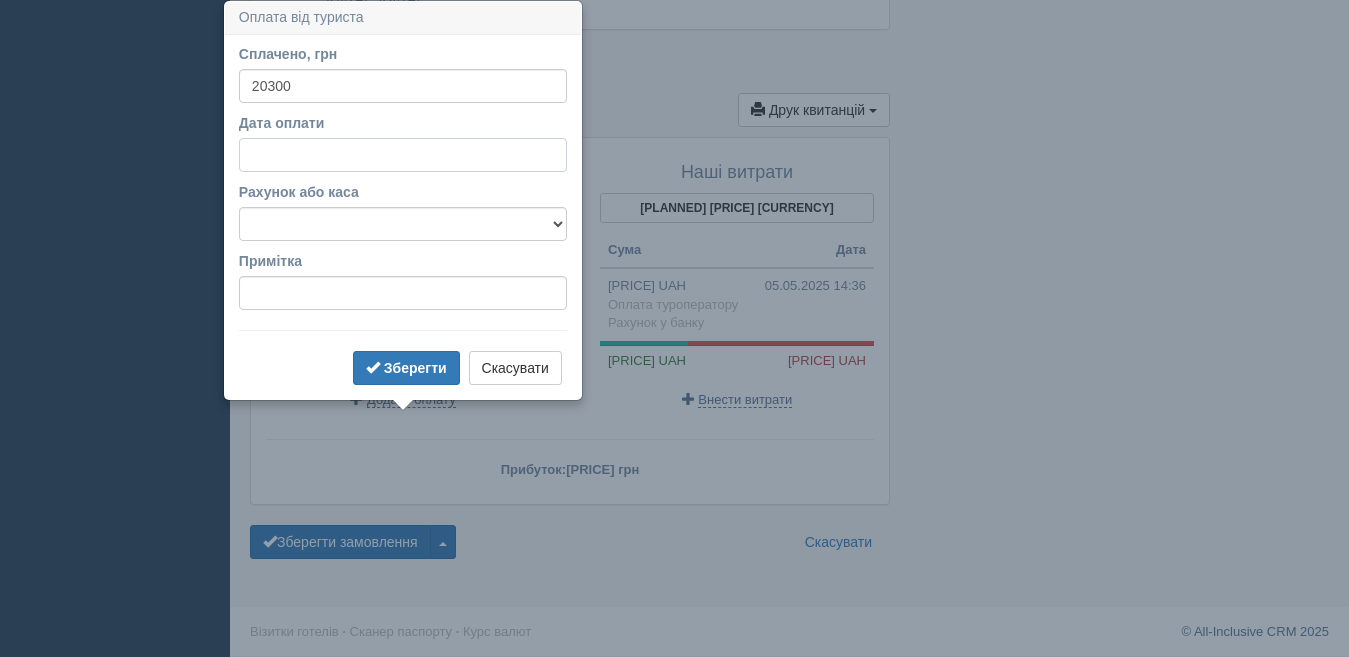 click on "Дата оплати" at bounding box center (403, 155) 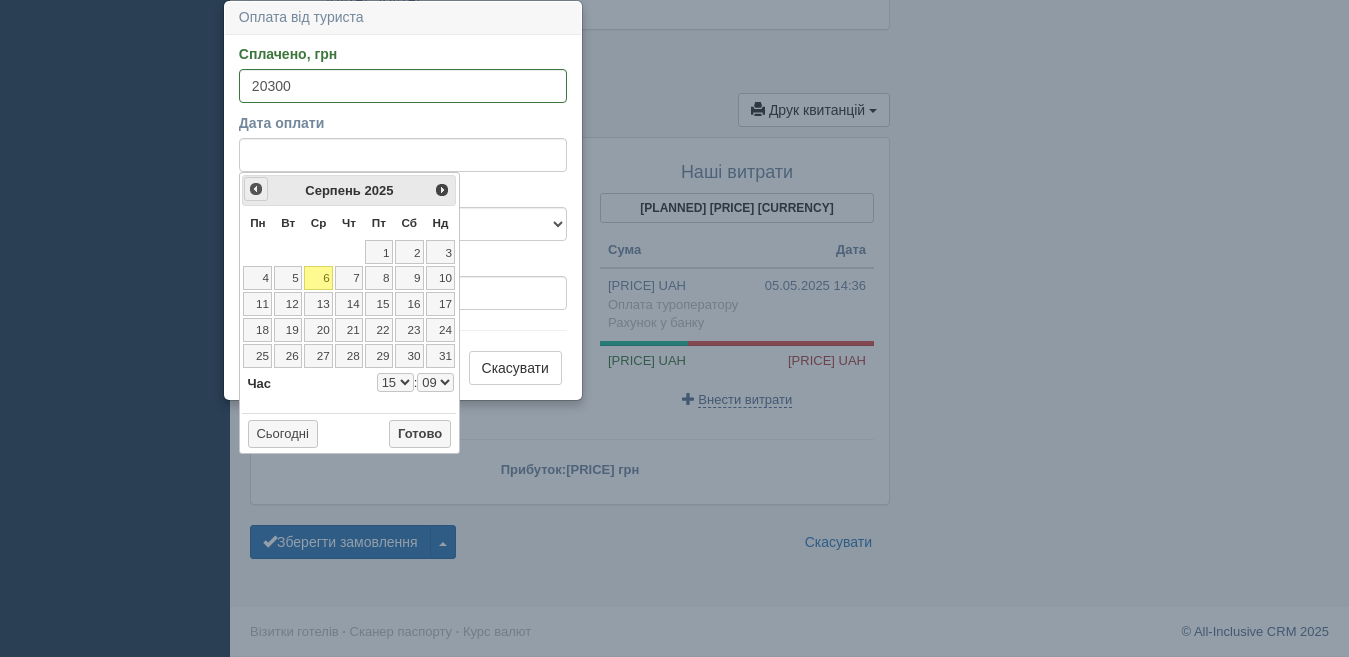click on "<Попер" at bounding box center [256, 189] 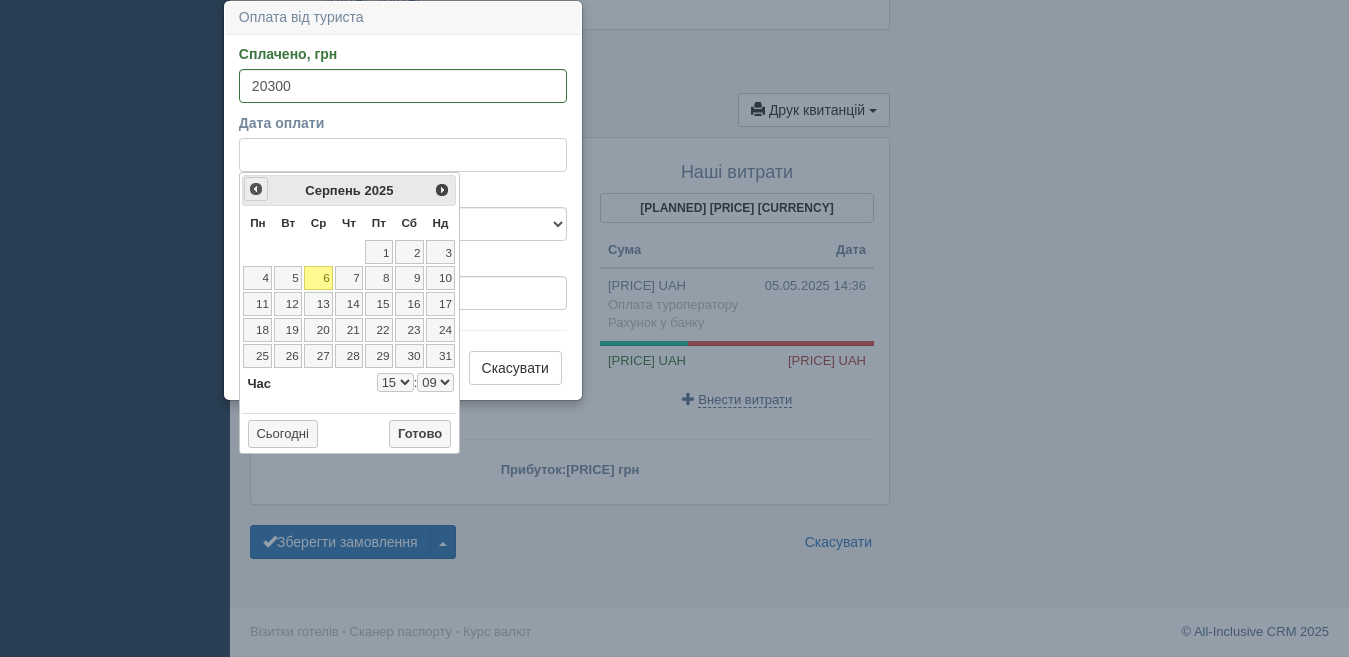 select on "15" 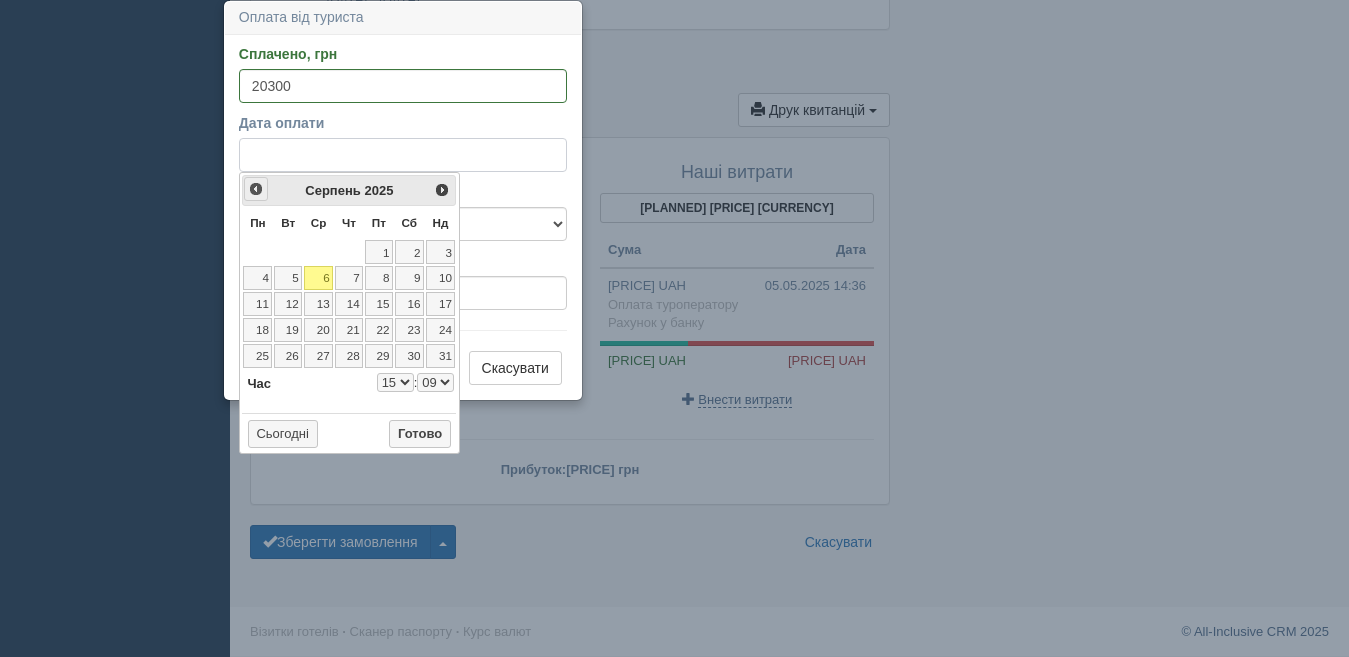 select on "9" 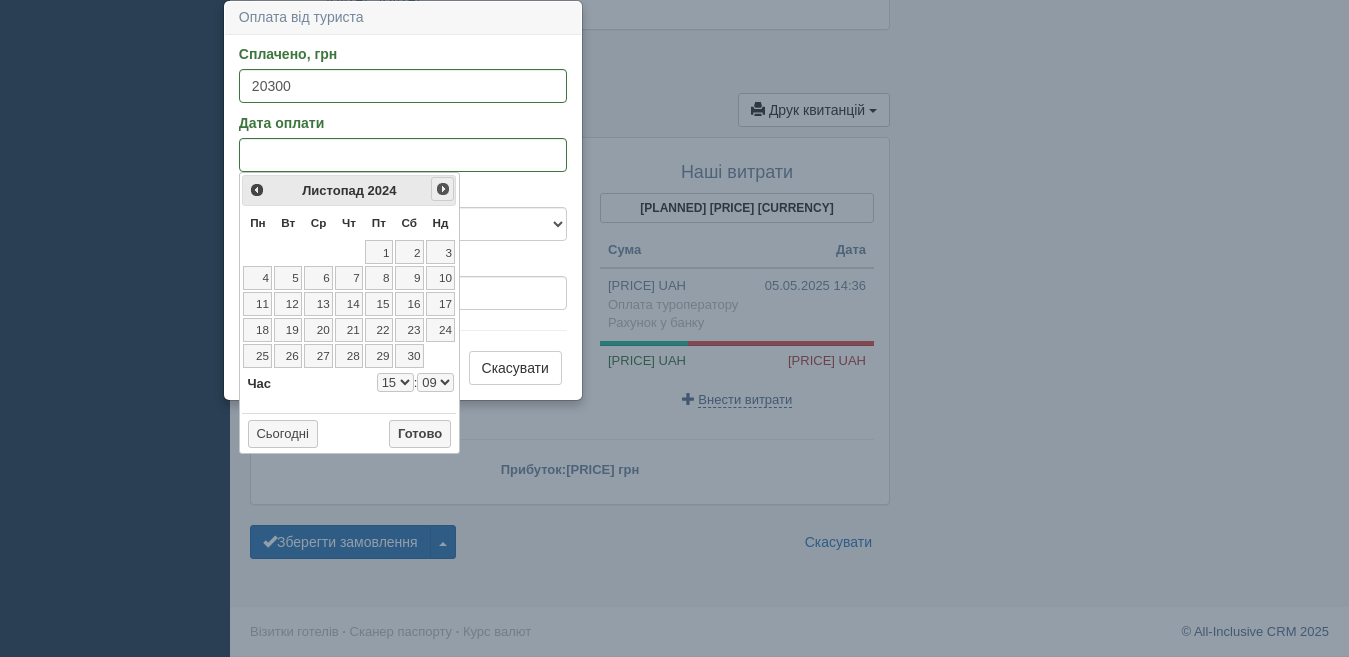 click on "Наст>" at bounding box center [443, 189] 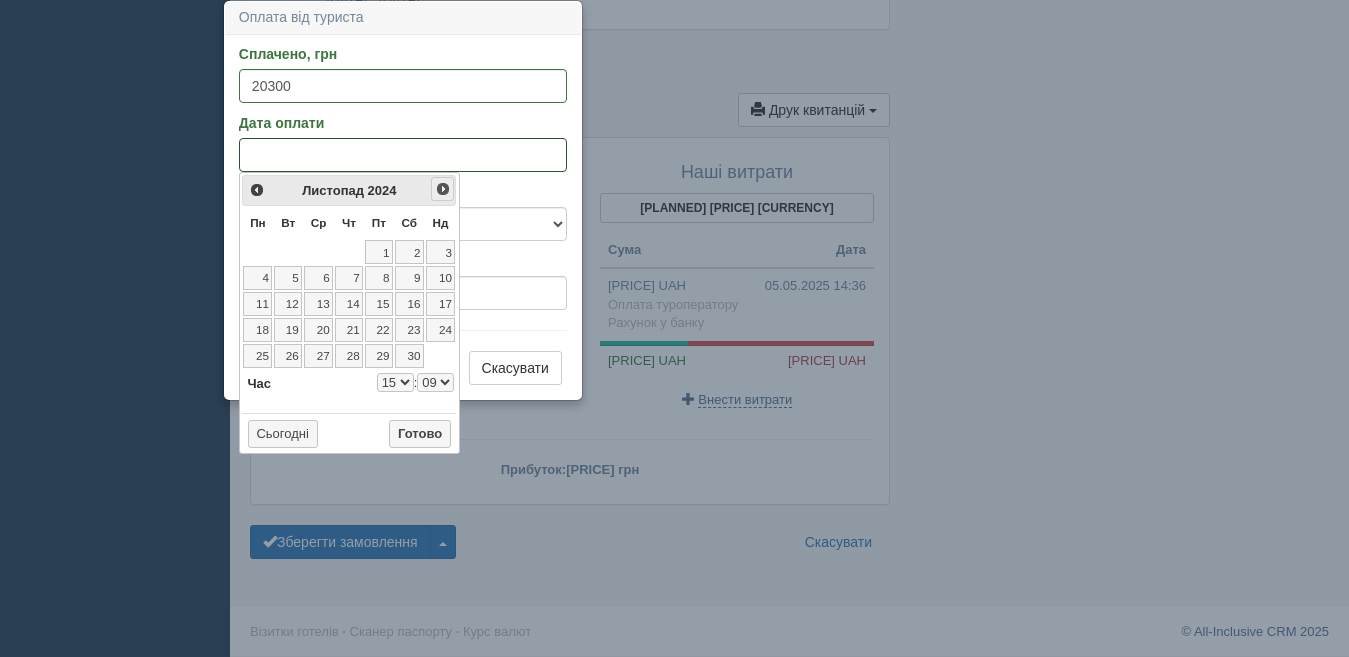 select on "15" 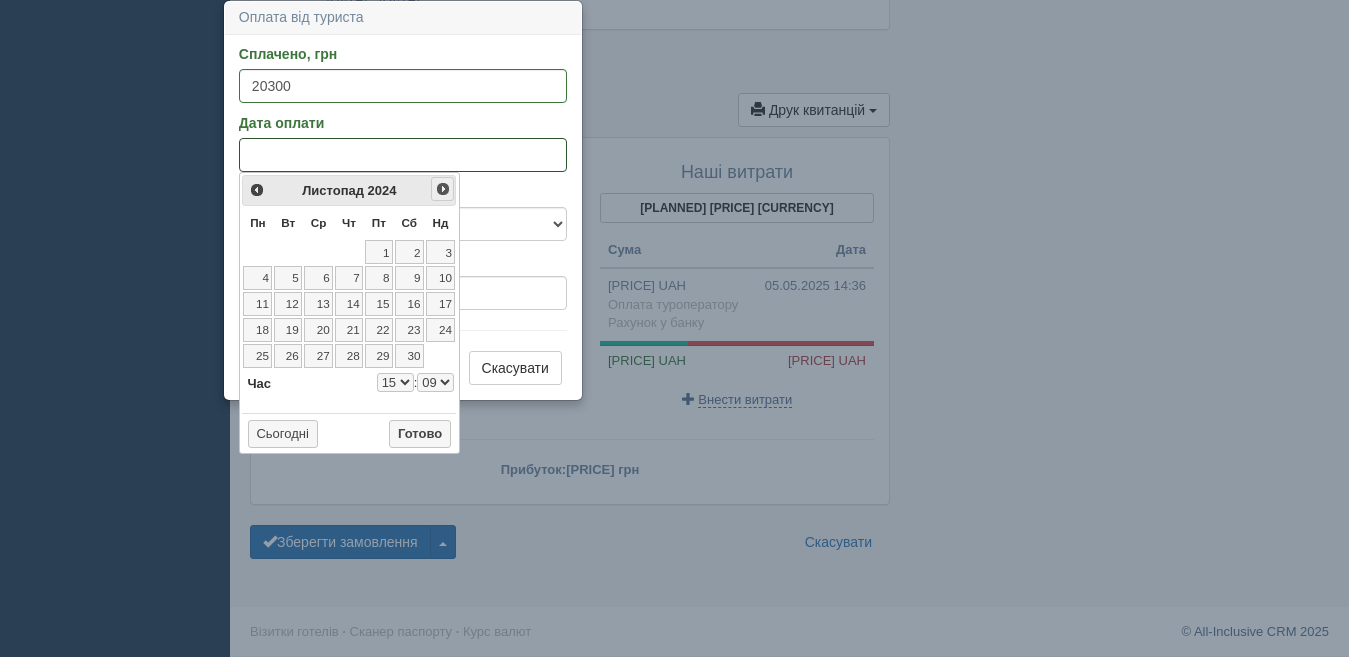 select on "9" 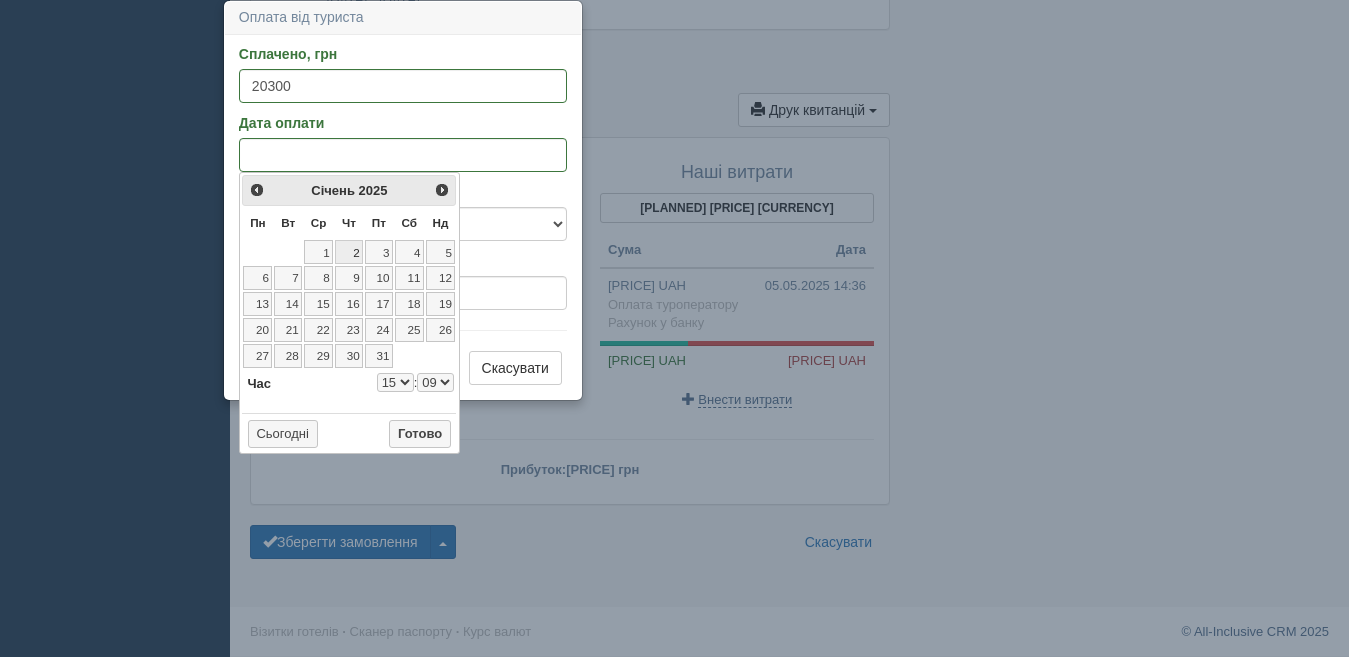 click on "2" at bounding box center [349, 252] 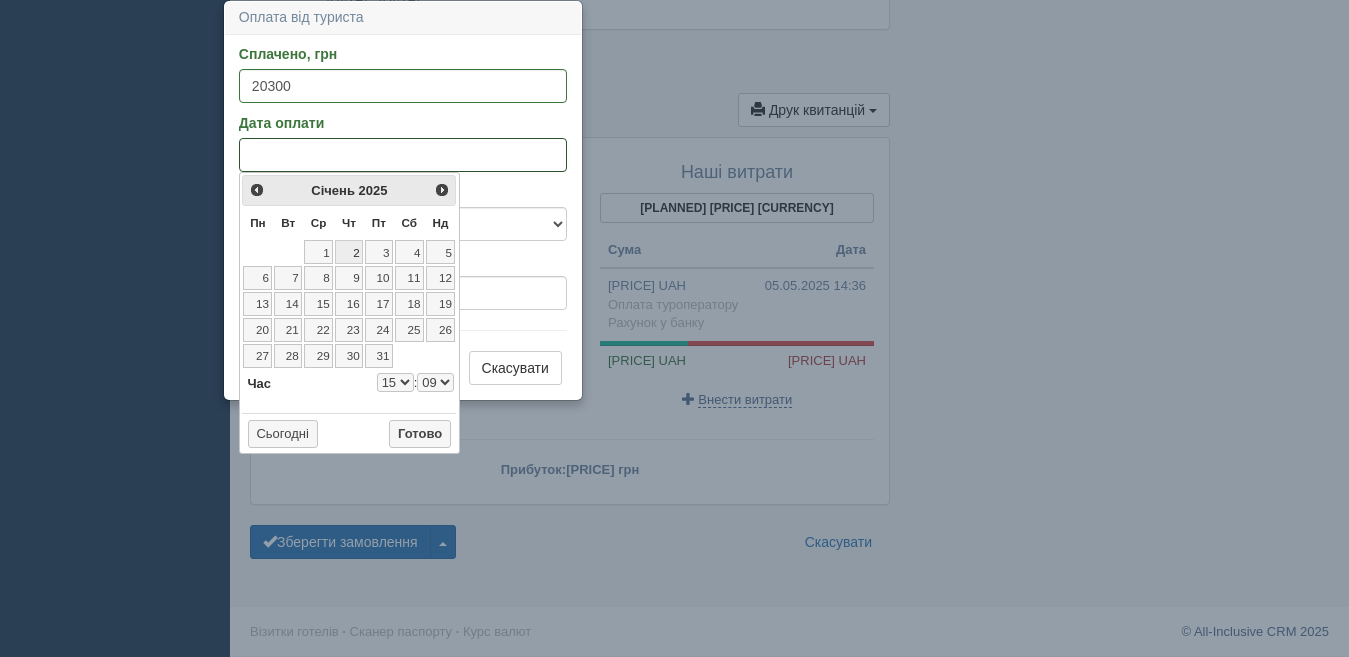 select on "15" 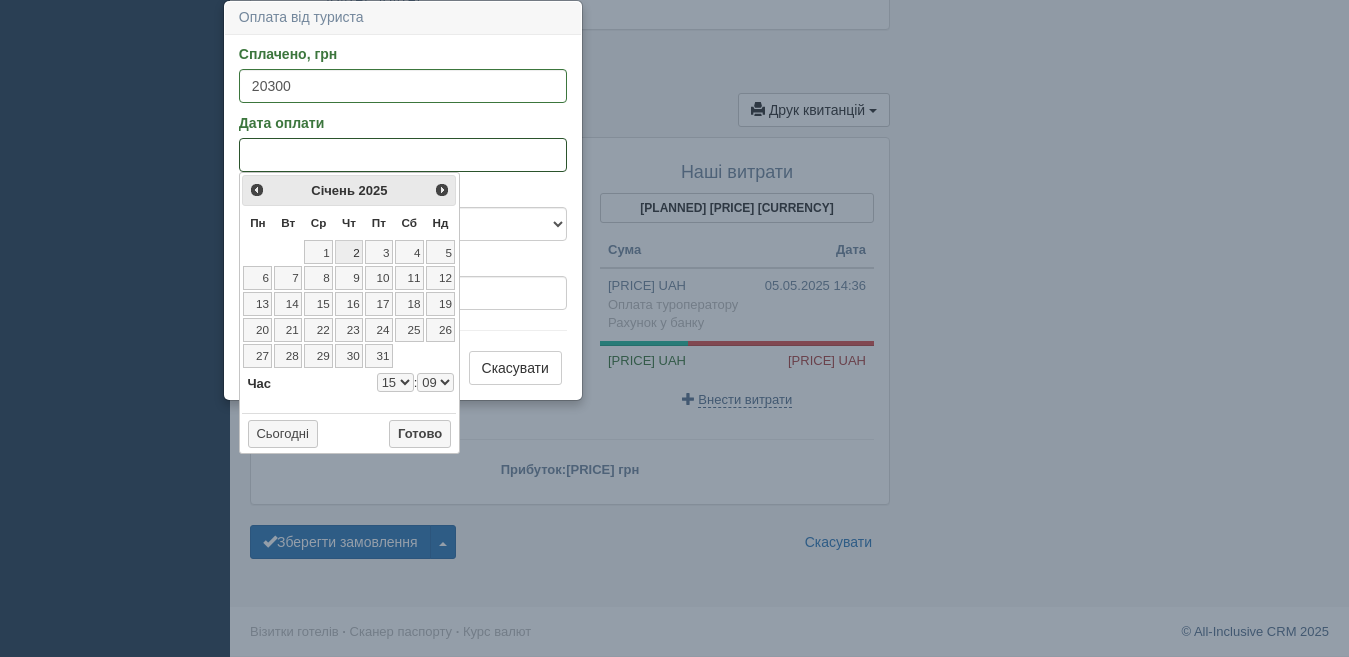 select on "9" 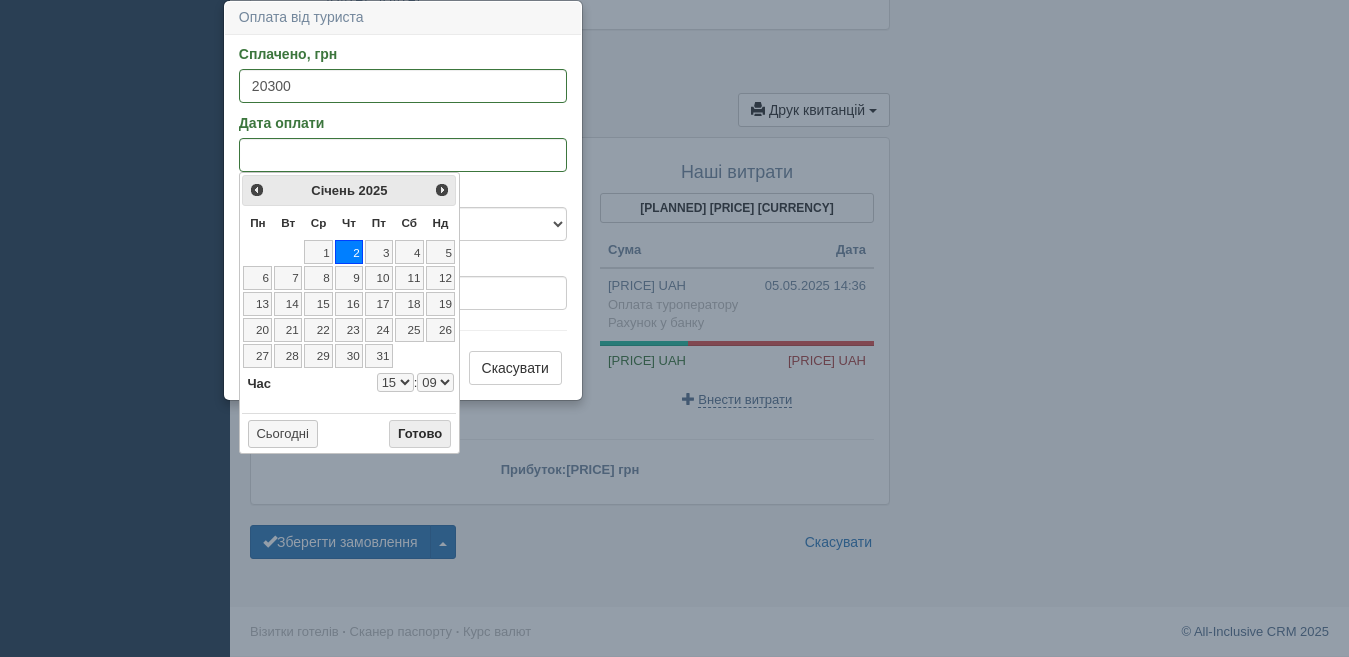 click on "Готово" at bounding box center [420, 434] 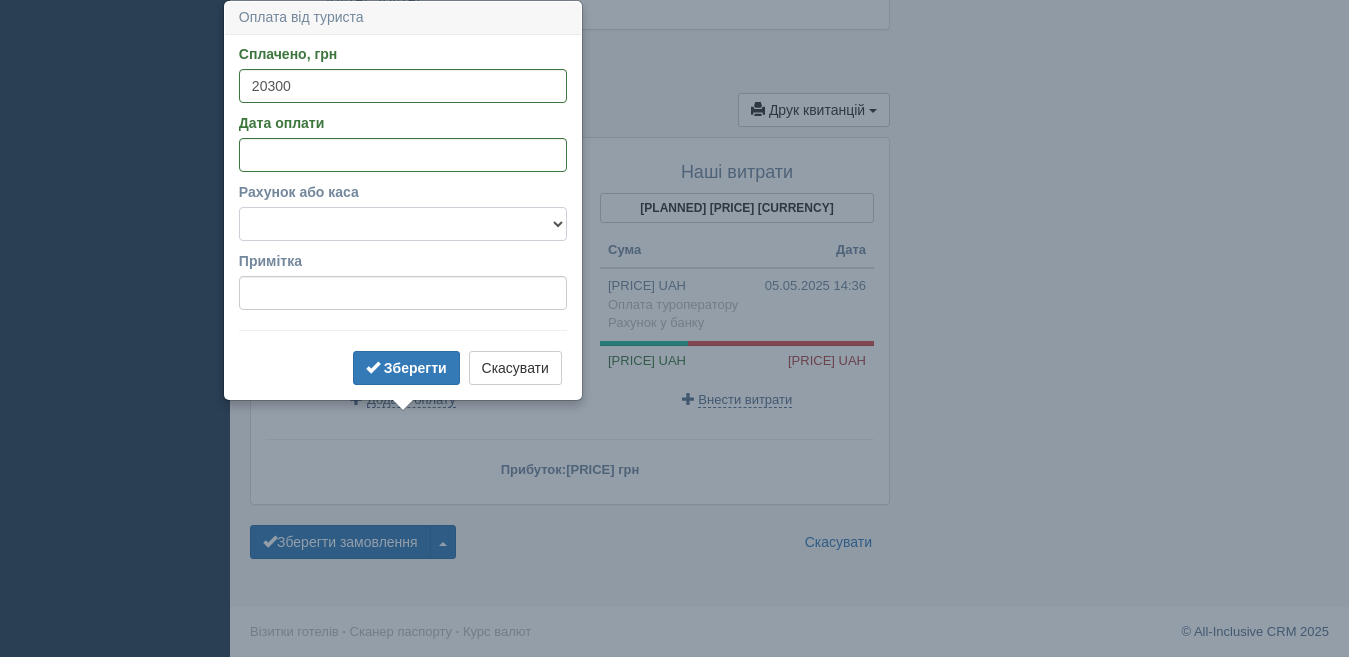 click on "Готівка
Картка
Рахунок у банку" at bounding box center (403, 224) 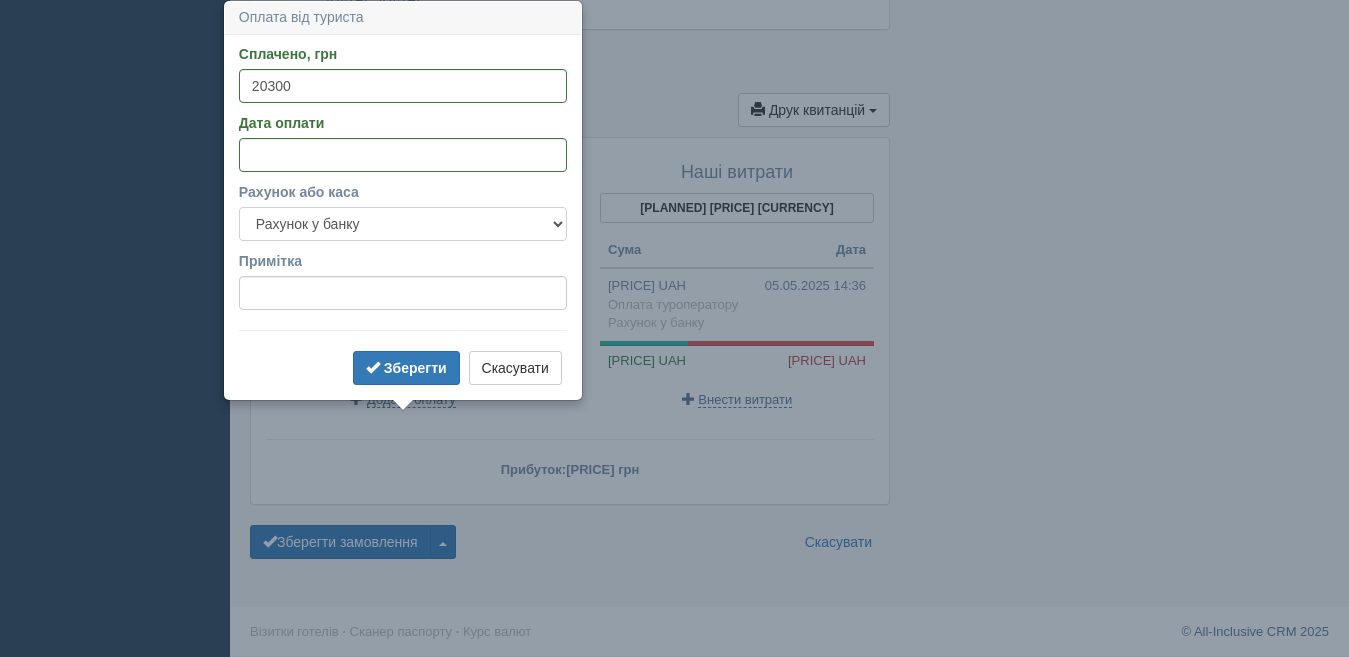 click on "Готівка
Картка
Рахунок у банку" at bounding box center (403, 224) 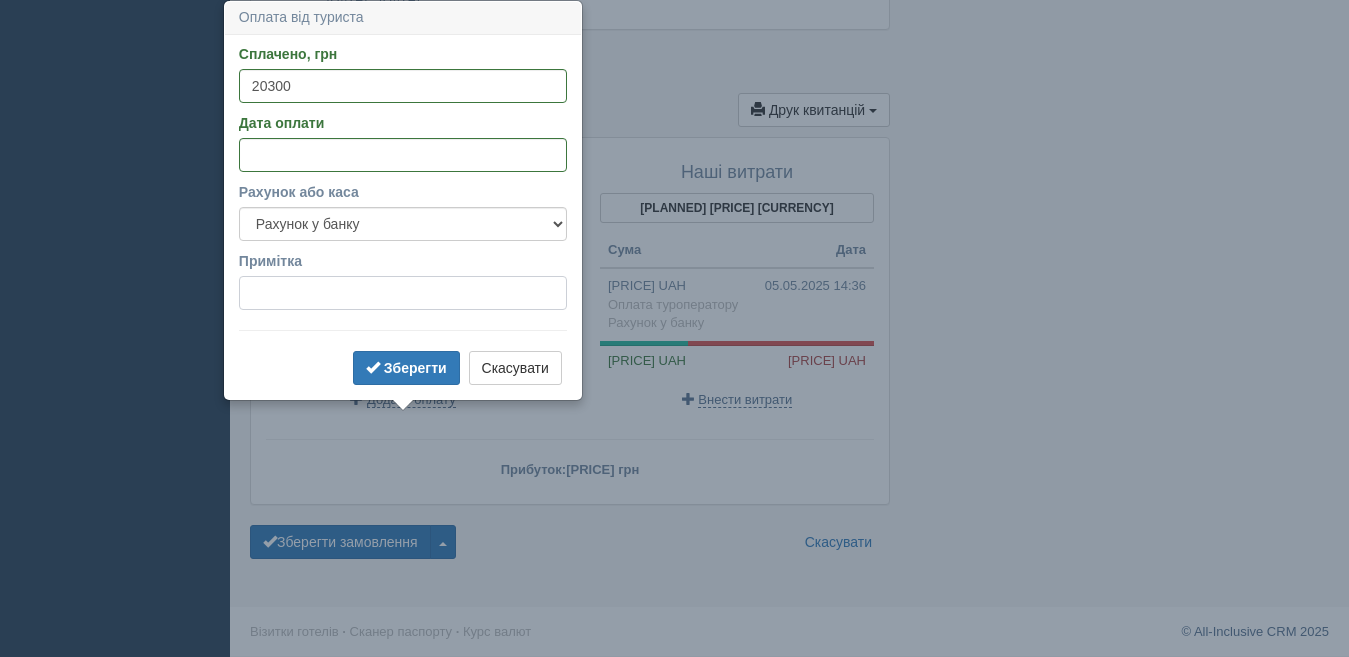click on "Примітка" at bounding box center [403, 293] 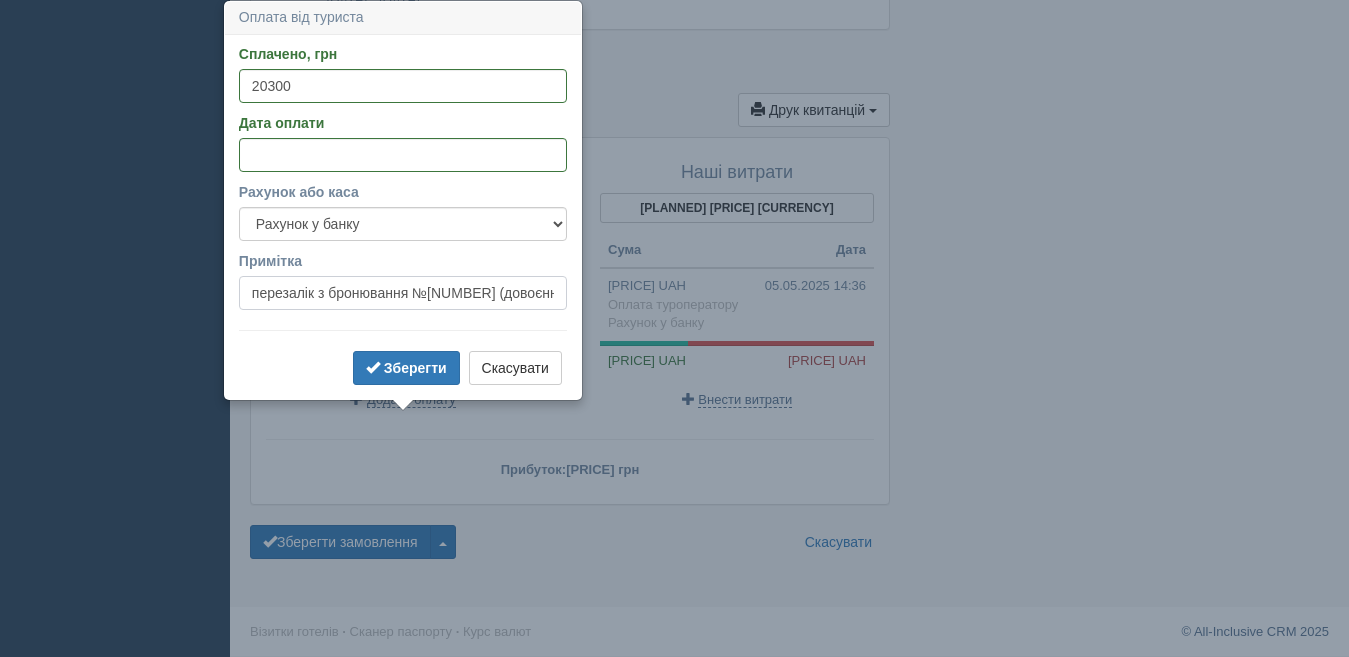 scroll, scrollTop: 0, scrollLeft: 2, axis: horizontal 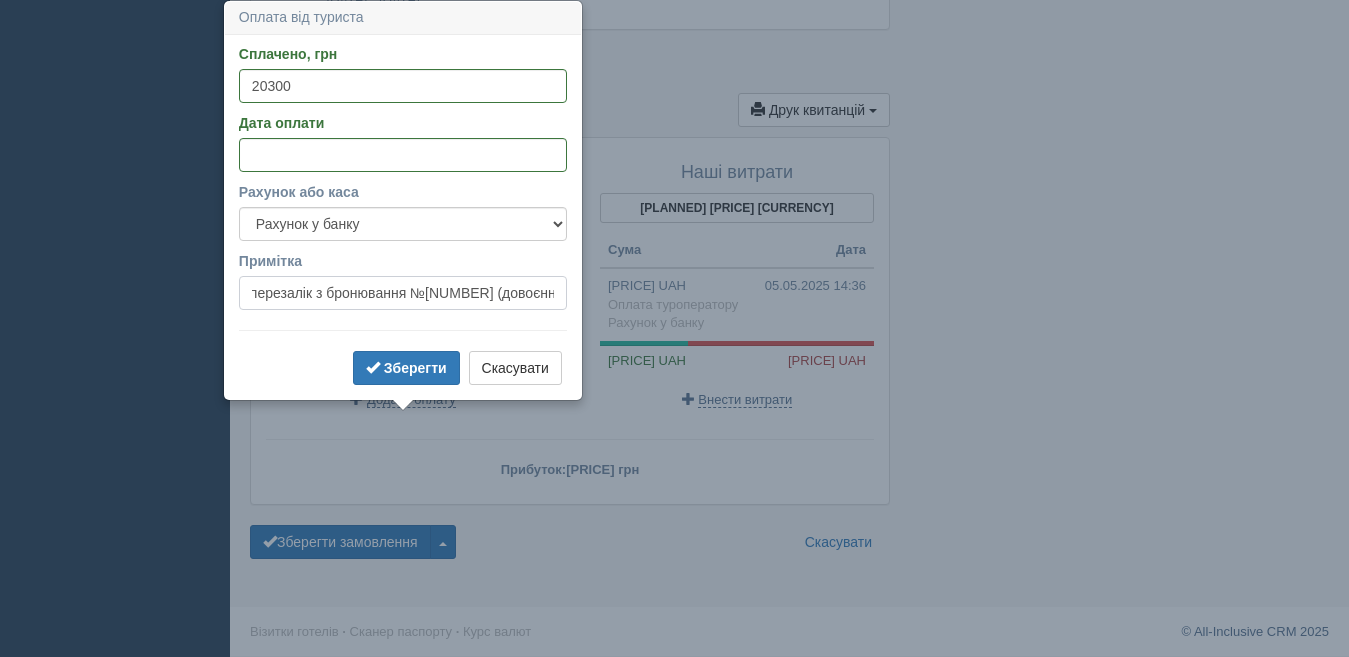 type on "перезалік з бронювання №[NUMBER] (довоєнне)" 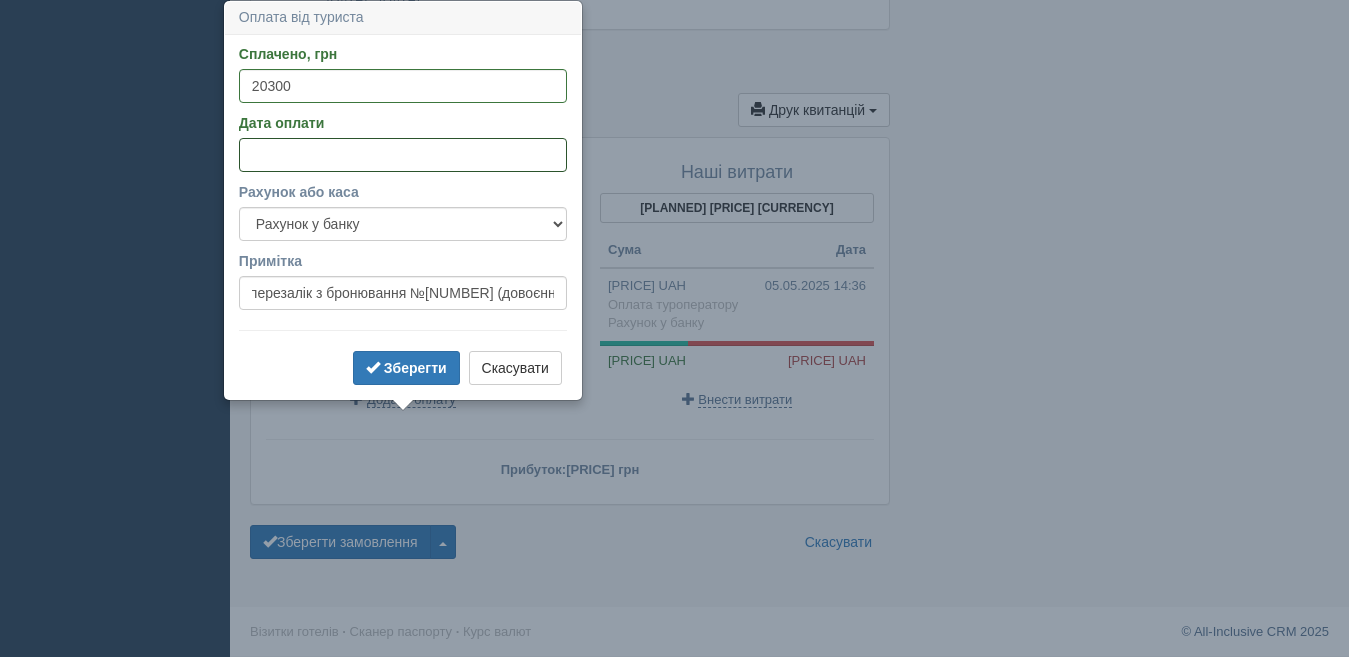 click on "Дата оплати" at bounding box center (403, 155) 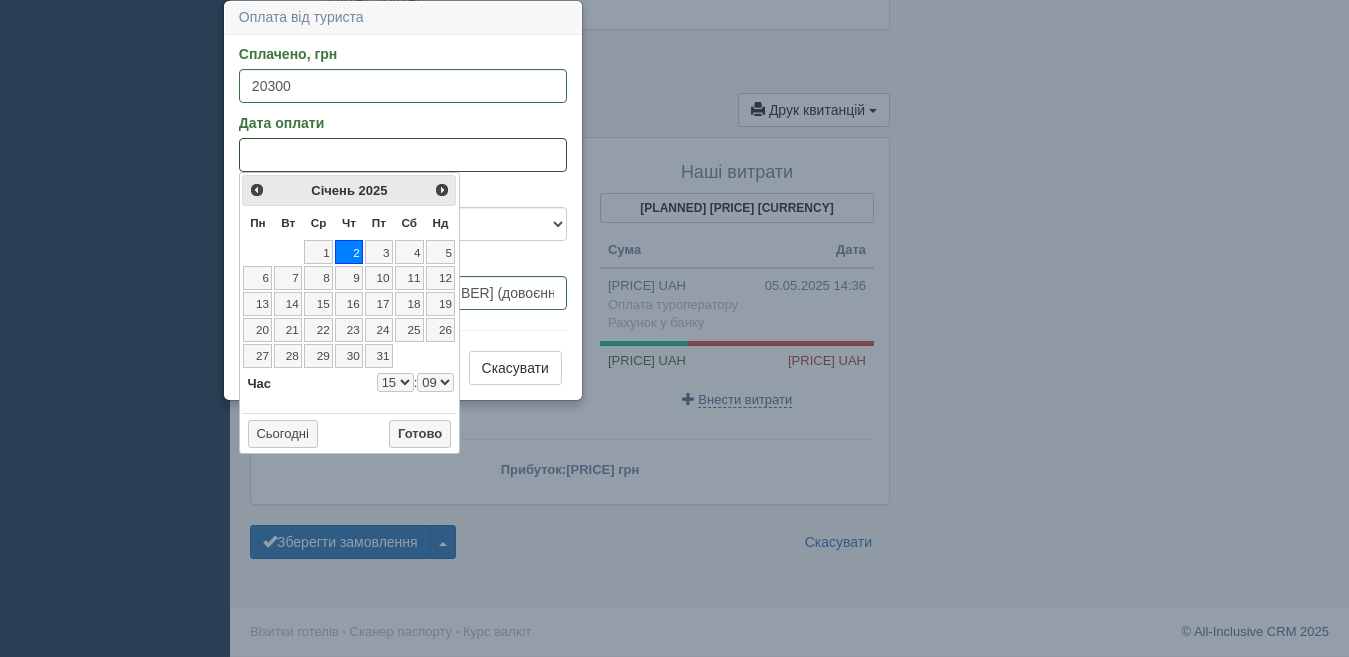 scroll, scrollTop: 0, scrollLeft: 0, axis: both 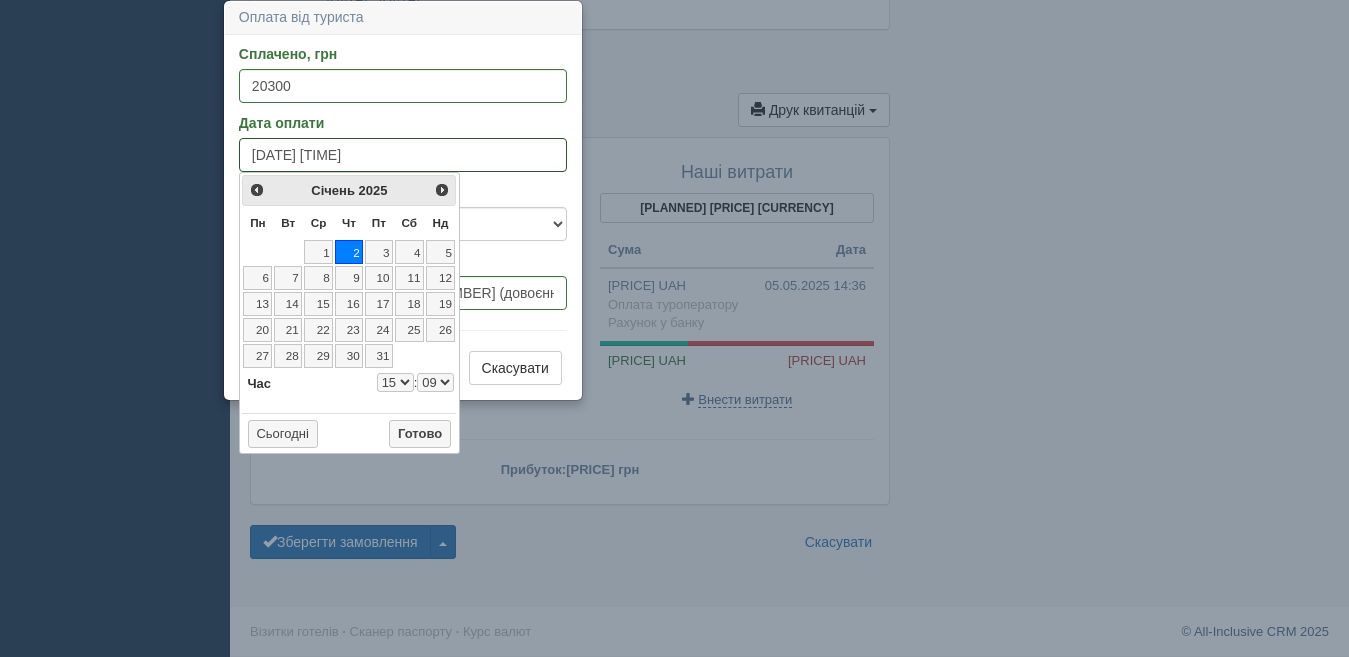 type on "02.01.2022 15:09" 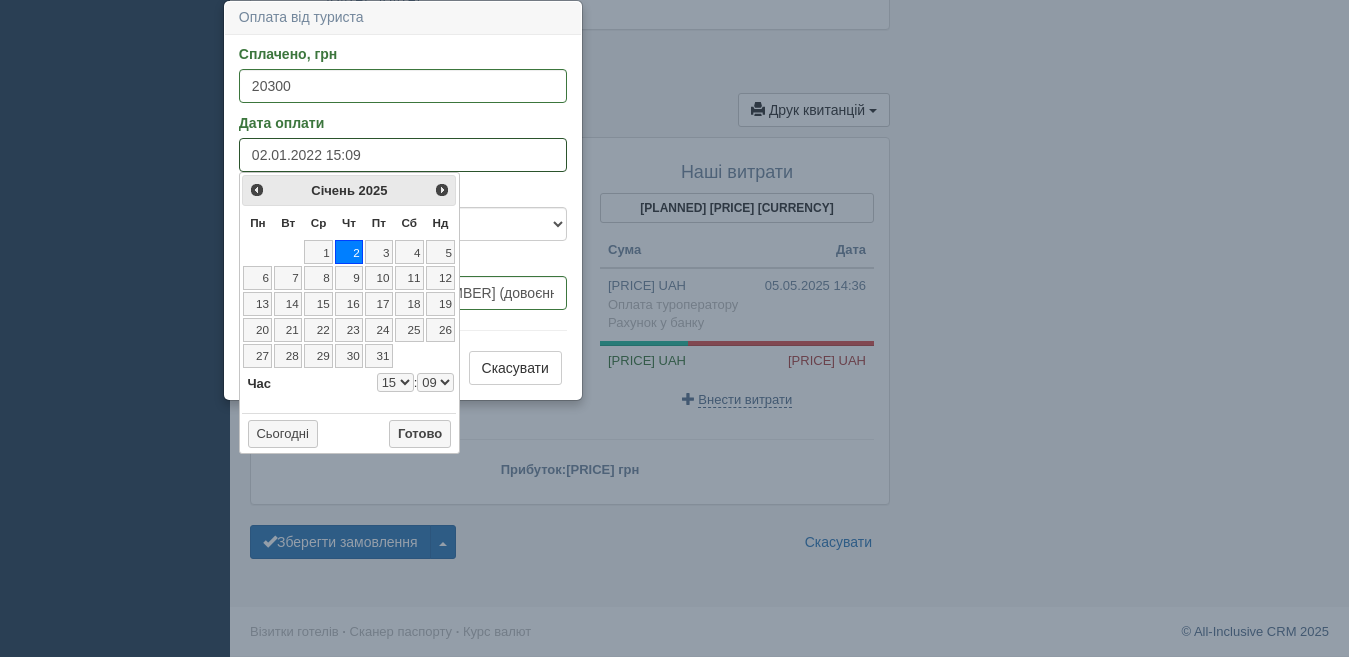 select on "15" 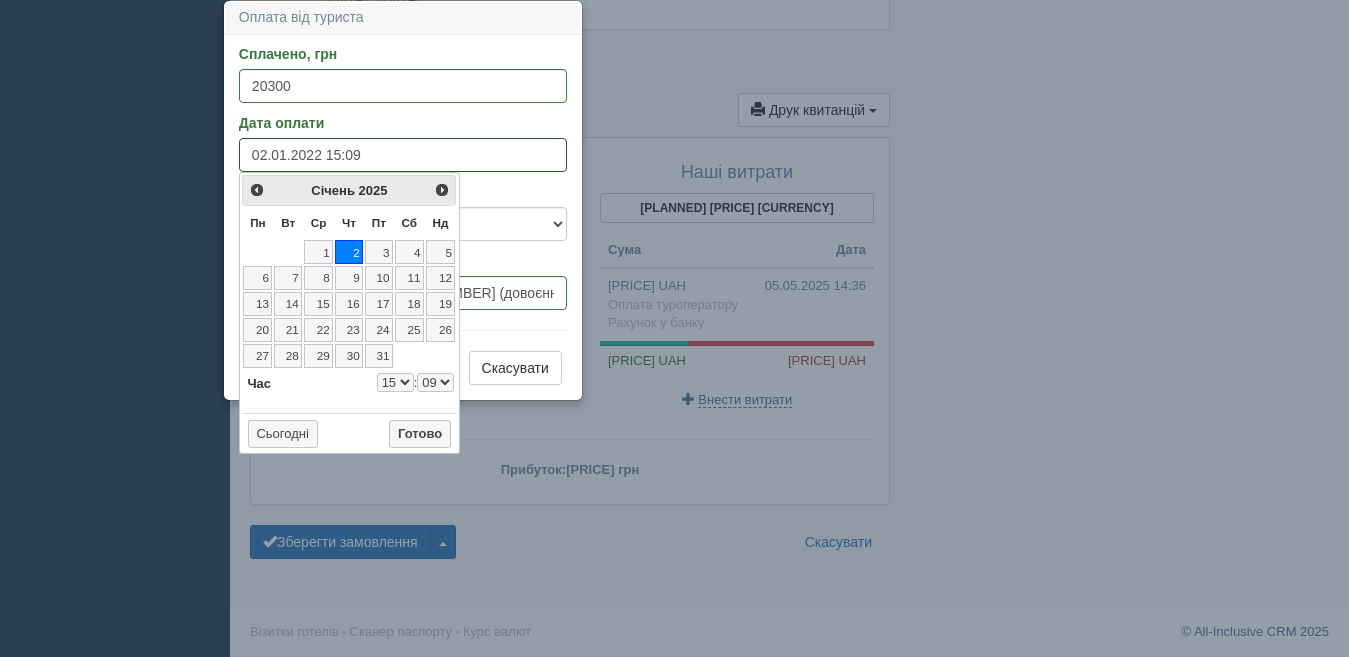 select on "9" 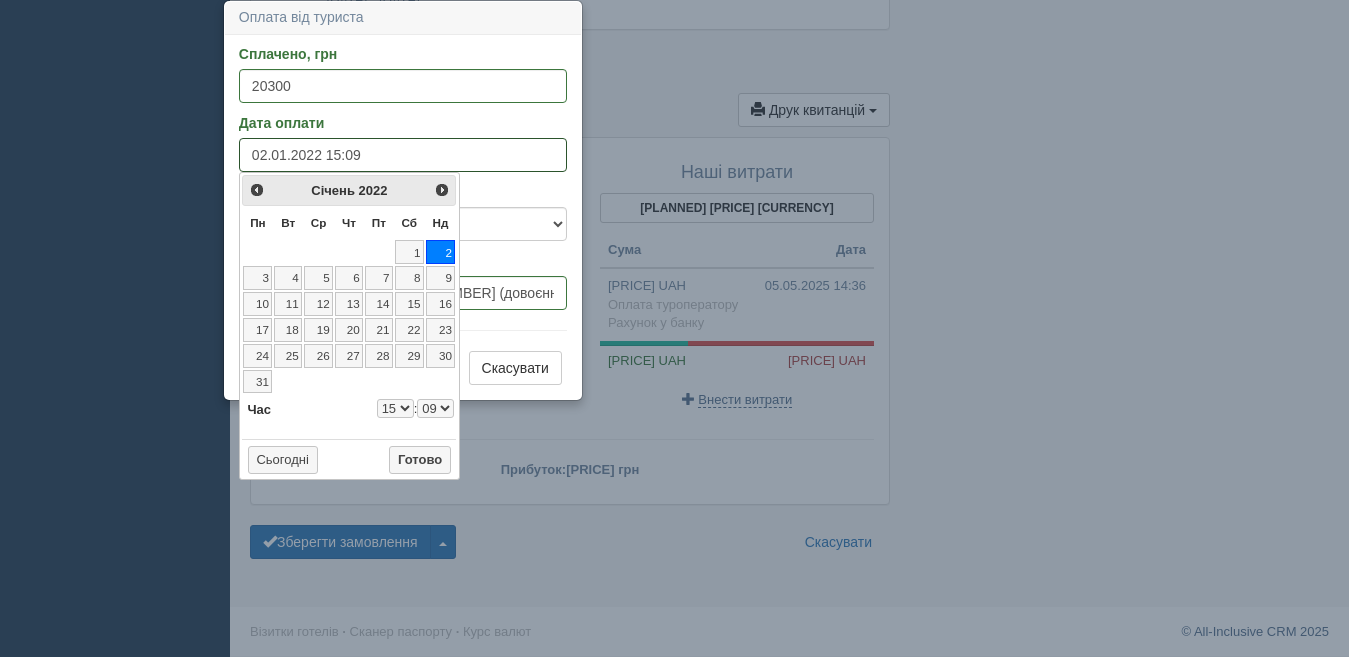 click on "02.01.2022 15:09" at bounding box center (403, 155) 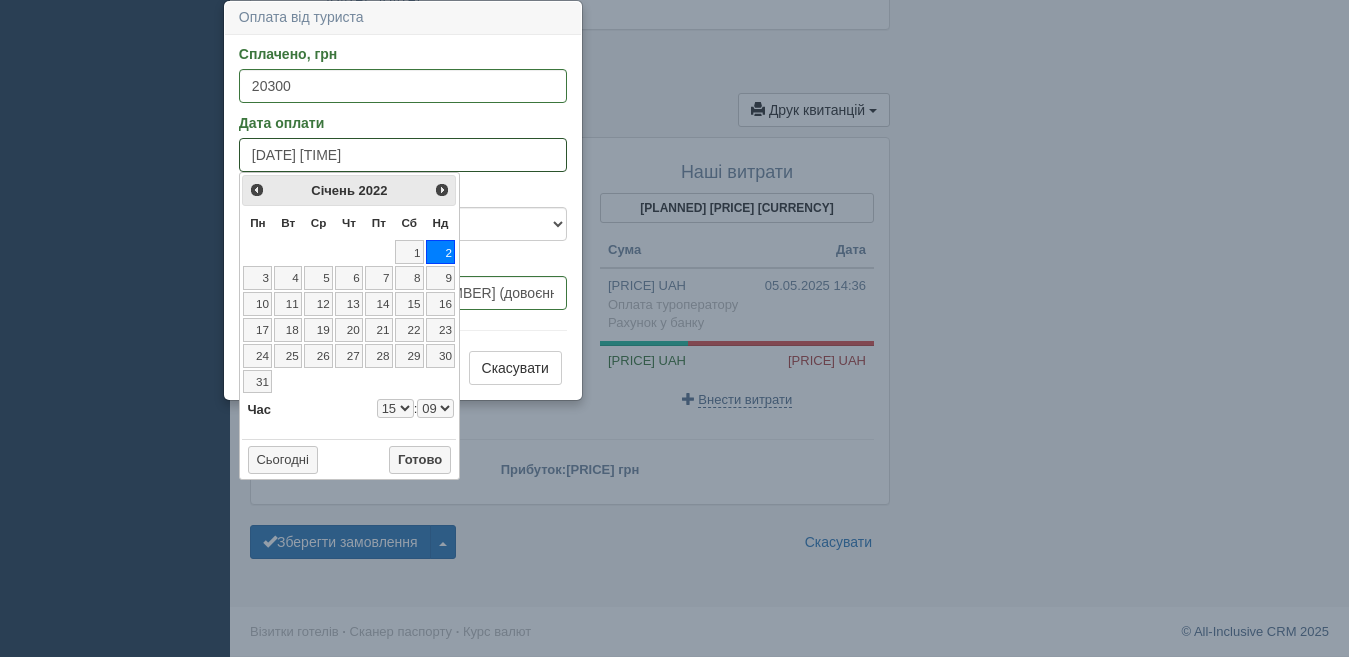 type on "[DATE] [TIME]" 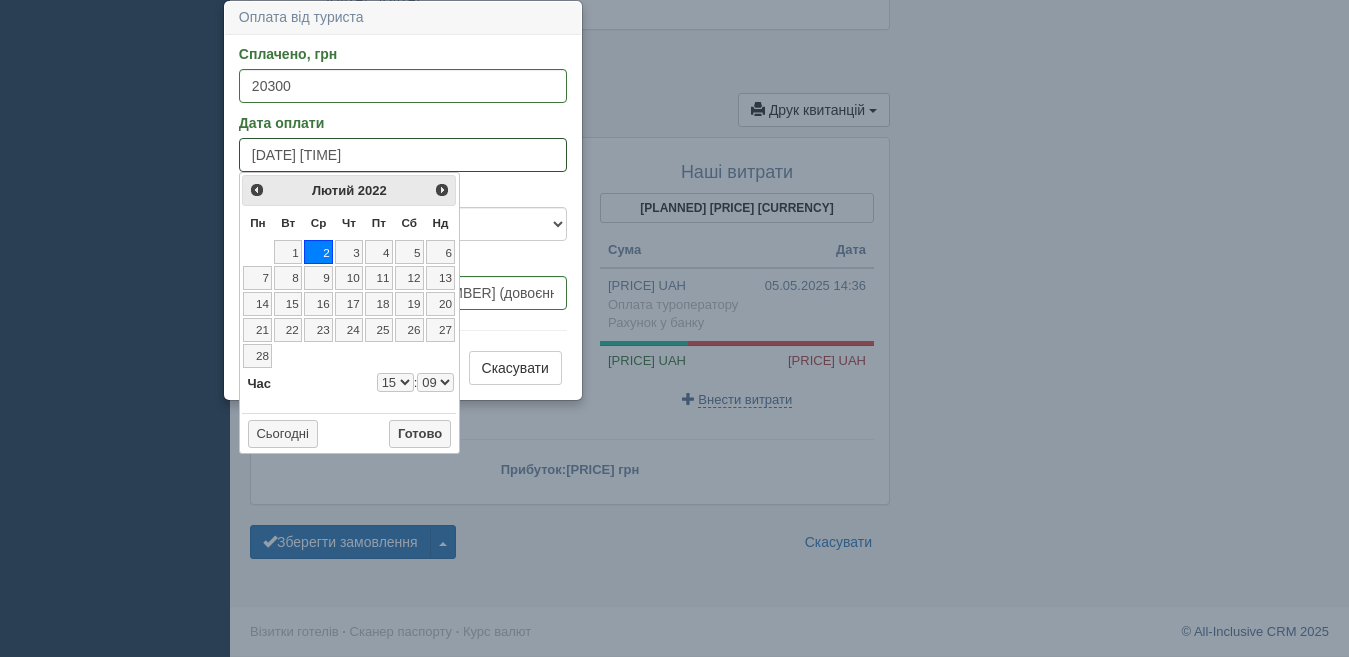 click on "[DATE] [TIME]" at bounding box center (403, 155) 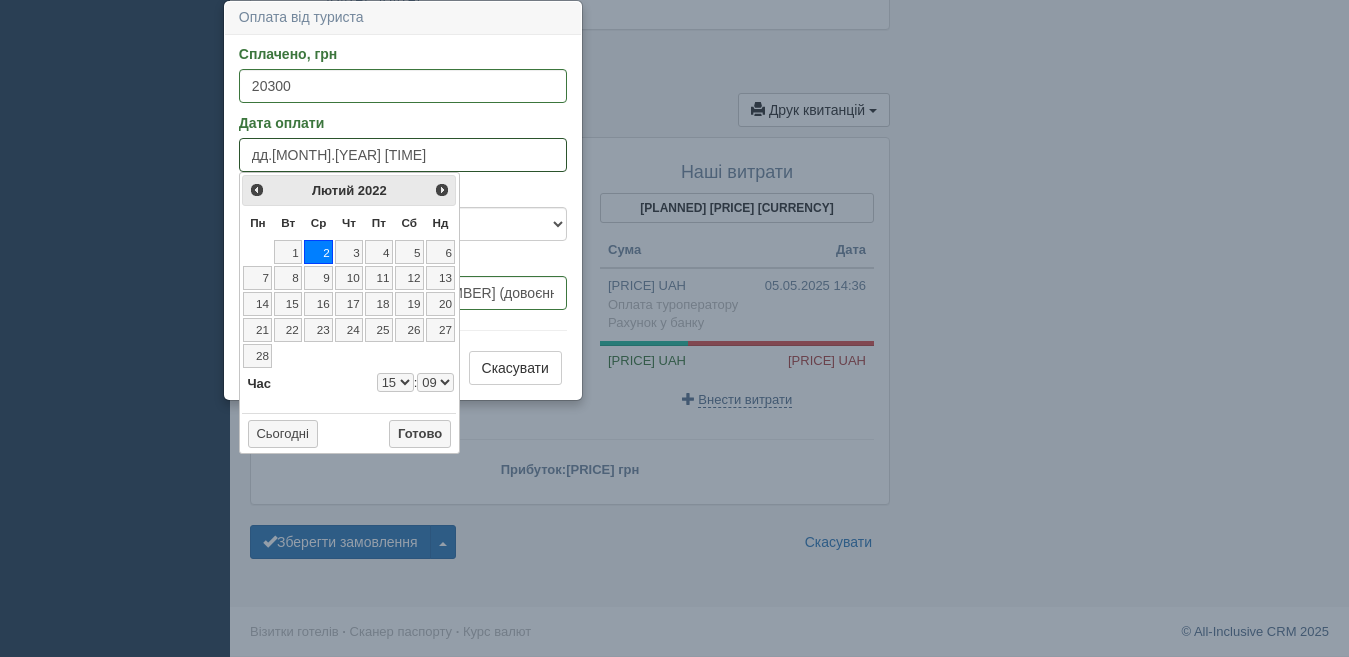 type on "дд.12.2022 15:09" 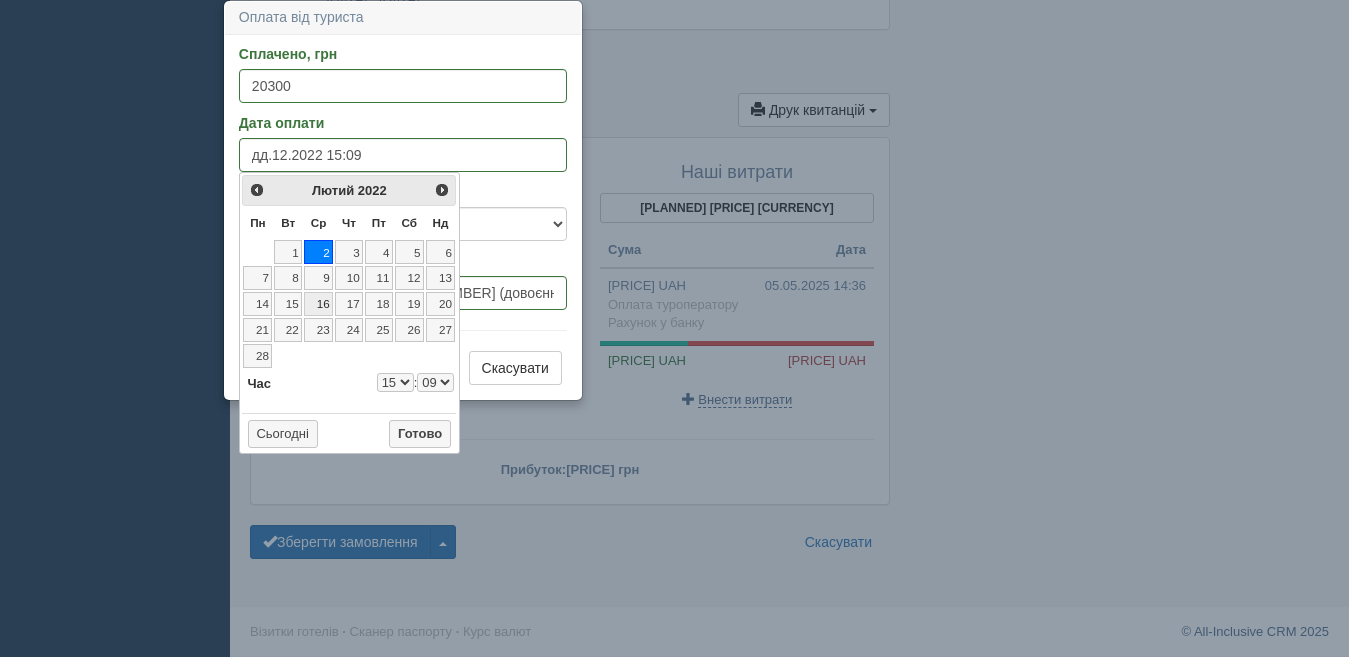 click on "16" at bounding box center (318, 304) 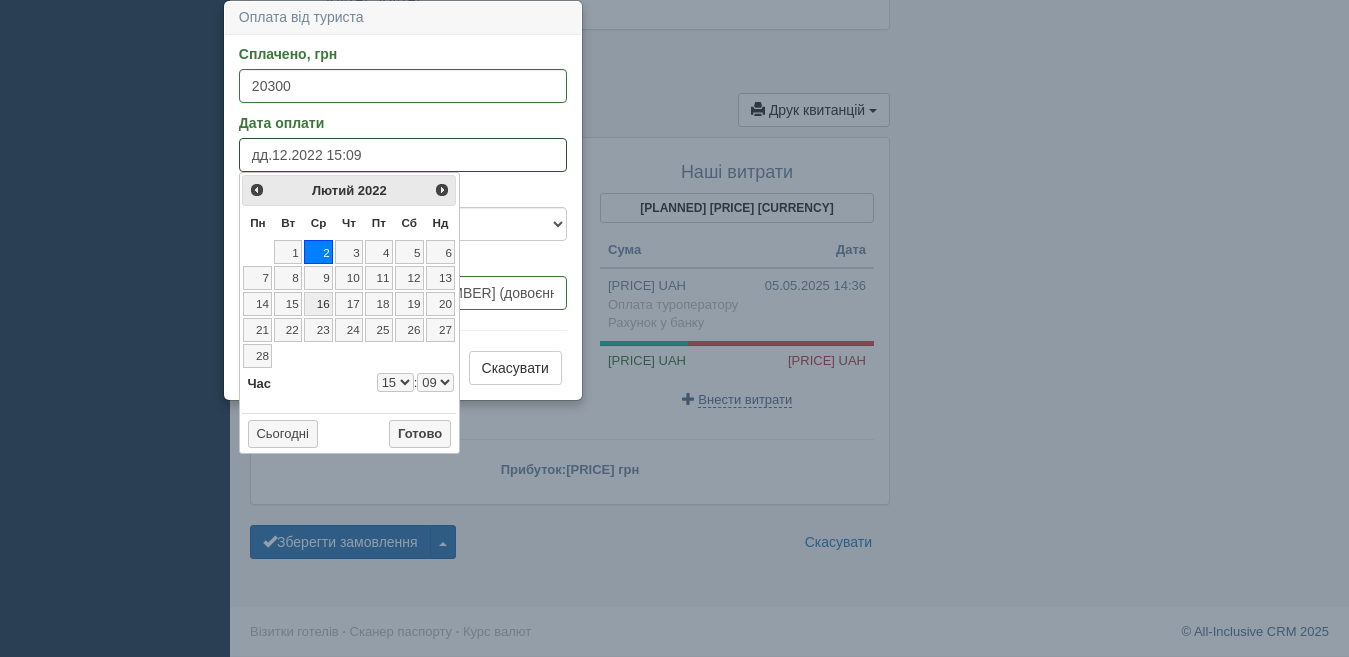 select on "15" 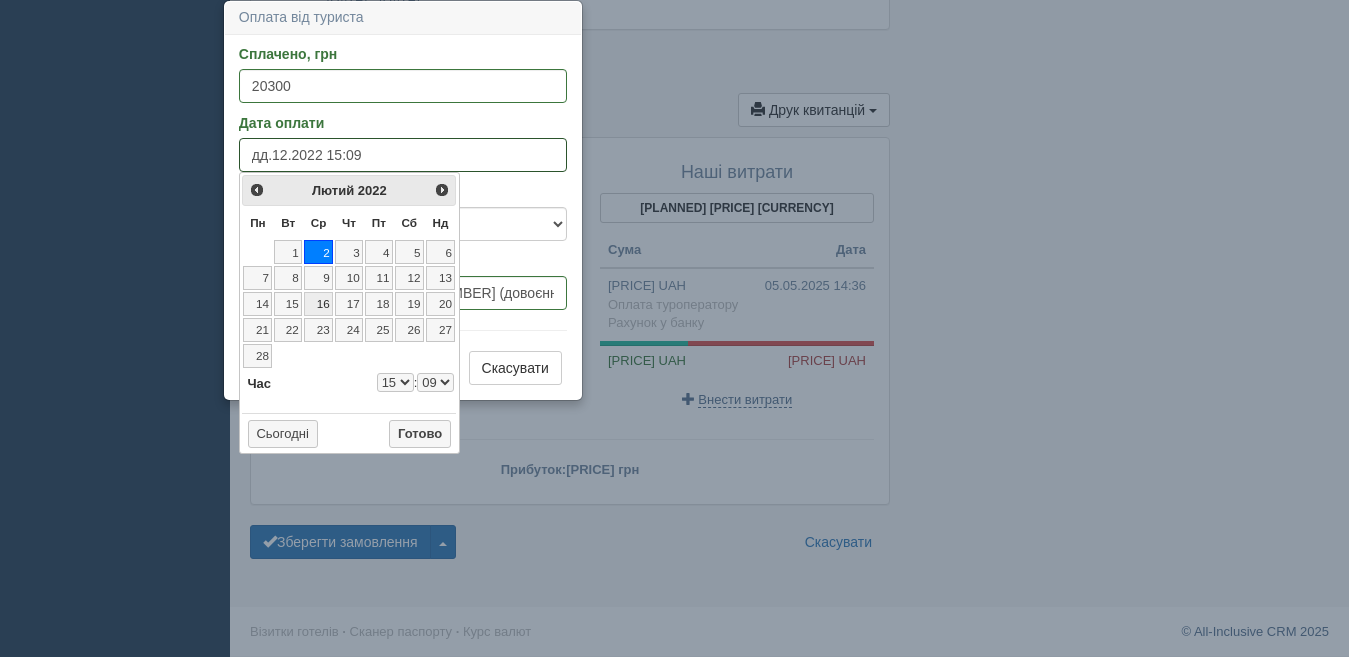 select on "9" 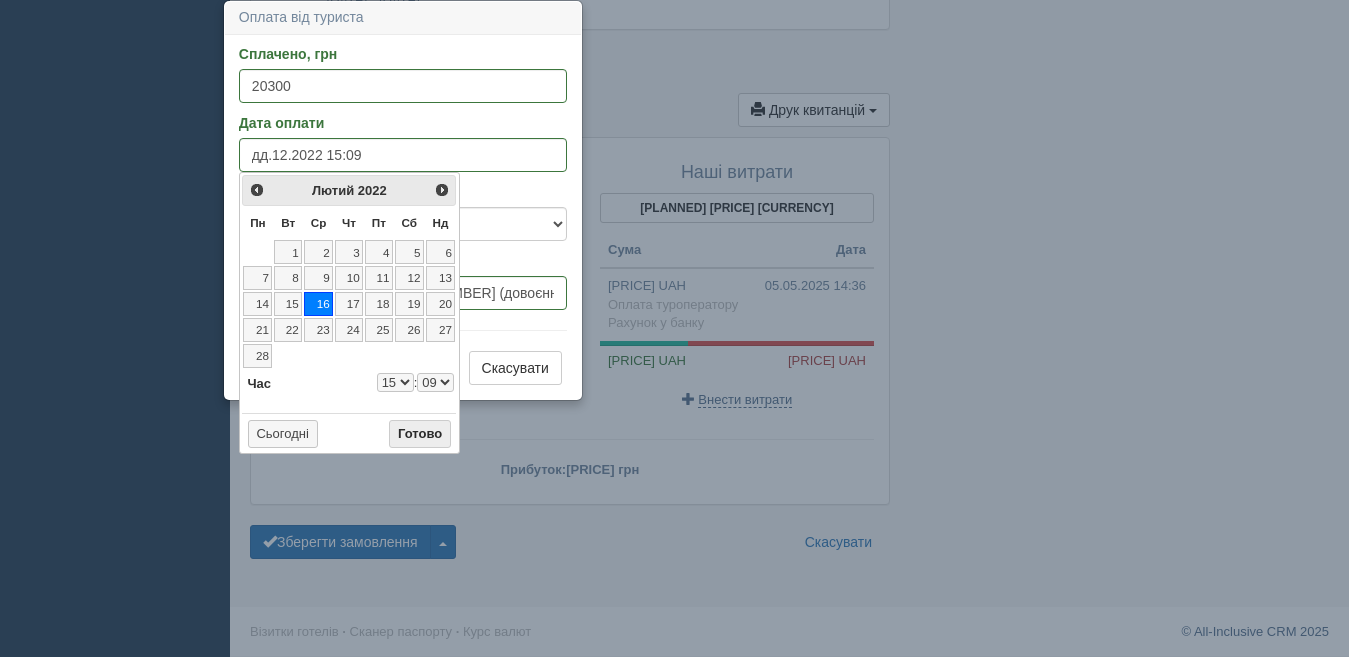 click on "Готово" at bounding box center (420, 434) 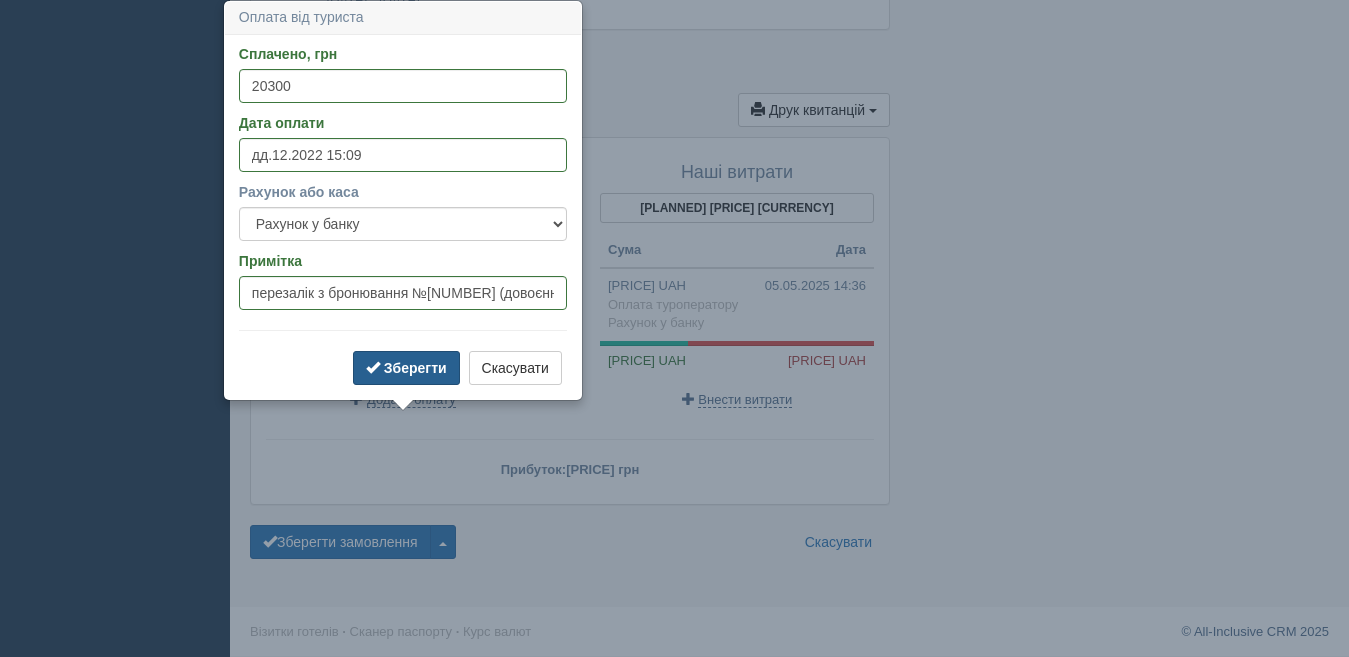 click on "Зберегти" at bounding box center [415, 368] 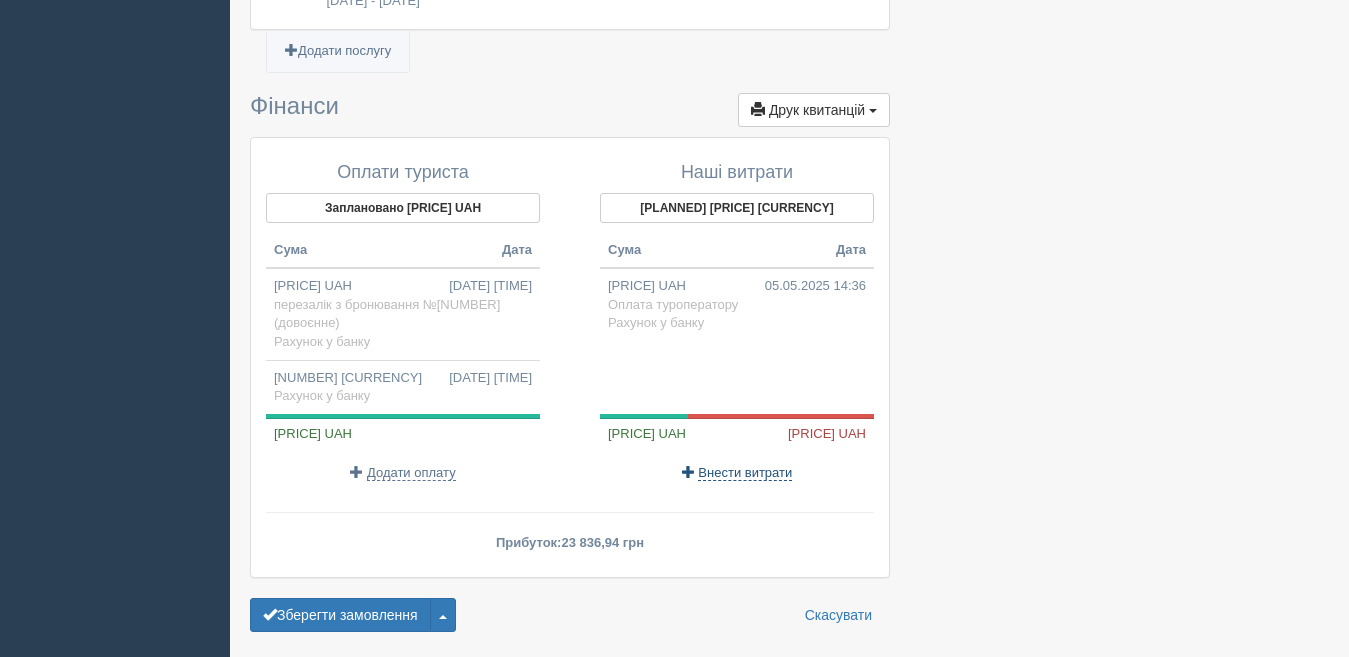 click on "Внести витрати" at bounding box center [745, 473] 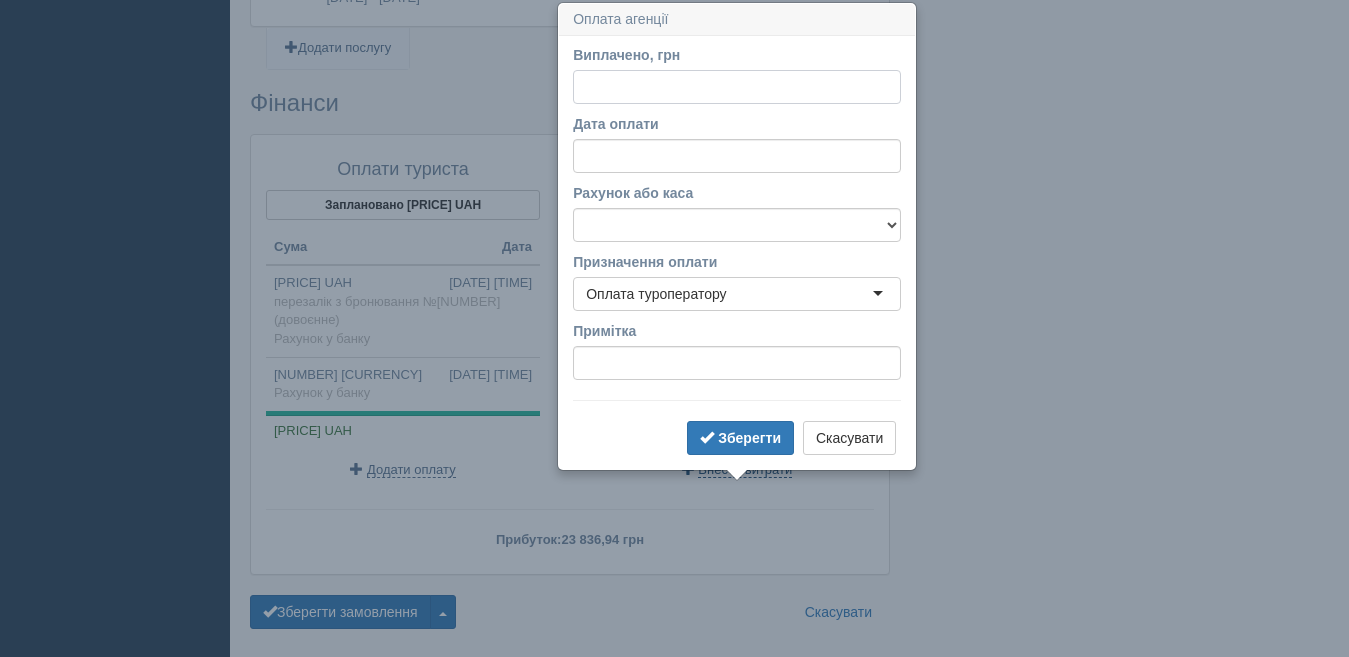 scroll, scrollTop: 2238, scrollLeft: 0, axis: vertical 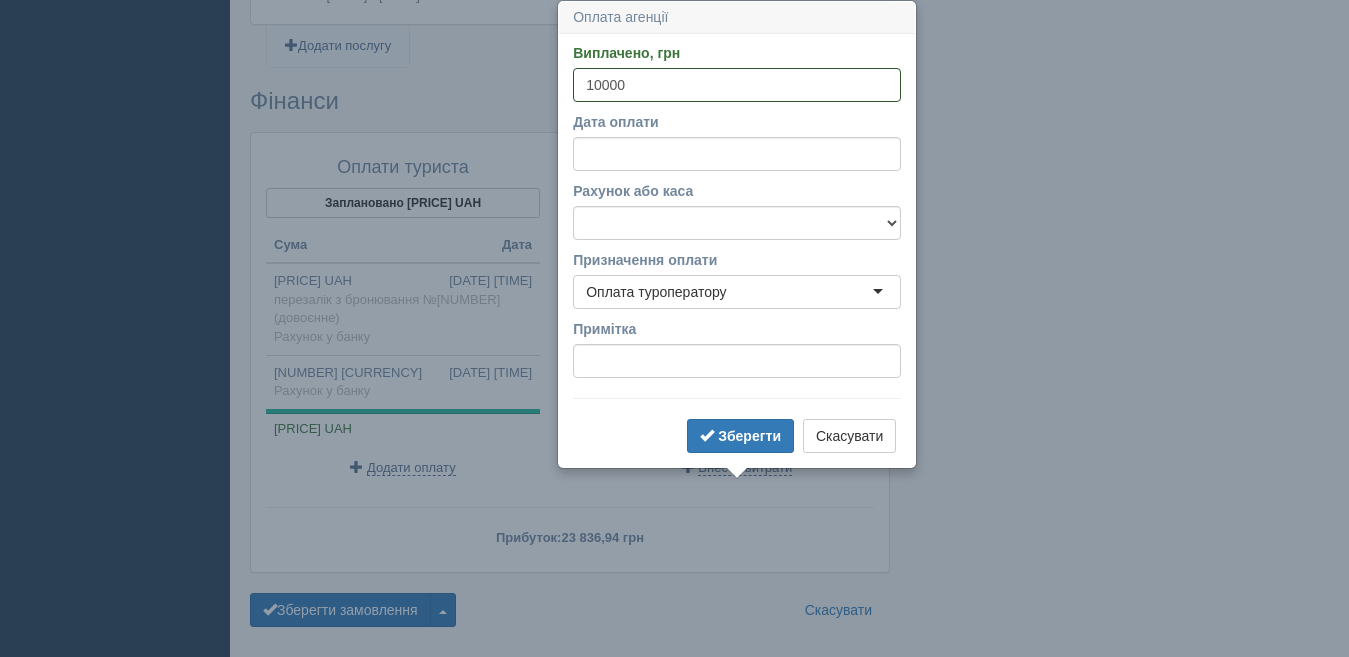 type on "10000" 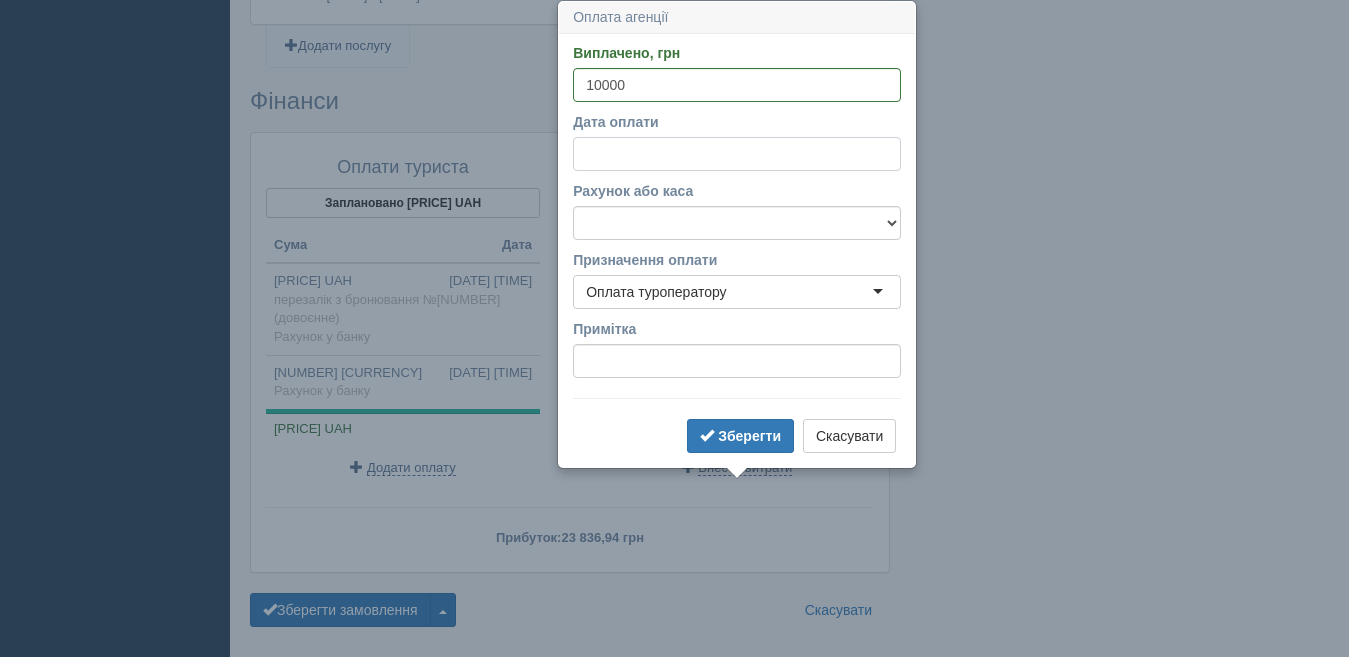 click on "Дата оплати" at bounding box center [737, 154] 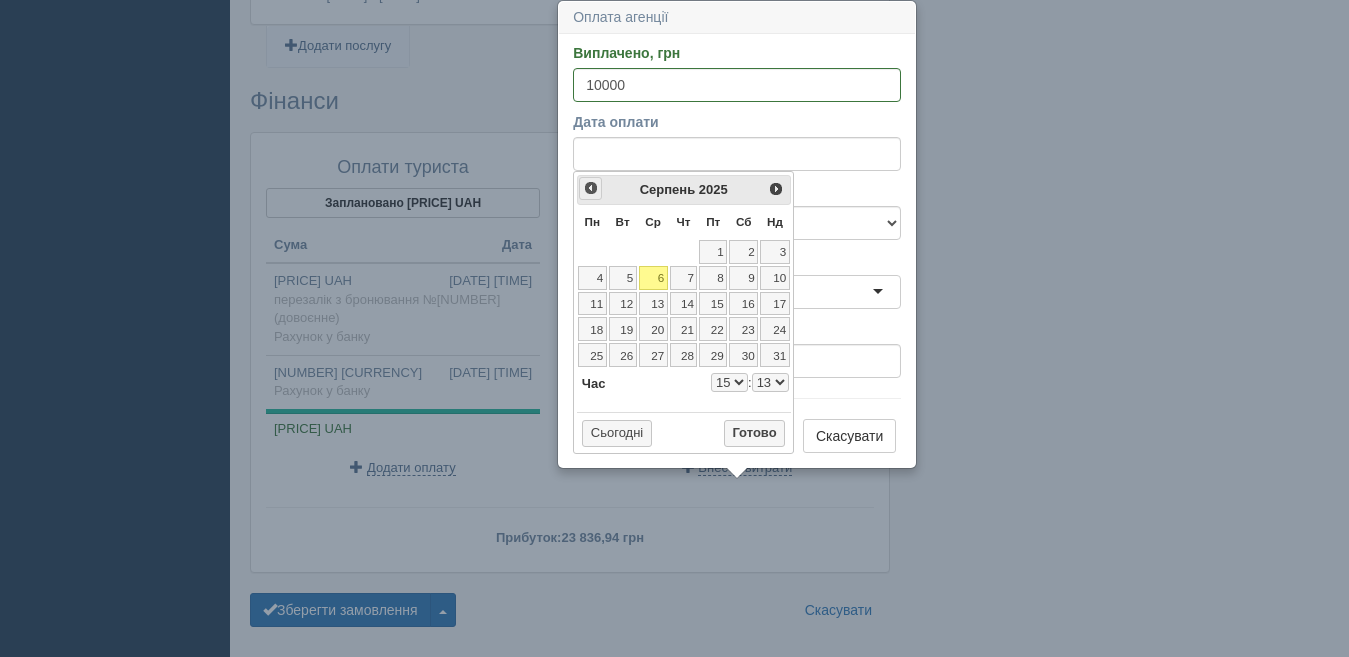 click on "<Попер" at bounding box center (591, 188) 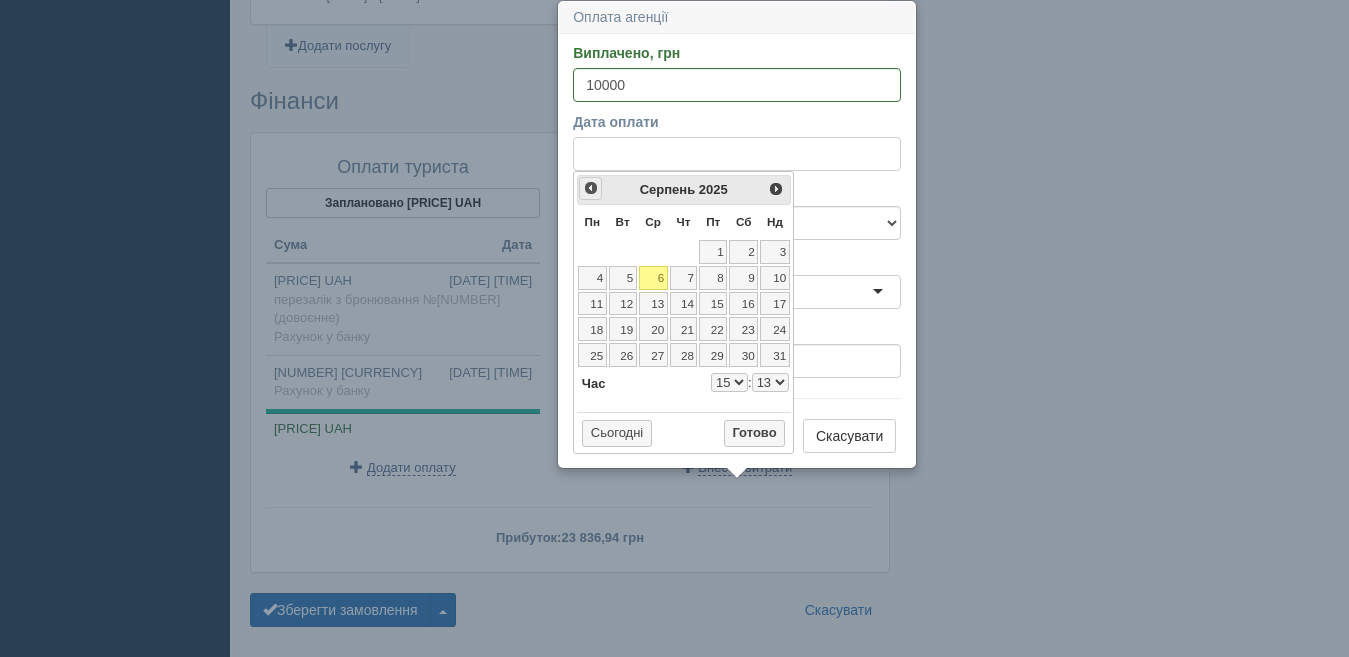 select on "15" 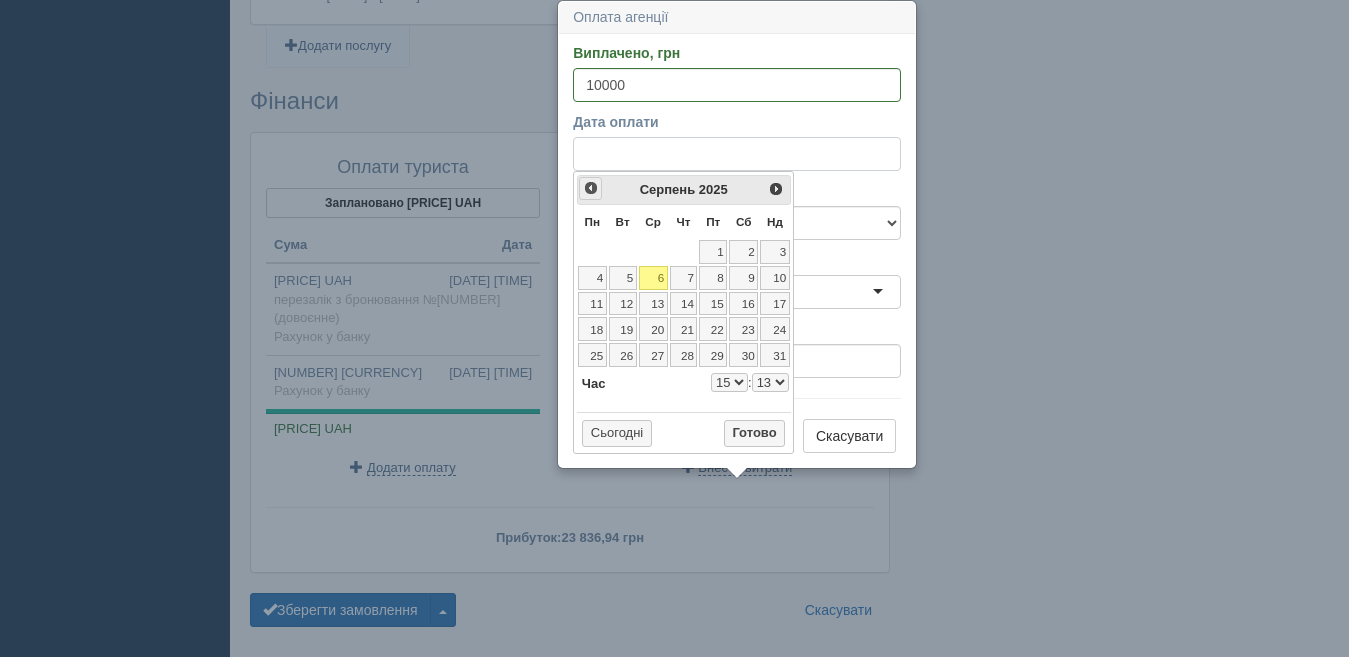 select on "13" 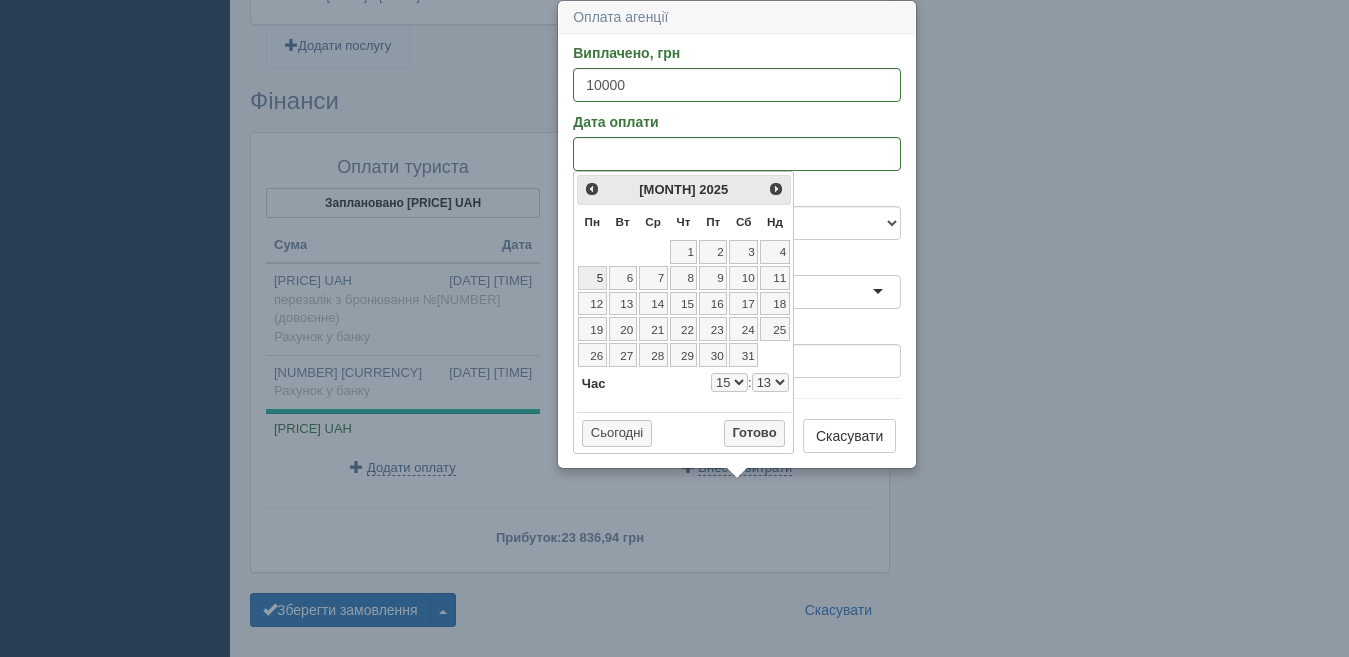 drag, startPoint x: 594, startPoint y: 277, endPoint x: 715, endPoint y: 423, distance: 189.6233 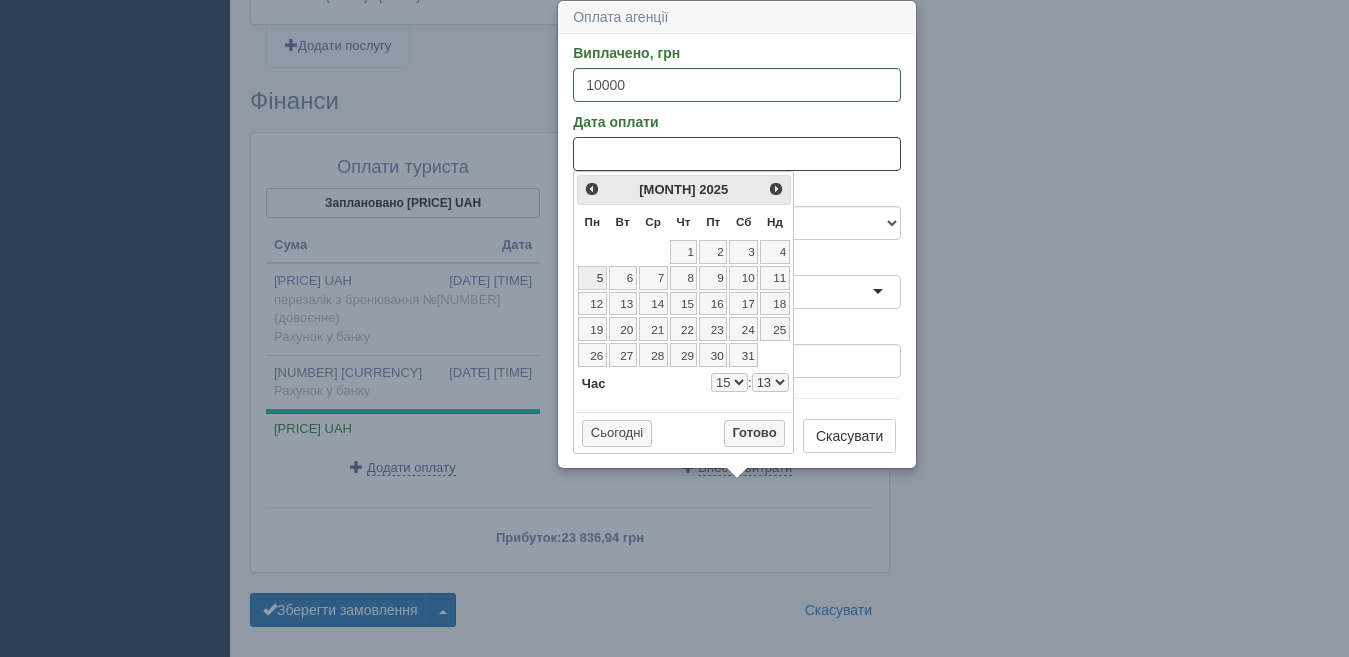 select on "15" 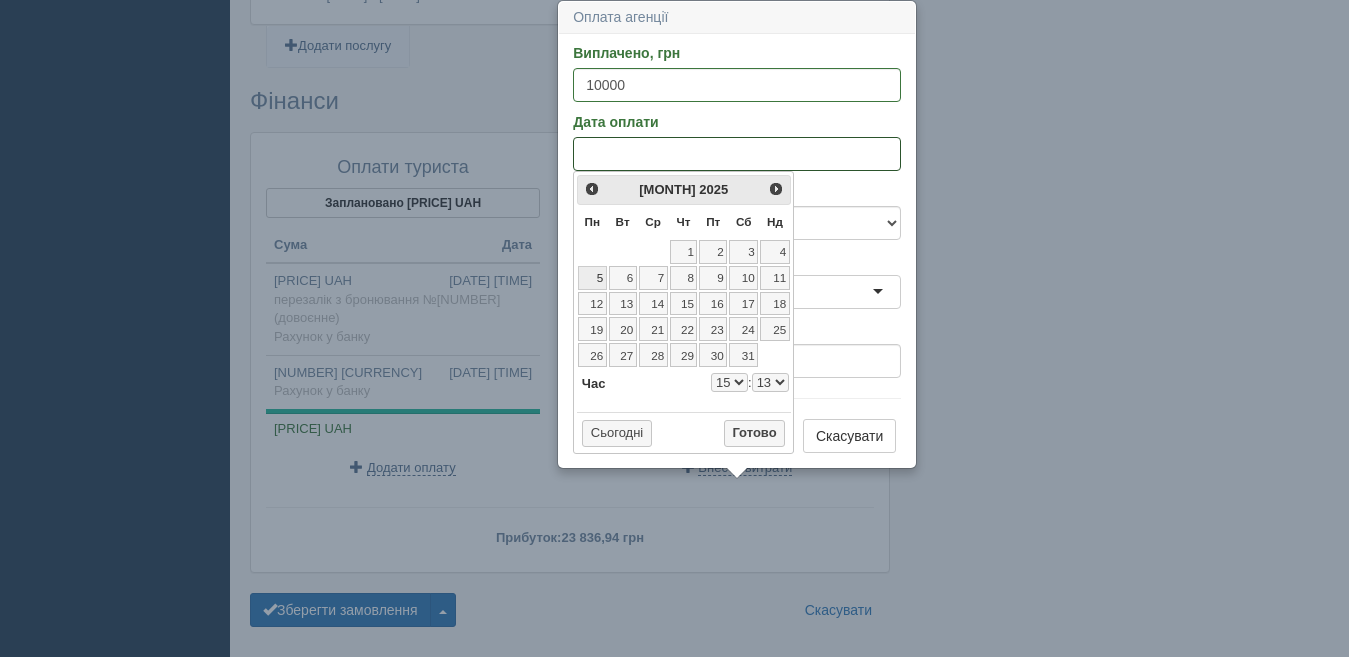 select on "13" 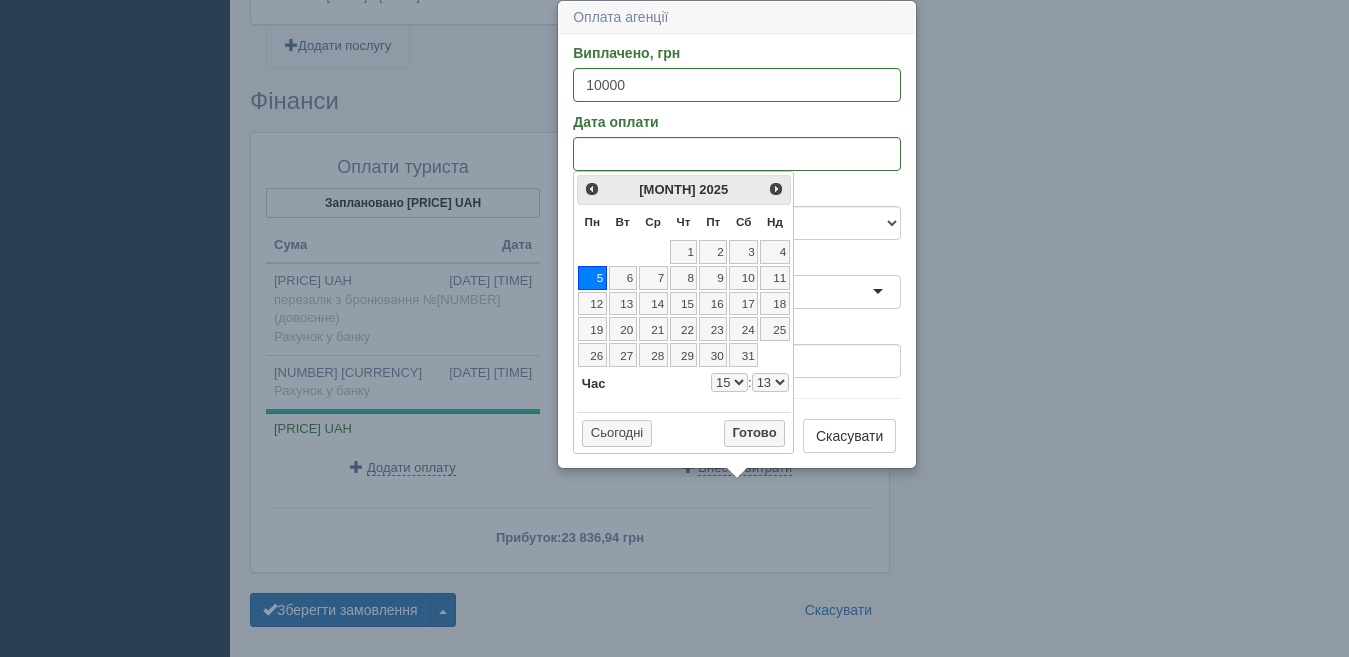 click on "Готово" at bounding box center [755, 434] 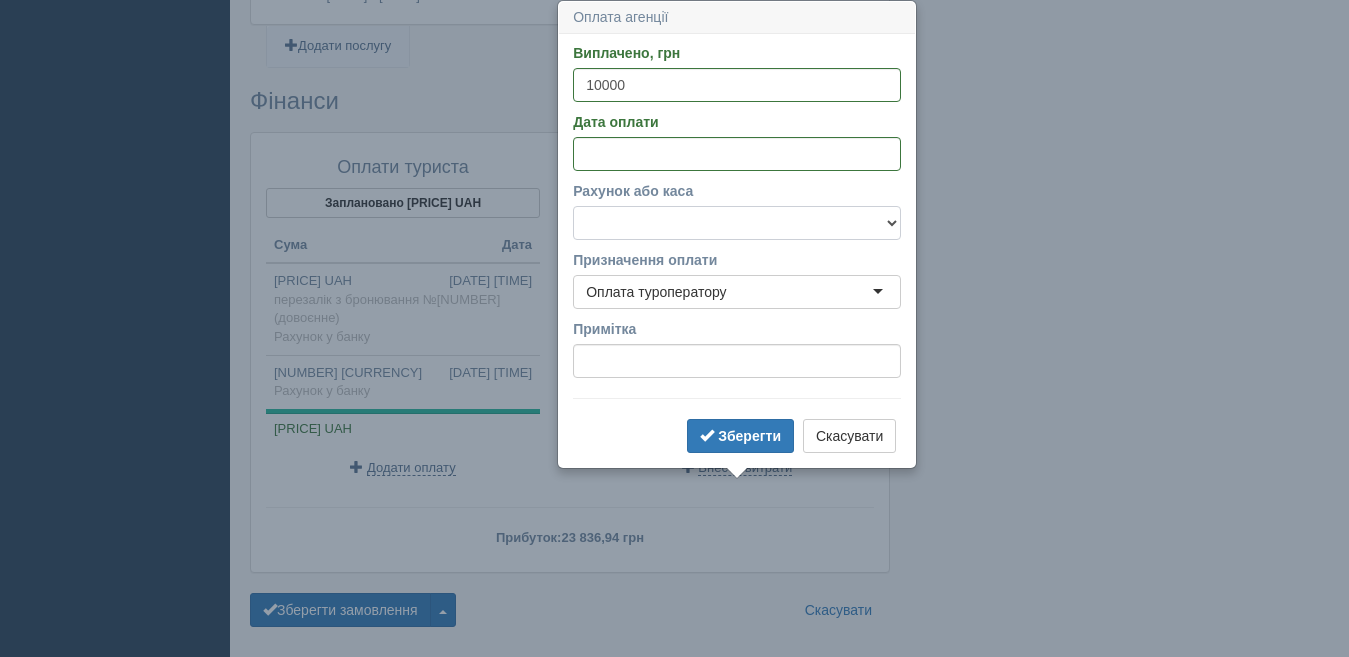 click on "Готівка
Картка
Рахунок у банку" at bounding box center (737, 223) 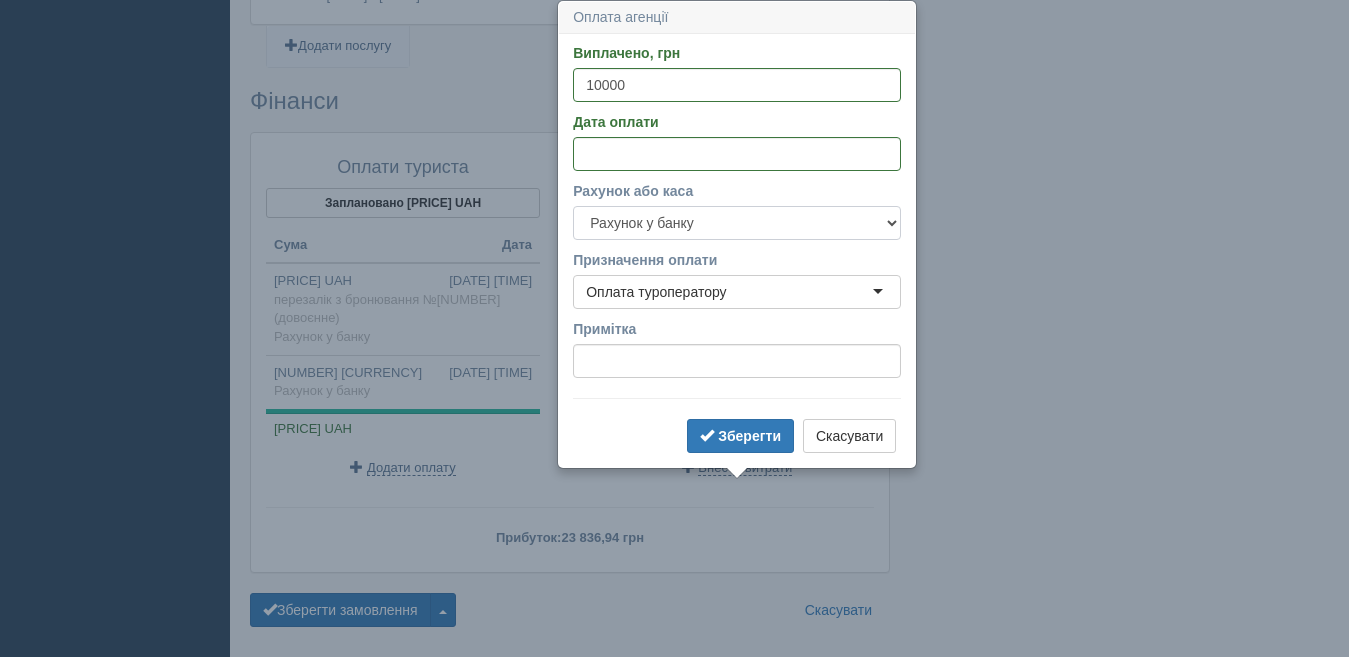 click on "Готівка
Картка
Рахунок у банку" at bounding box center [737, 223] 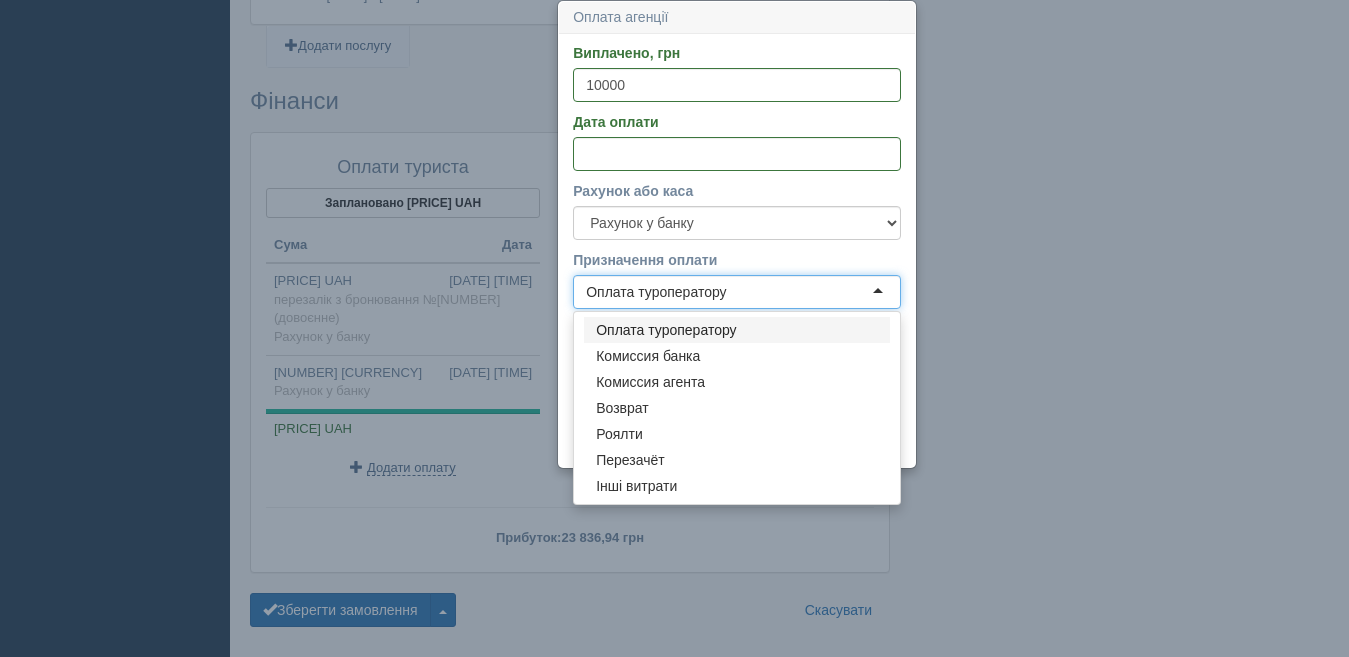 click on "Оплата туроператору" at bounding box center (656, 292) 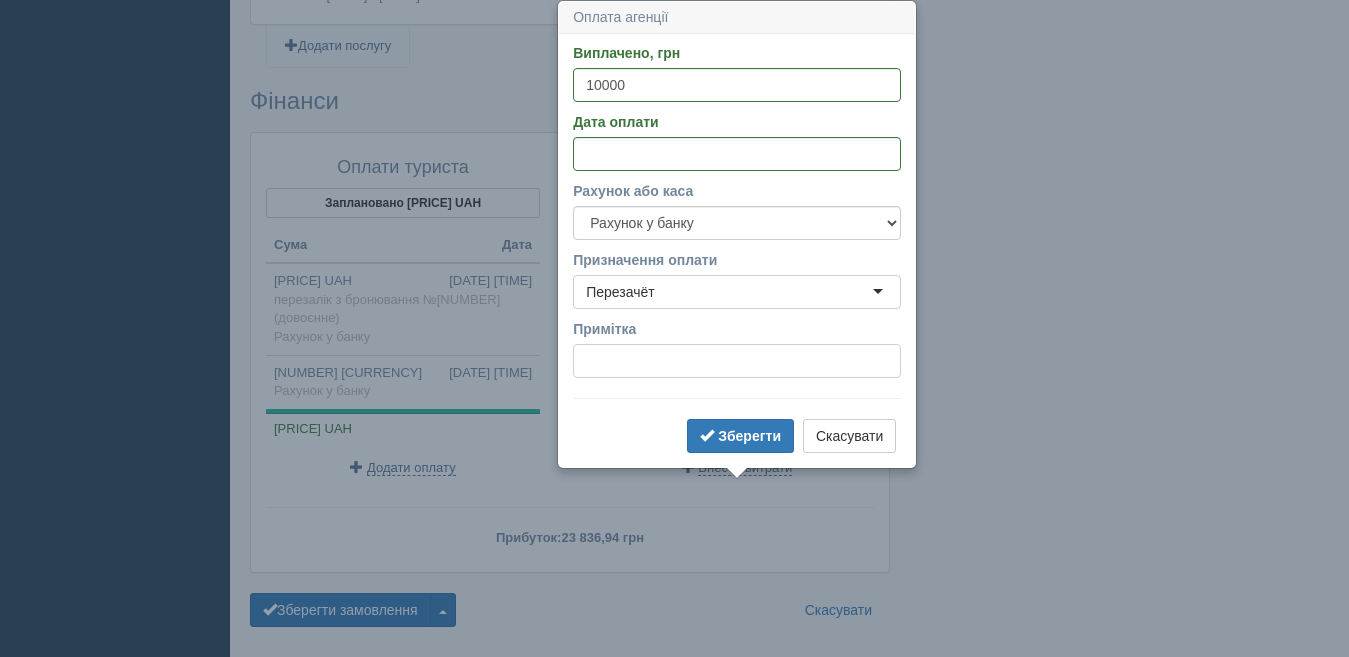 click on "Примітка" at bounding box center (737, 361) 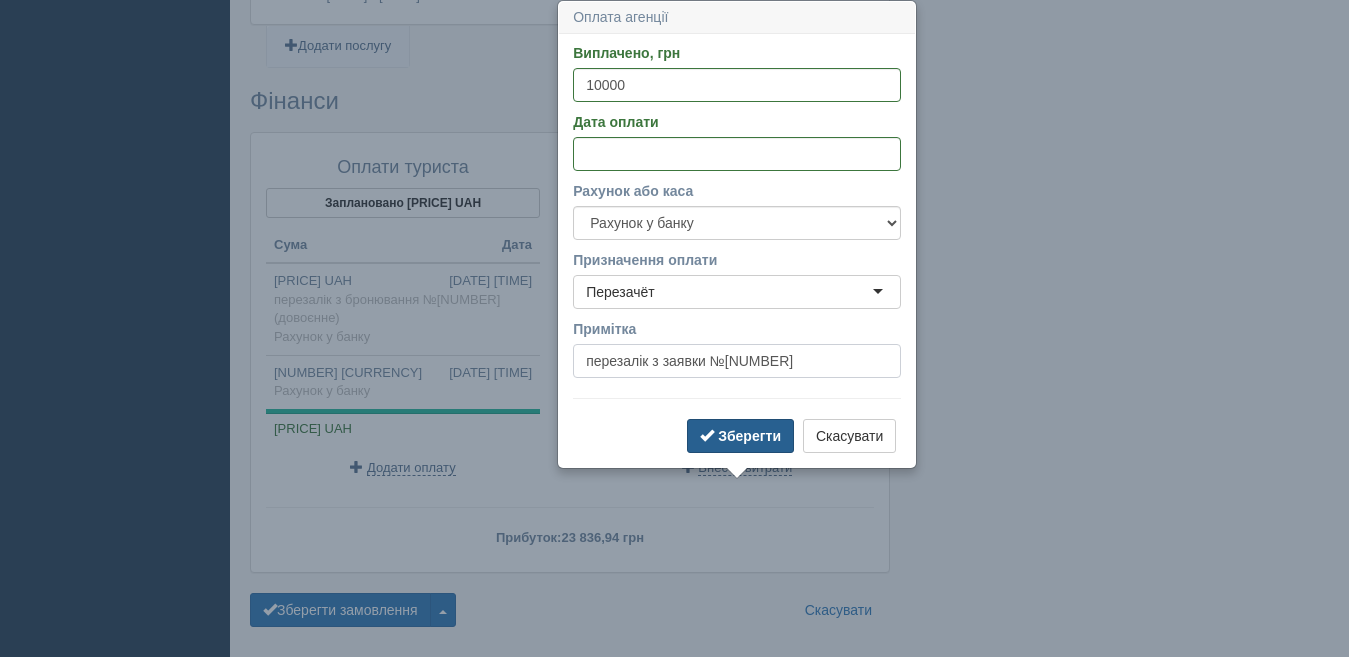 type on "перезалік з заявки №[NUMBER]" 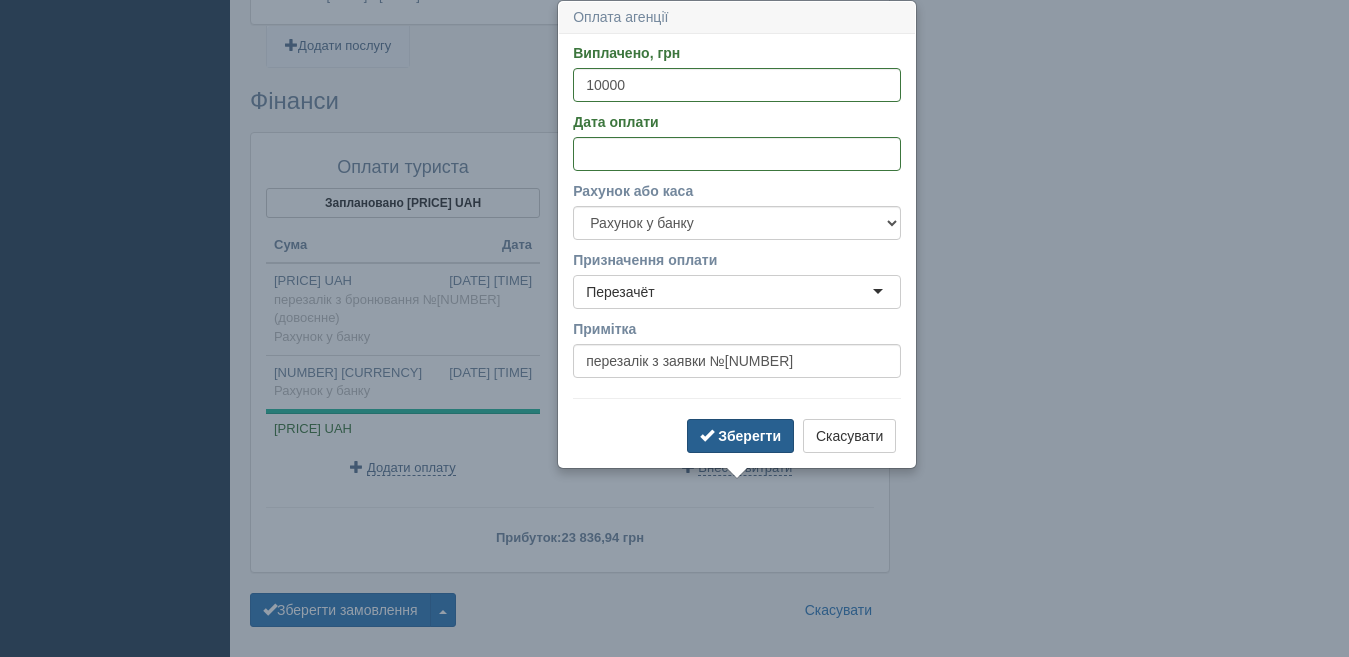 click on "Зберегти" at bounding box center [749, 436] 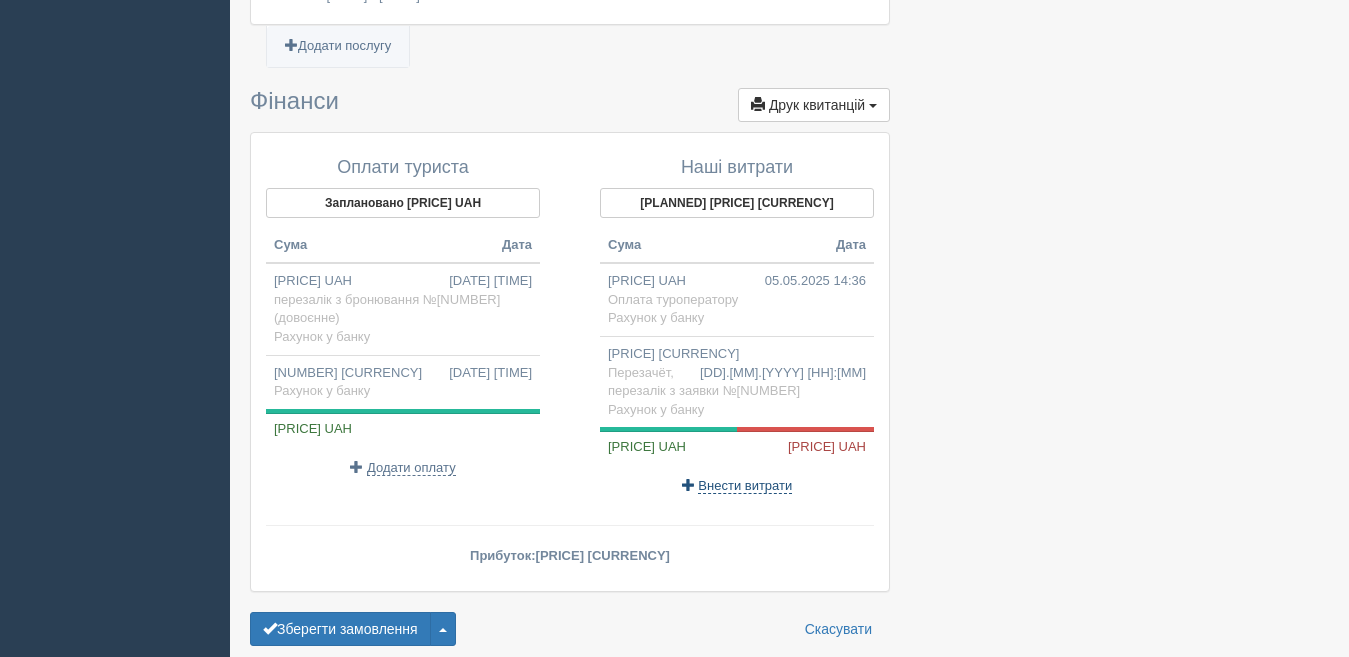 click on "Внести витрати" at bounding box center [745, 486] 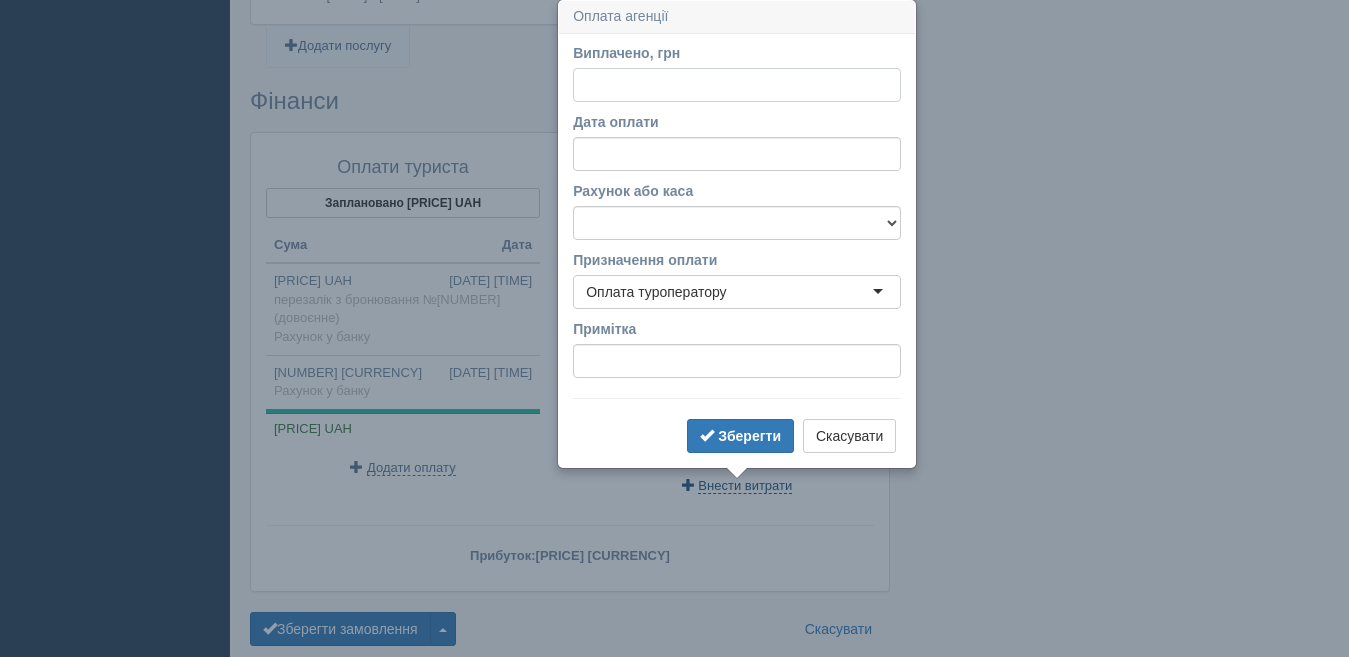 scroll, scrollTop: 2237, scrollLeft: 0, axis: vertical 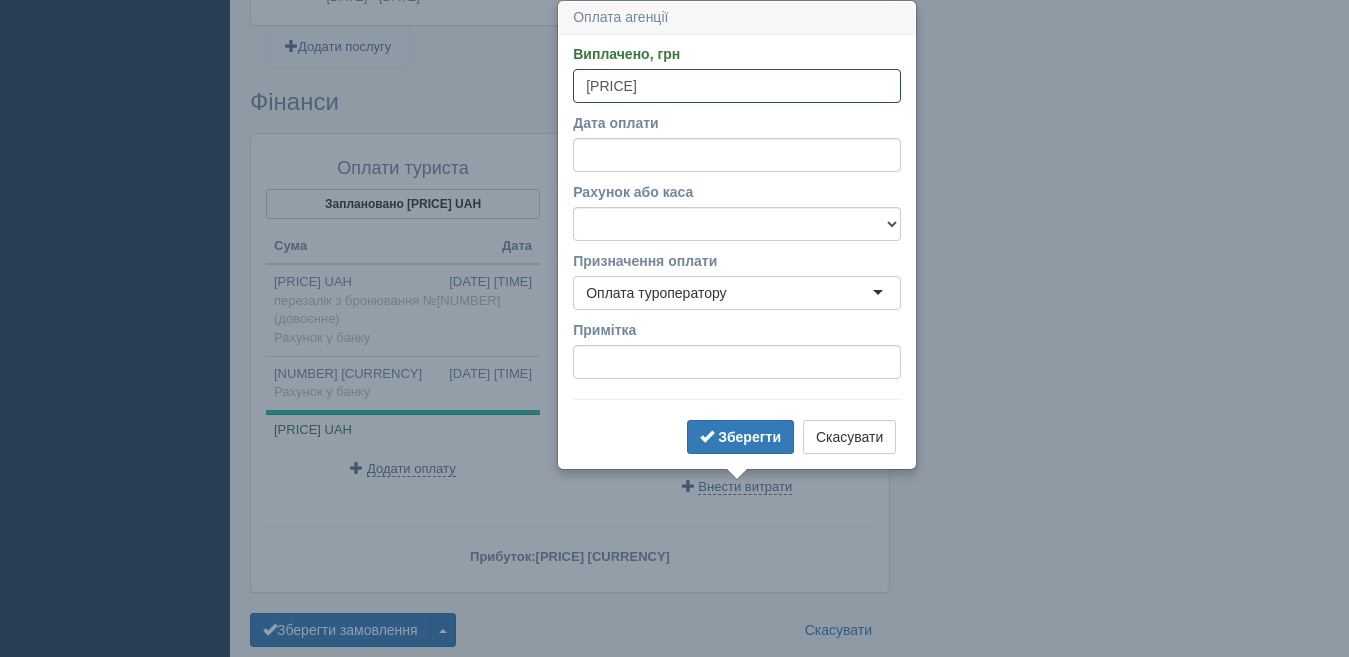 type on "[PRICE]" 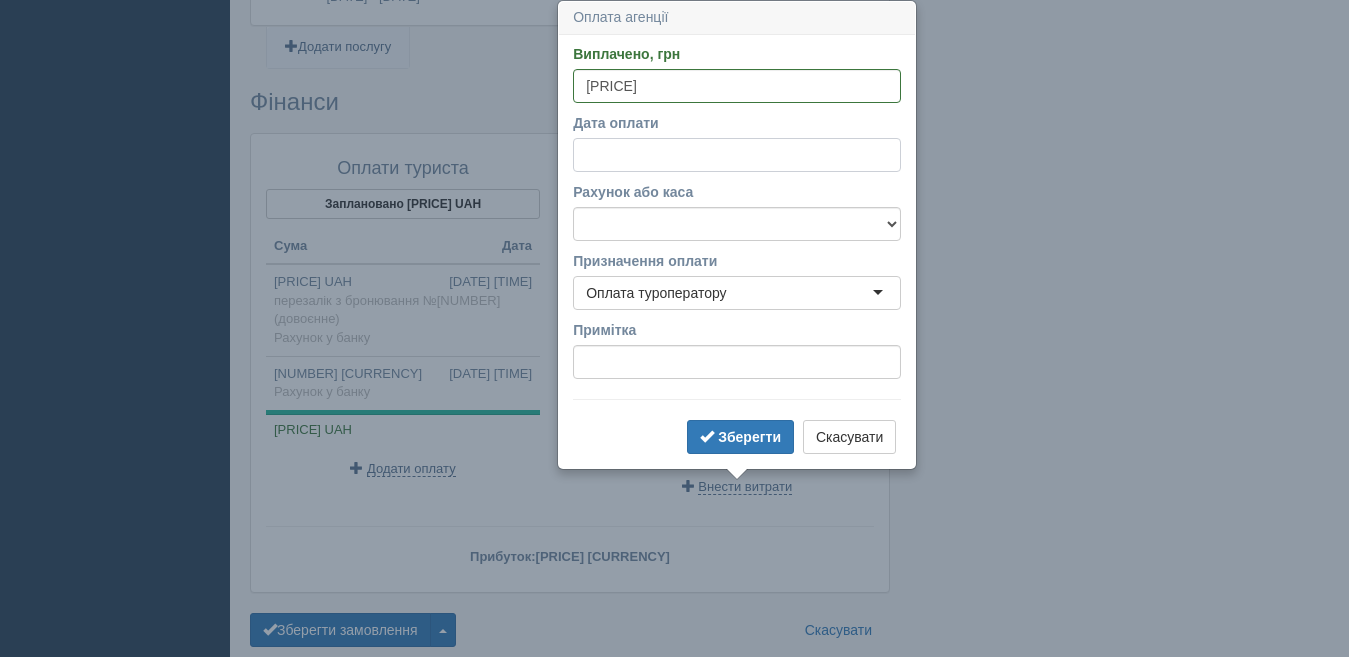 click on "All-Inclusive CRM
XO
Нагадування
Замовлення
Активні" at bounding box center [674, -1909] 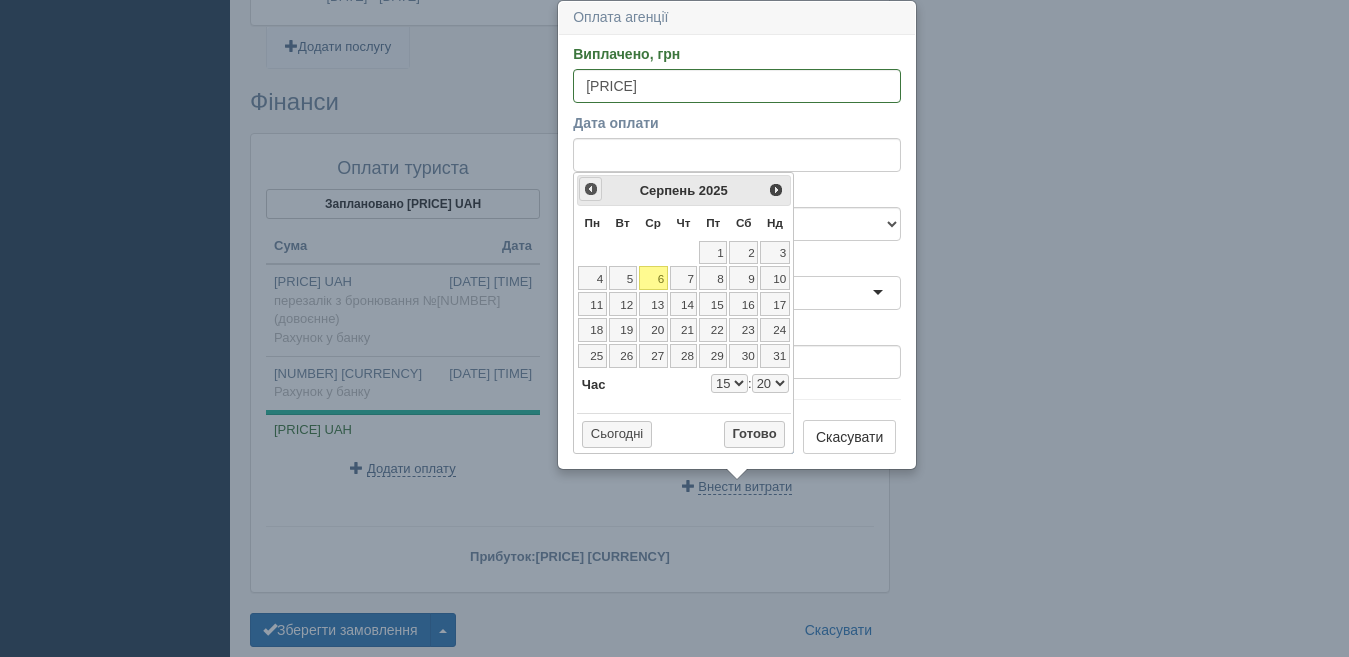 click on "<Попер" at bounding box center (591, 189) 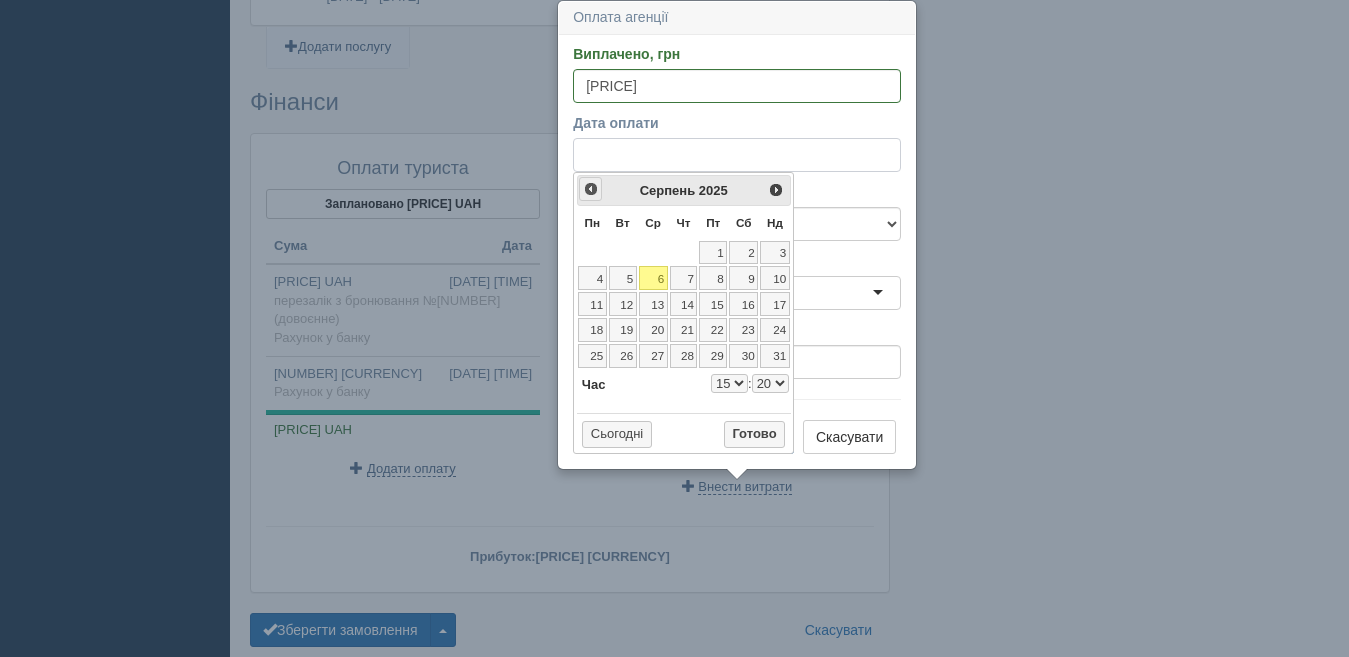 select on "15" 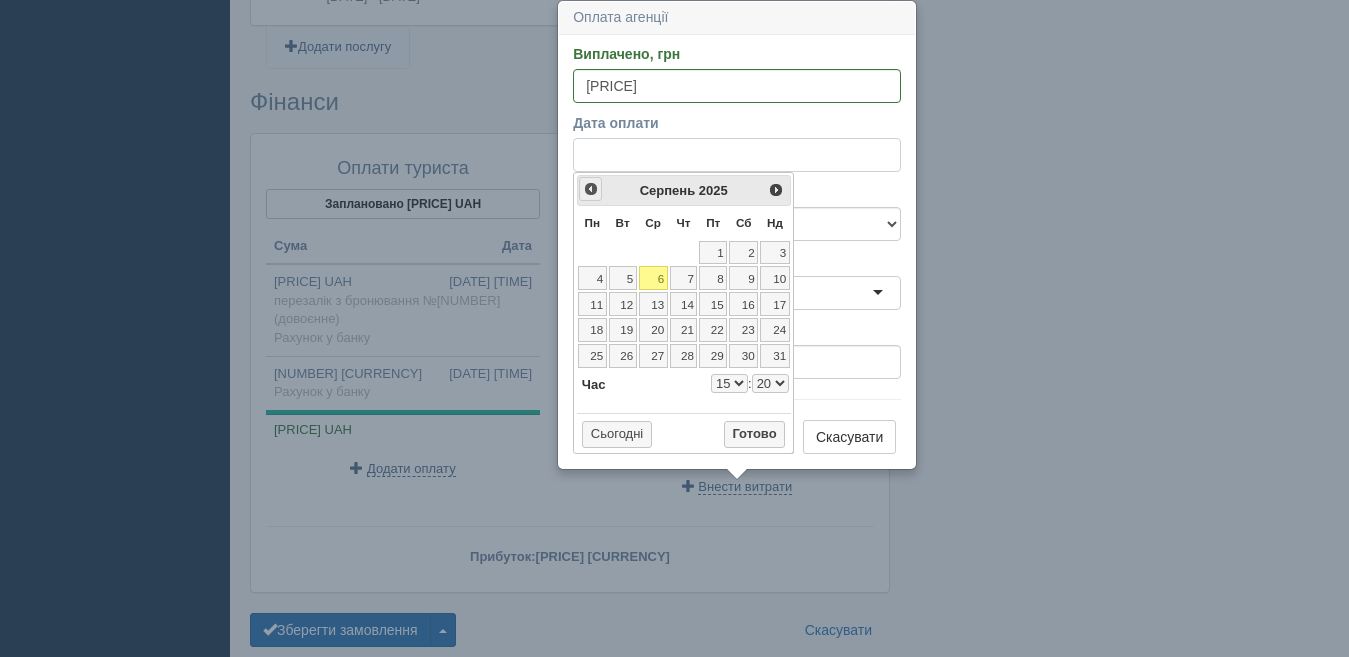 select on "20" 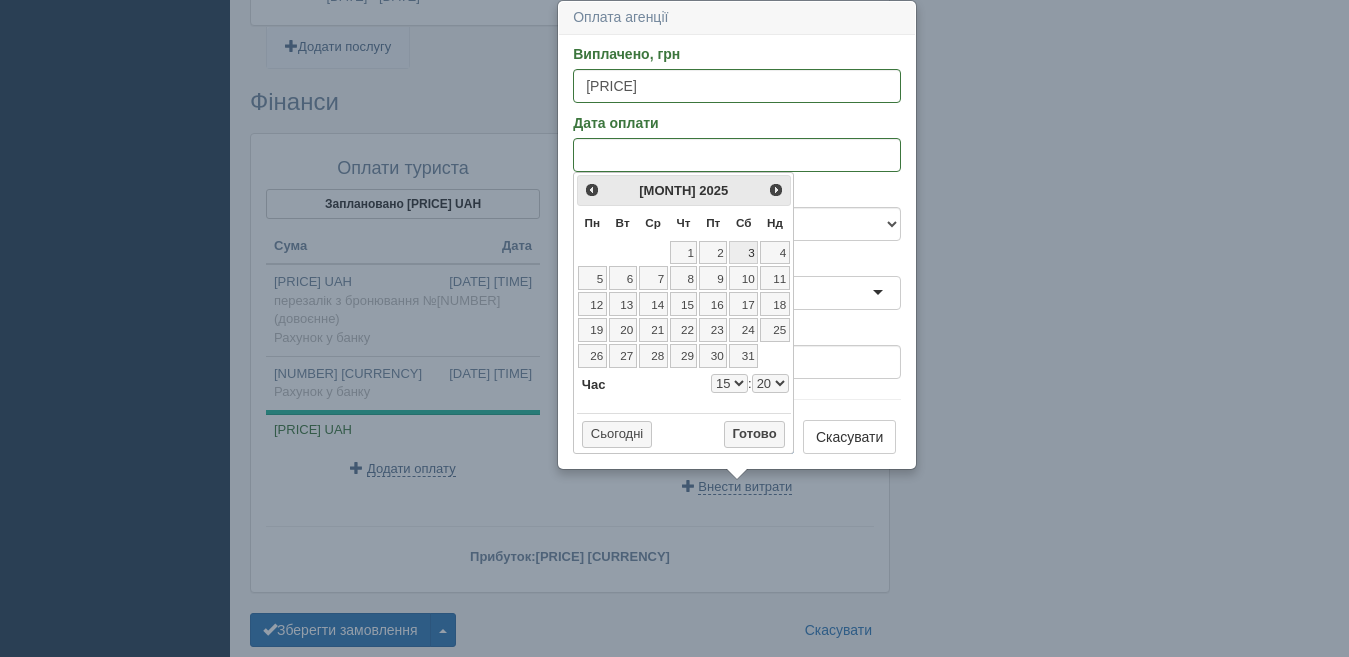 click on "3" at bounding box center [743, 253] 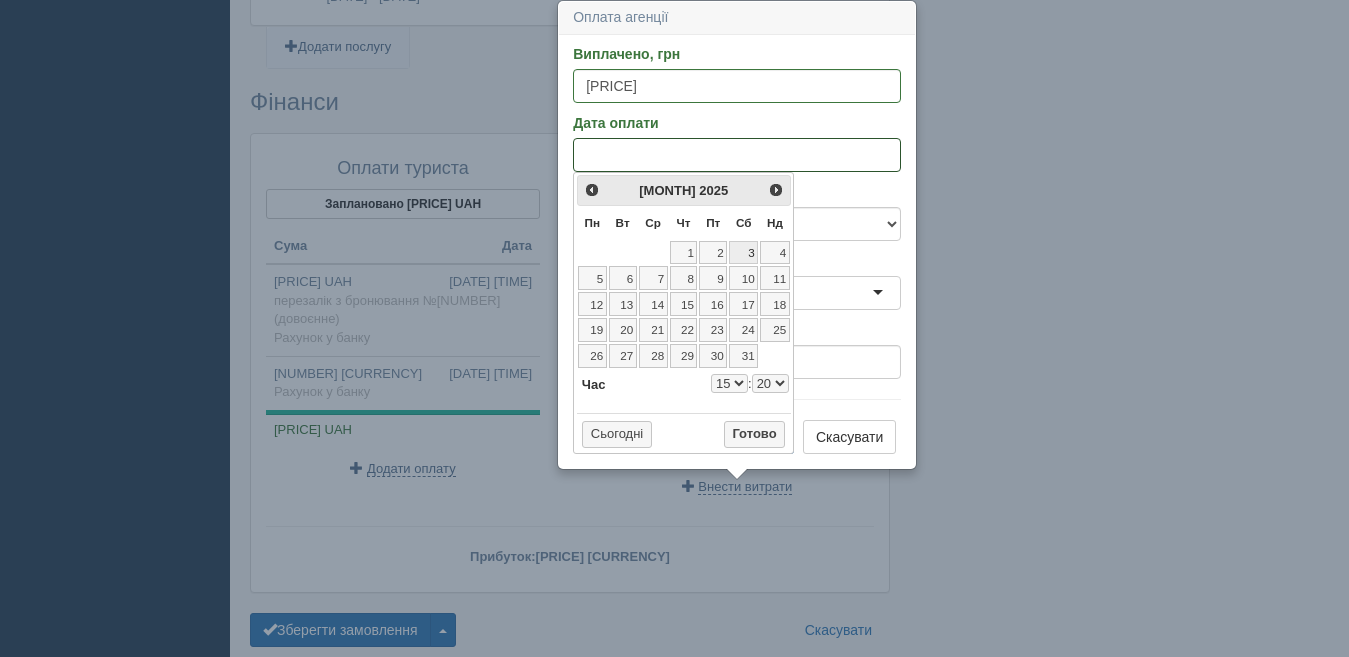 select on "15" 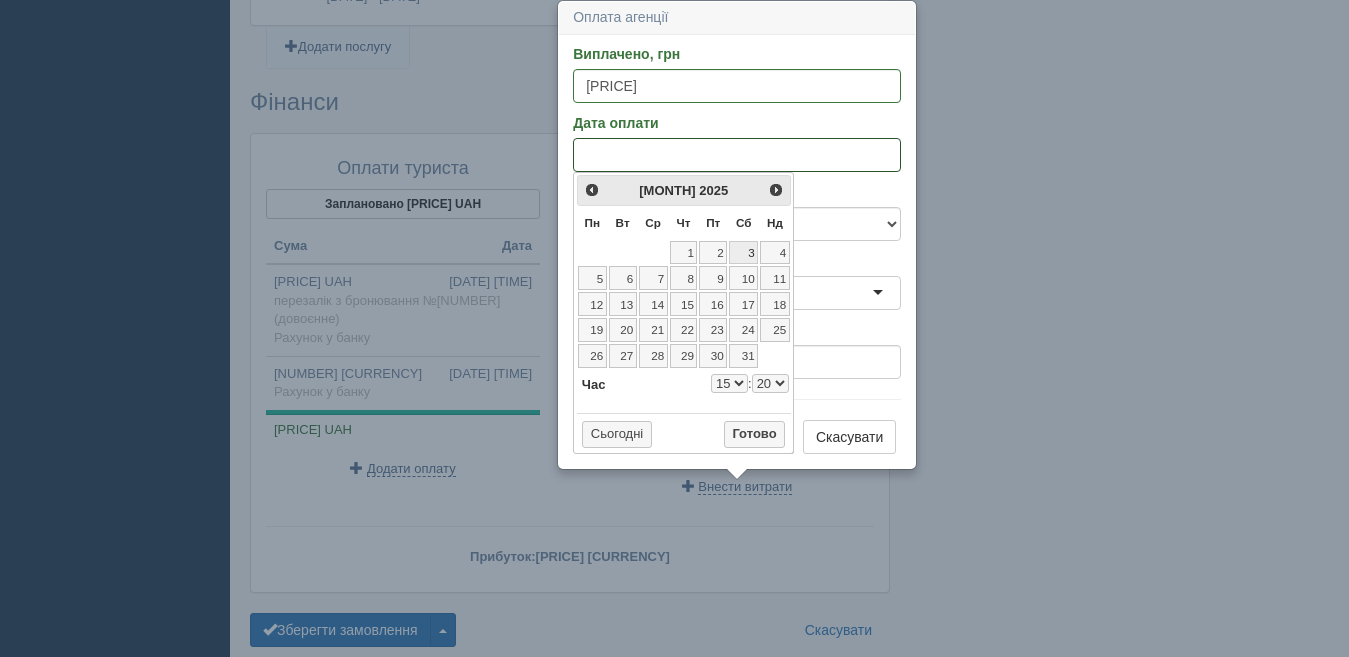select on "20" 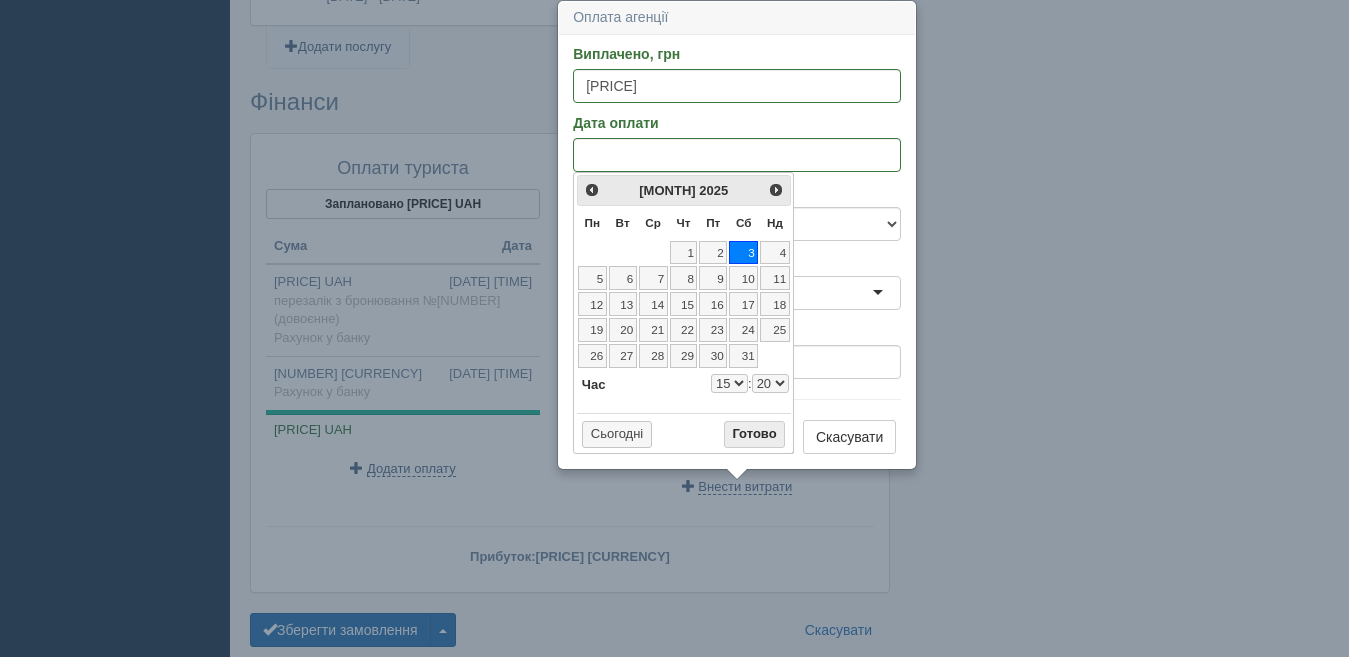 click on "Готово" at bounding box center [755, 435] 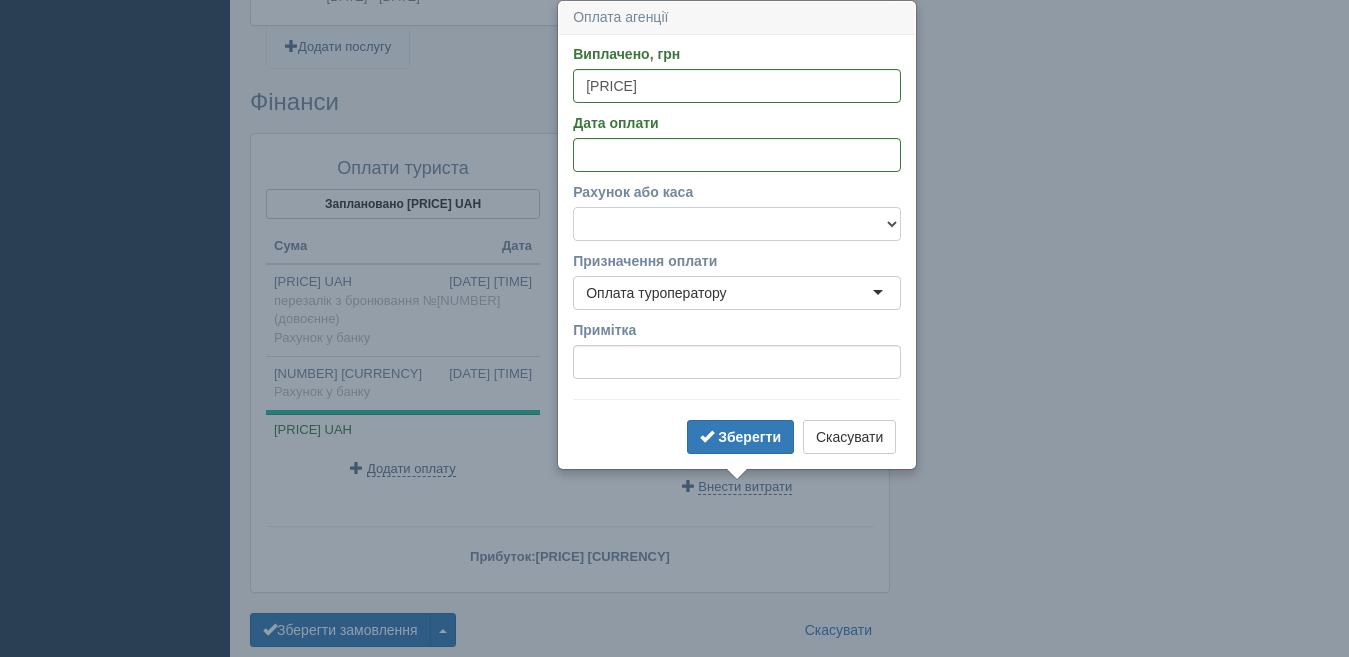 click on "Готівка
Картка
Рахунок у банку" at bounding box center (737, 224) 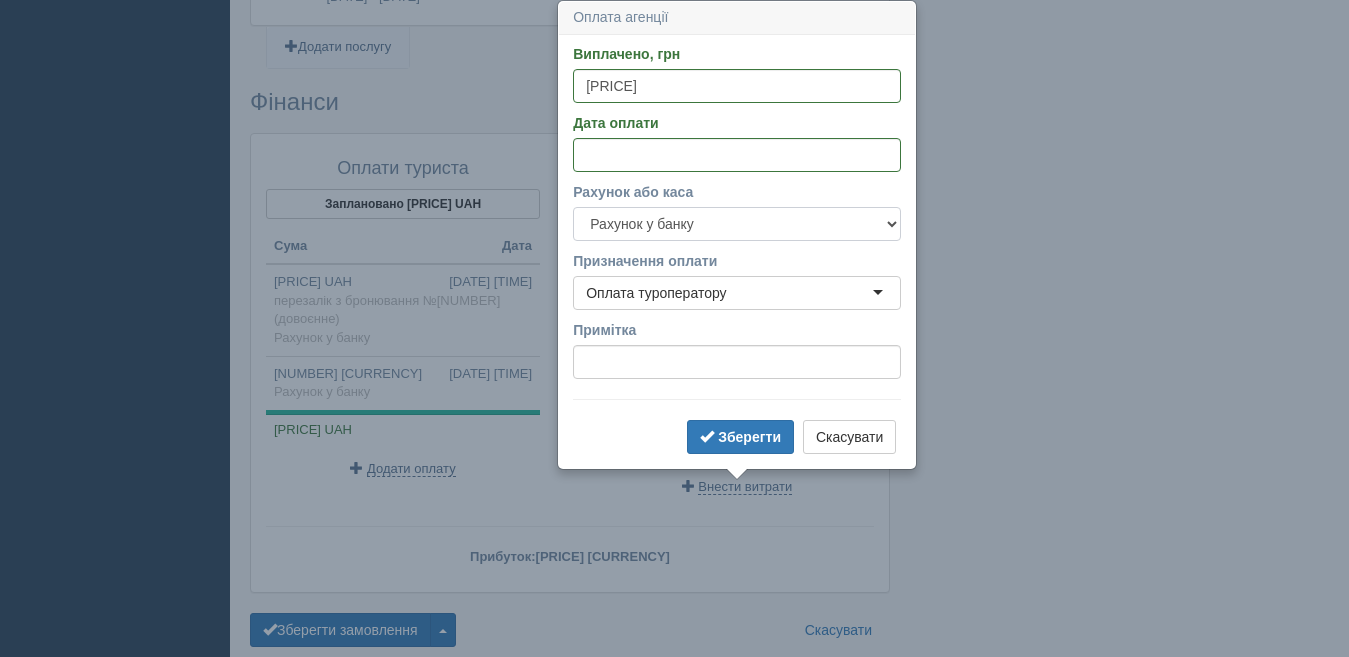 click on "Готівка
Картка
Рахунок у банку" at bounding box center (737, 224) 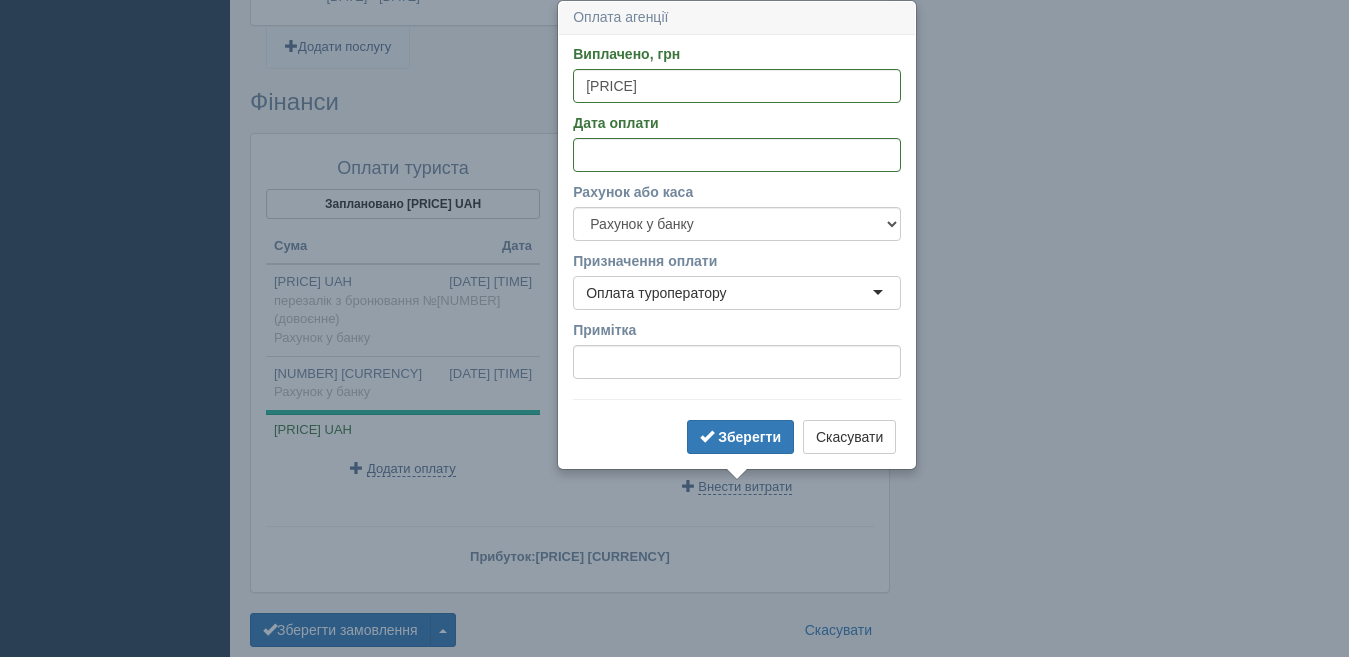 click on "Оплата туроператору" at bounding box center [656, 293] 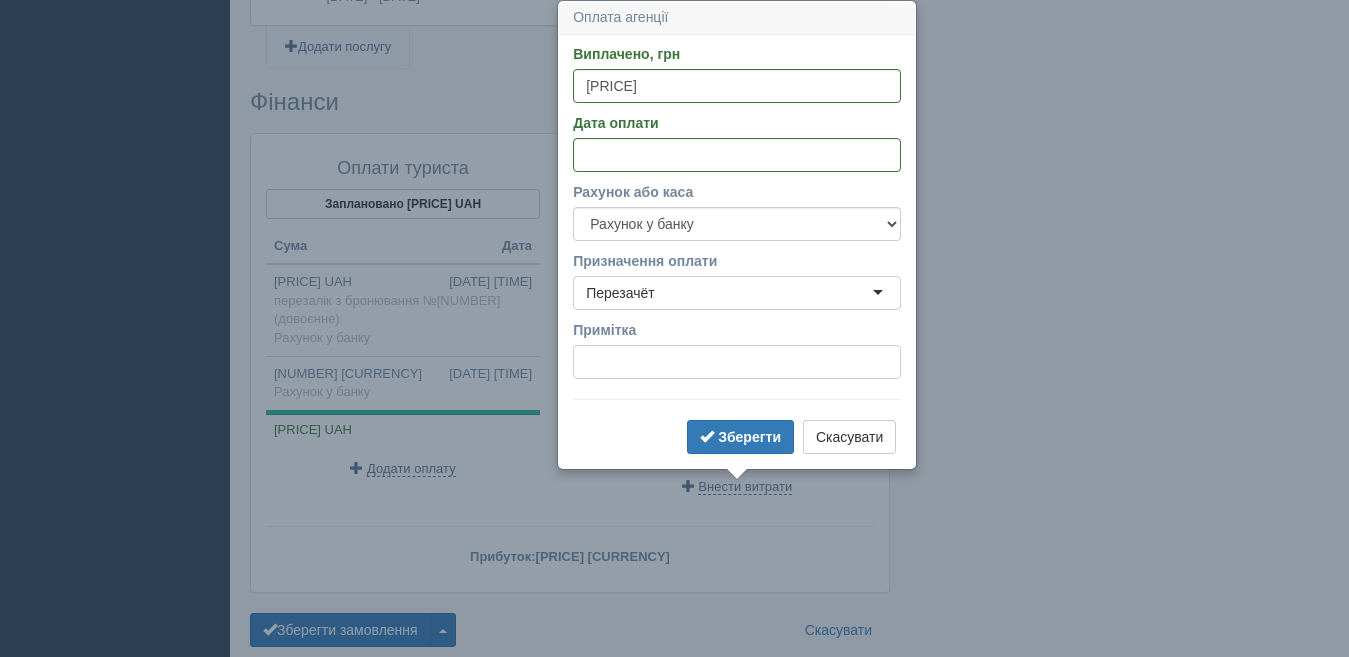 click on "Примітка" at bounding box center (737, 362) 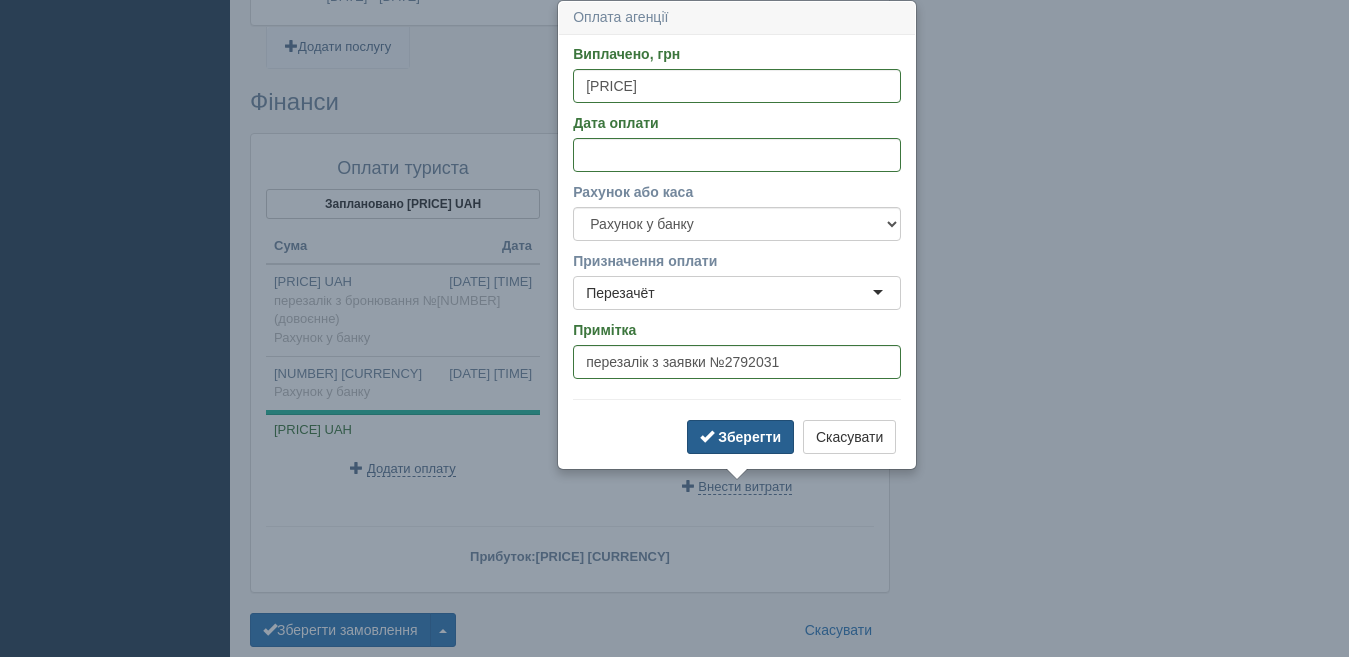 click on "Зберегти" at bounding box center (749, 437) 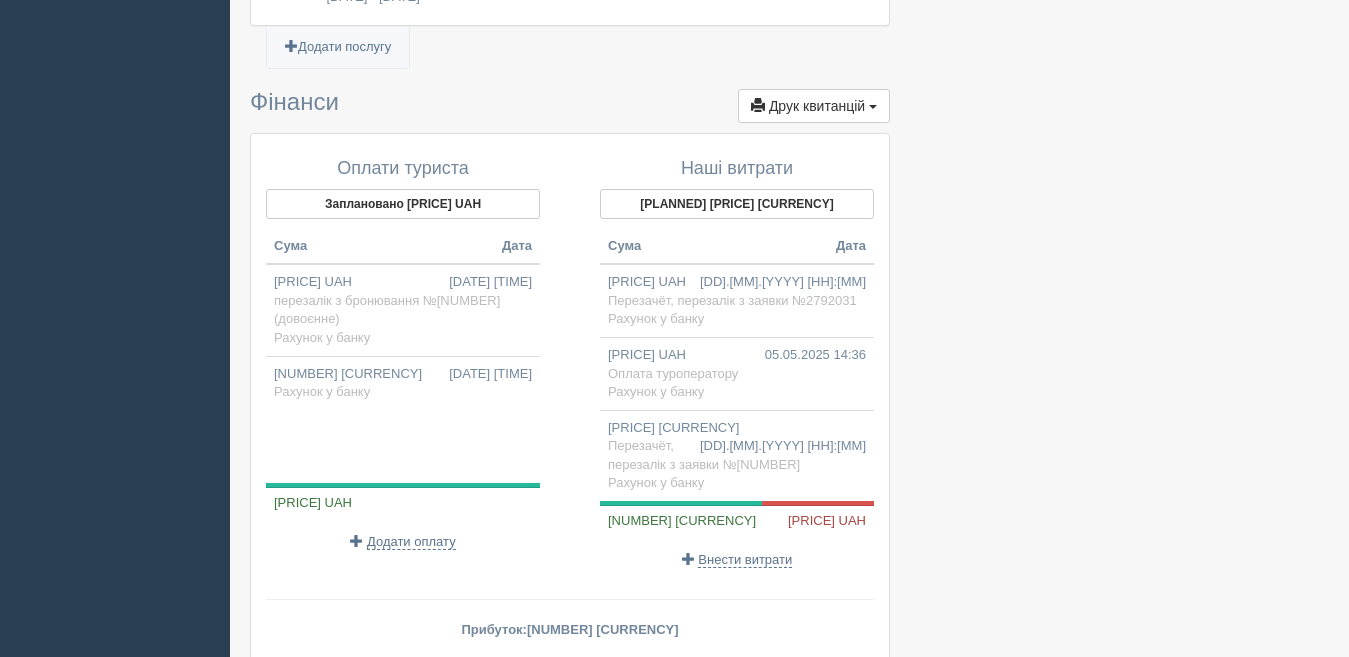 click on "[PRICE] UAH" at bounding box center [831, 520] 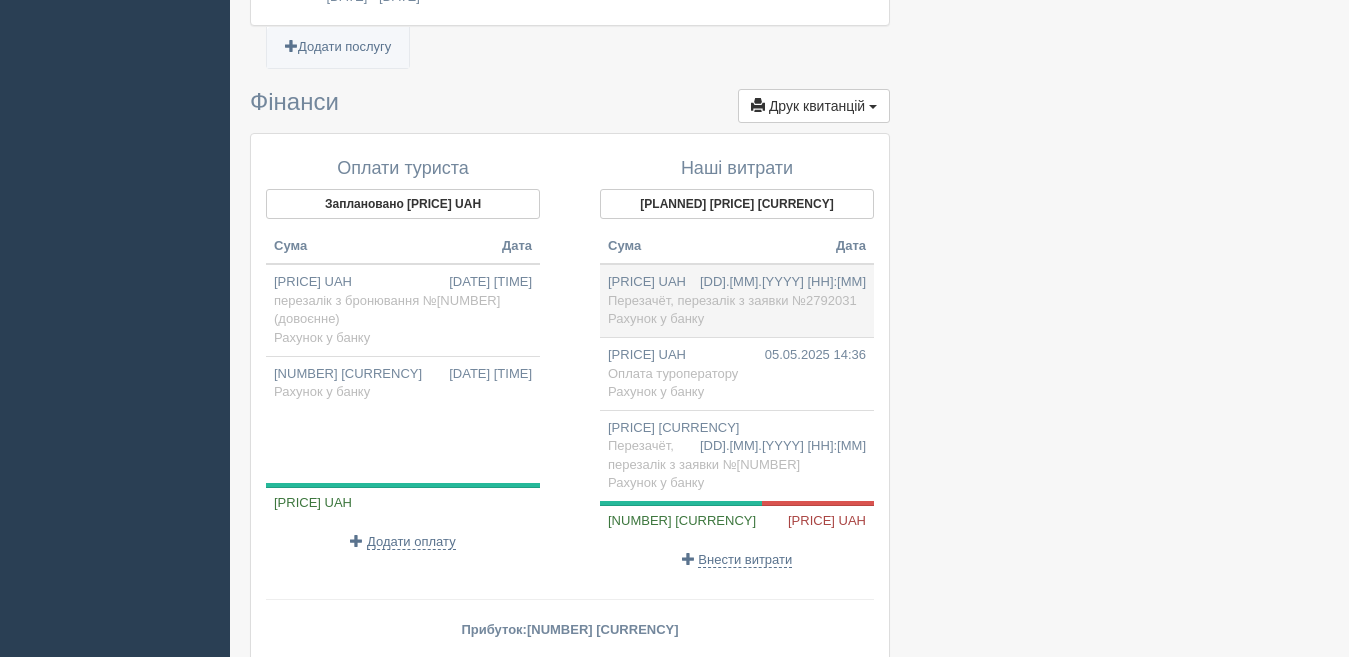 click on "[PRICE] [CURRENCY]
[DATE] [TIME]
[RECALCULATION] [RECALCULATION_FROM] [APPLICATION_NUMBER]
[BANK_ACCOUNT]" at bounding box center (737, 300) 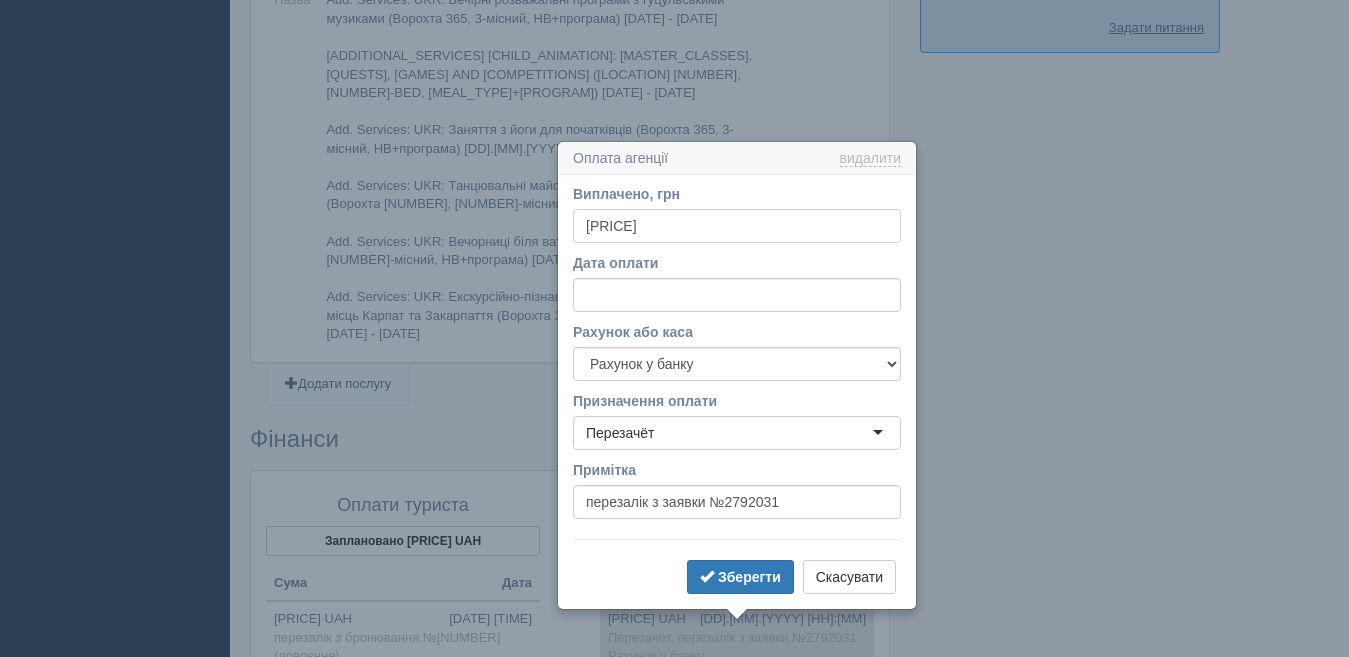 scroll, scrollTop: 2041, scrollLeft: 0, axis: vertical 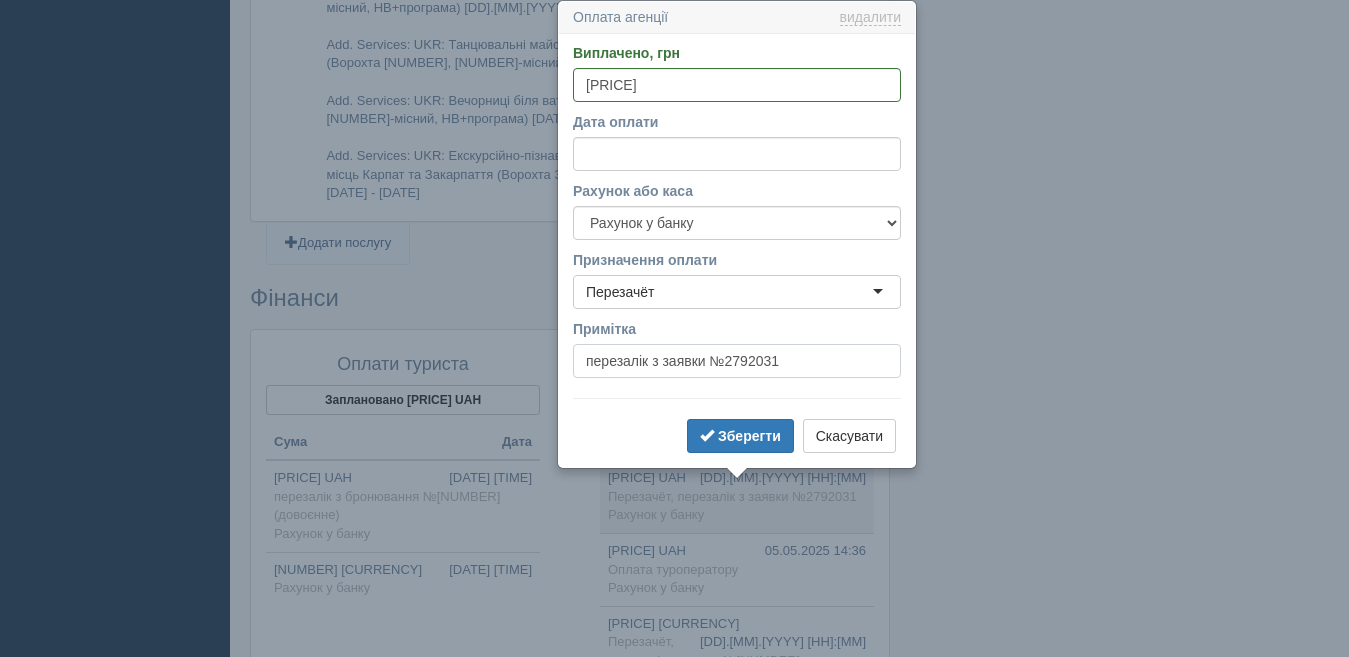 drag, startPoint x: 649, startPoint y: 360, endPoint x: 577, endPoint y: 375, distance: 73.545906 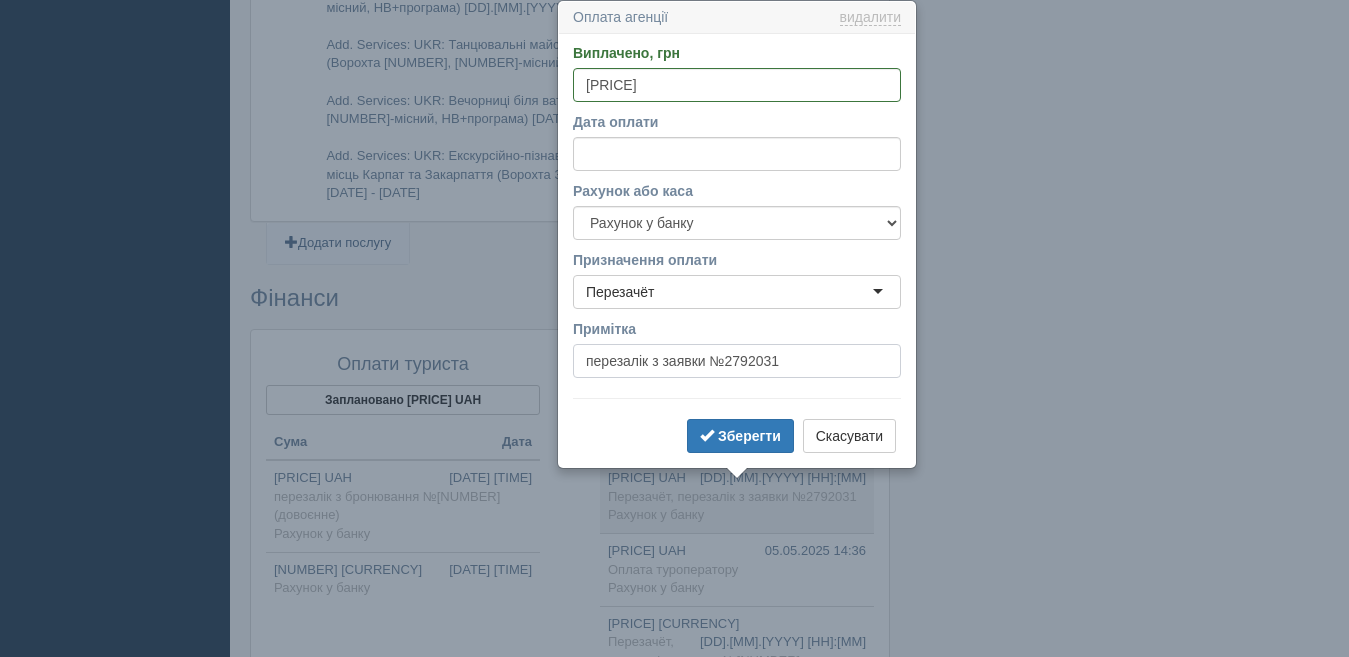 click on "перезалік з заявки №2792031" at bounding box center (737, 361) 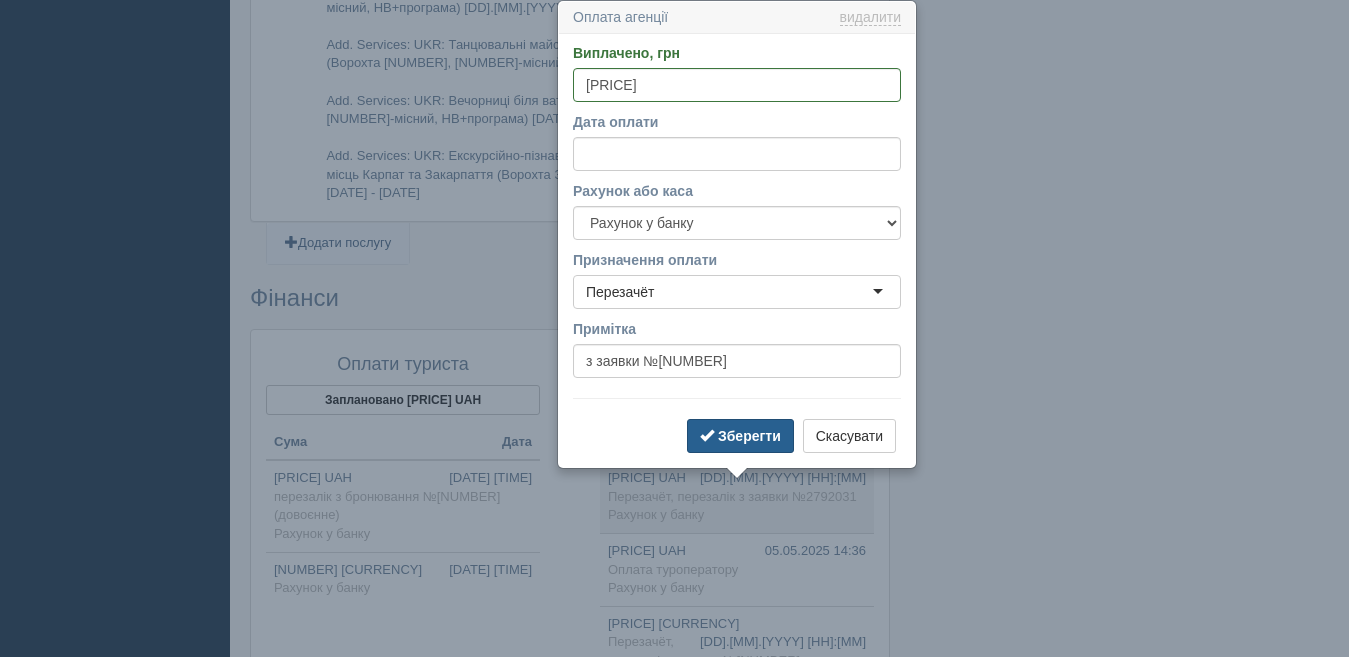 click on "Зберегти" at bounding box center (749, 436) 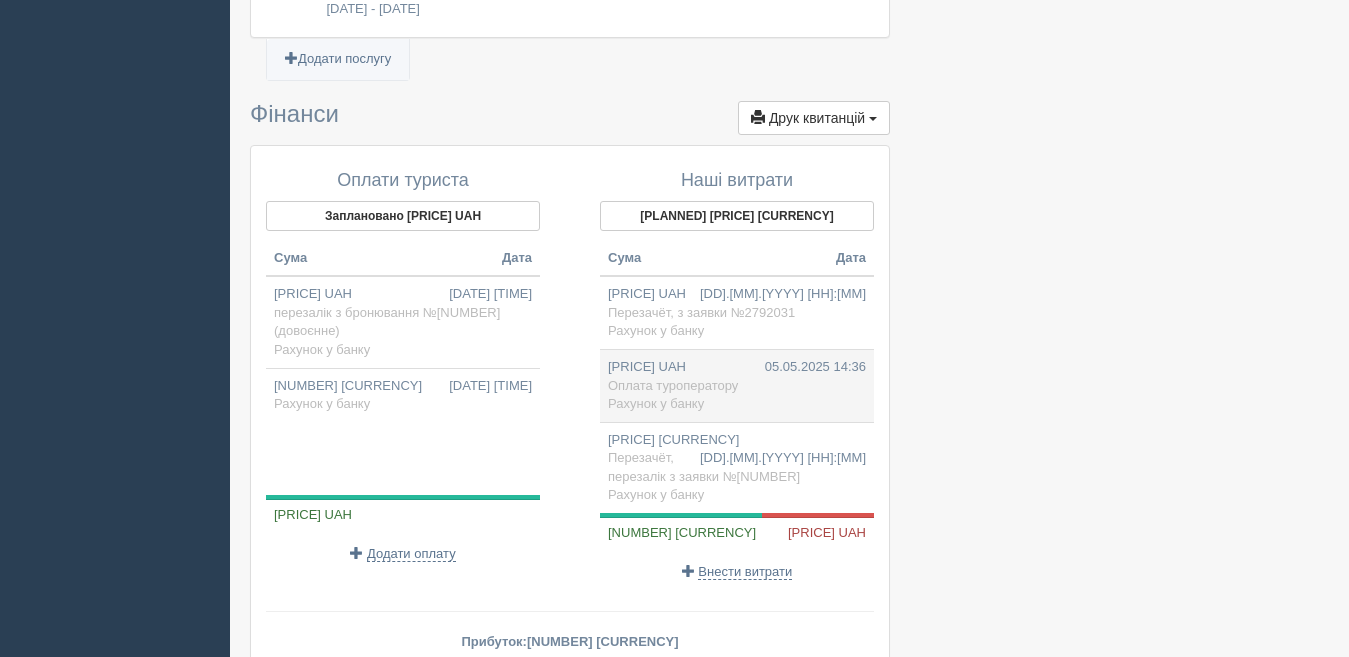 scroll, scrollTop: 2241, scrollLeft: 0, axis: vertical 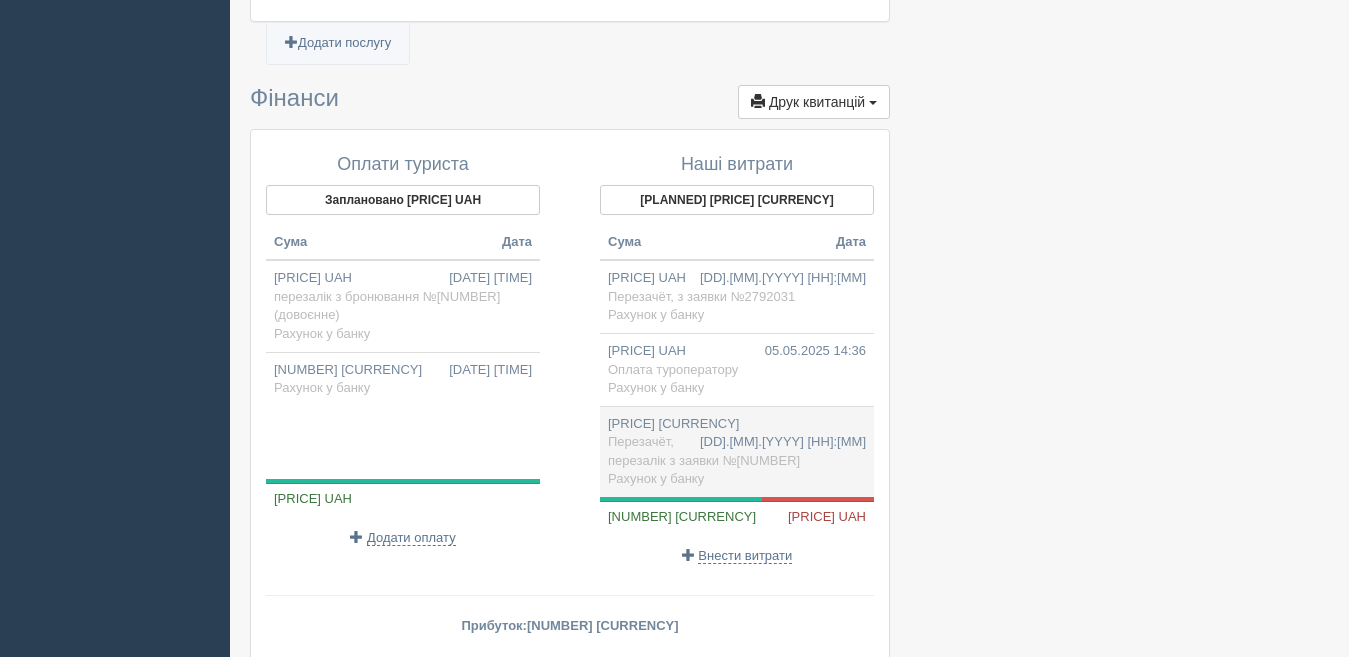 click on "10 000,00 UAH
05.05.2025 15:13
Перезачёт, перезалік з заявки №[NUMBER]
Рахунок у банку" at bounding box center [737, 451] 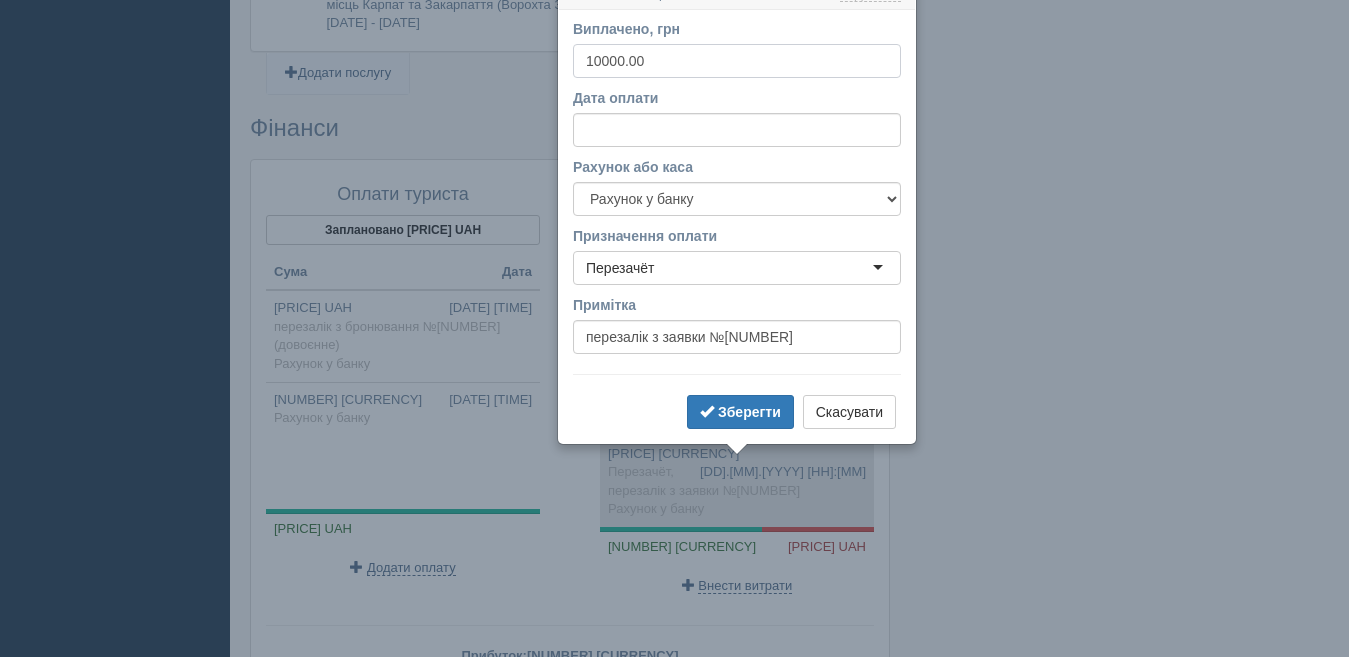 scroll, scrollTop: 2187, scrollLeft: 0, axis: vertical 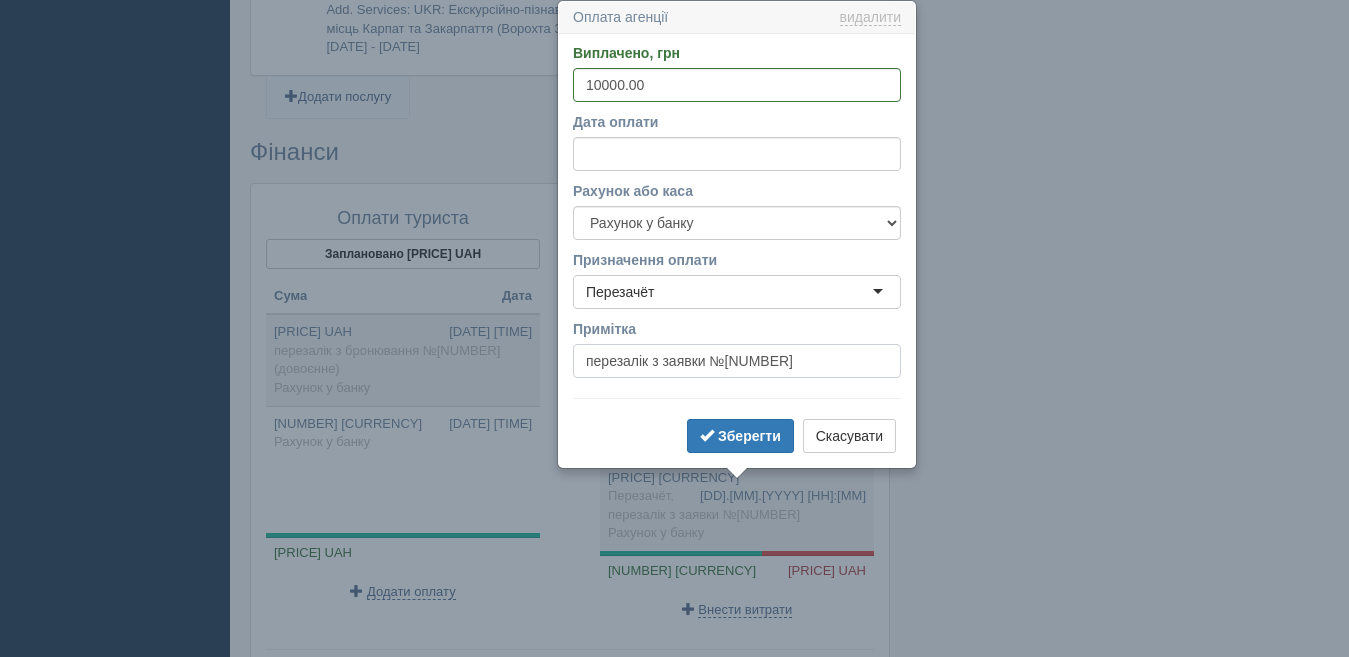 drag, startPoint x: 651, startPoint y: 360, endPoint x: 537, endPoint y: 369, distance: 114.35471 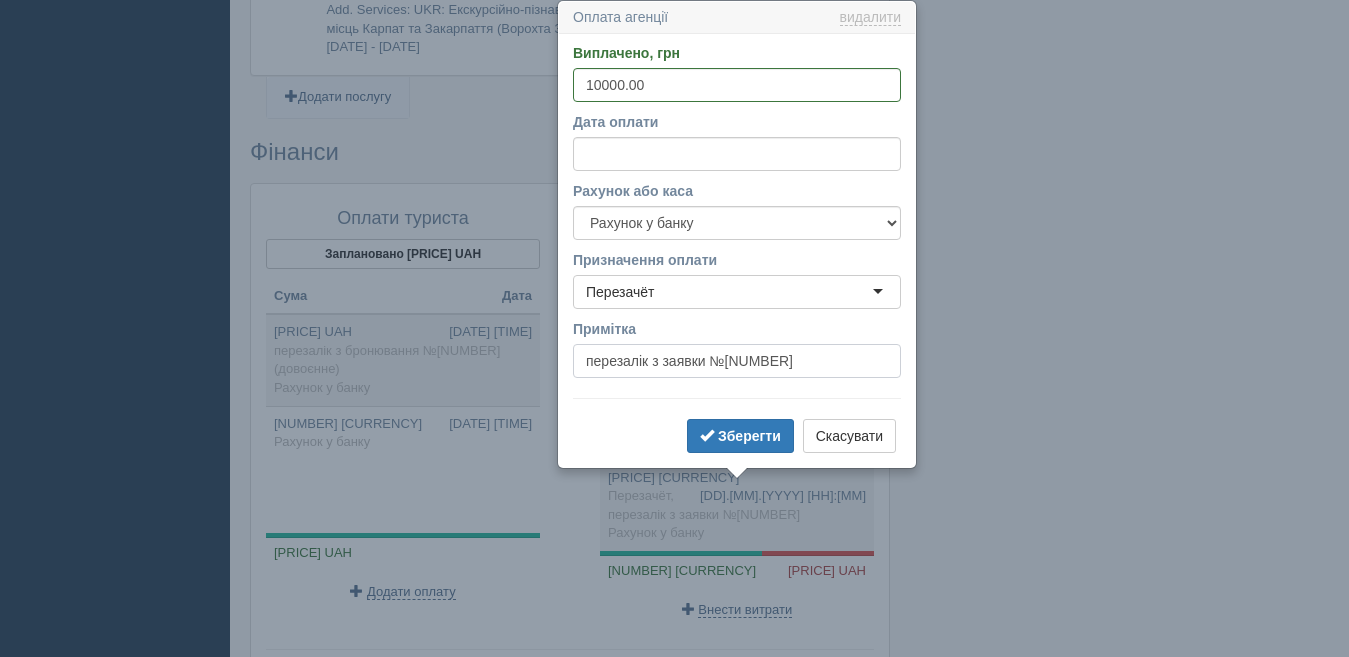 click on "All-Inclusive CRM
XO
Нагадування
Замовлення
Активні" at bounding box center (674, -1859) 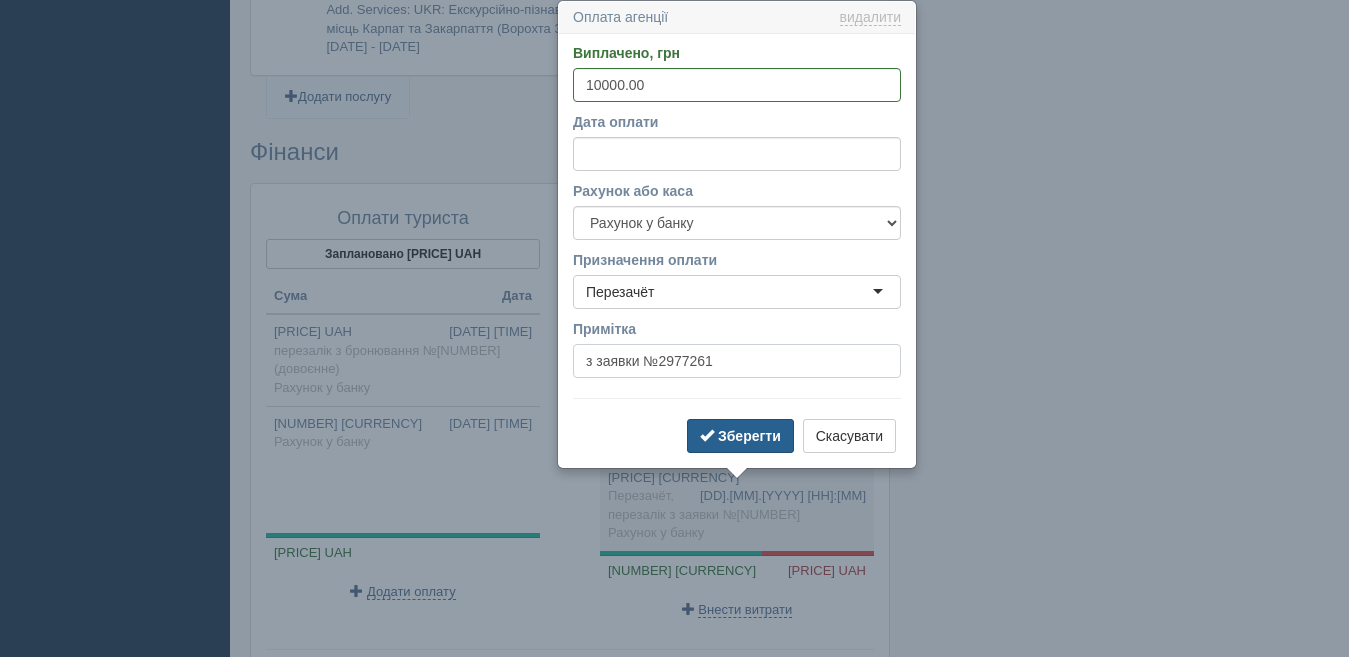 type on "з заявки №2977261" 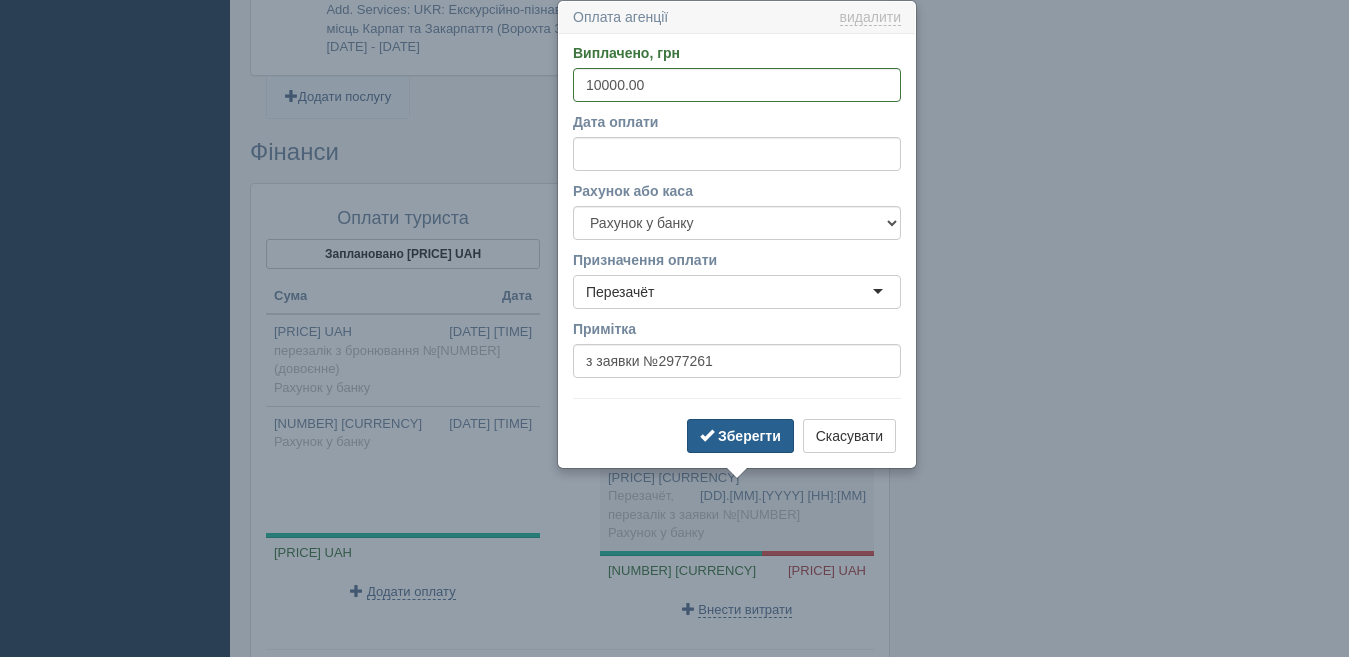 click on "Зберегти" at bounding box center [749, 436] 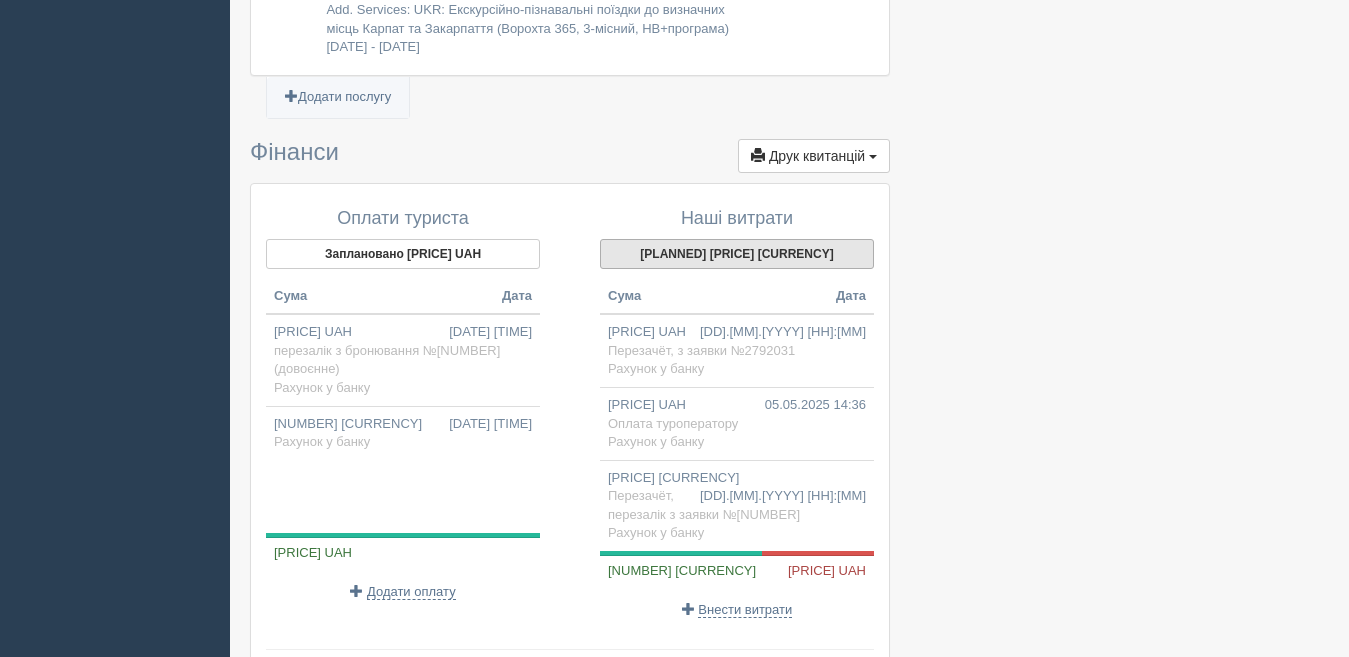 click on "[PLANNED] [PRICE] [CURRENCY]" at bounding box center [737, 254] 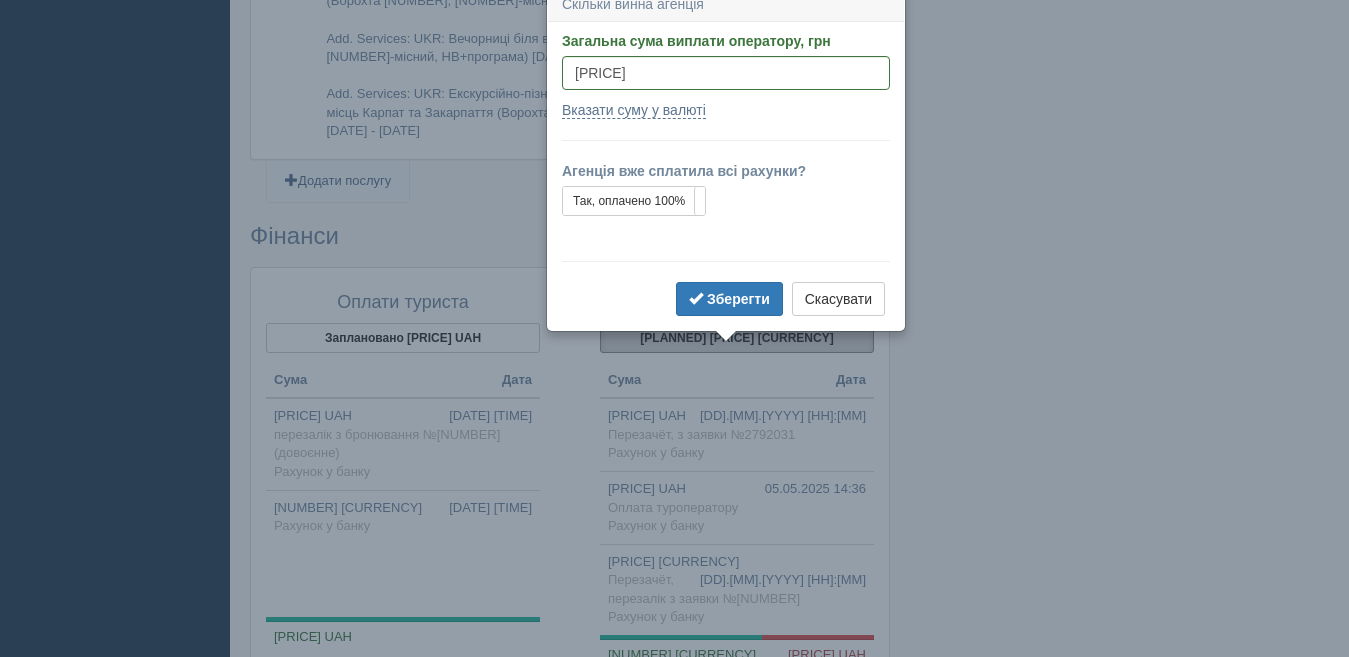 scroll, scrollTop: 2090, scrollLeft: 0, axis: vertical 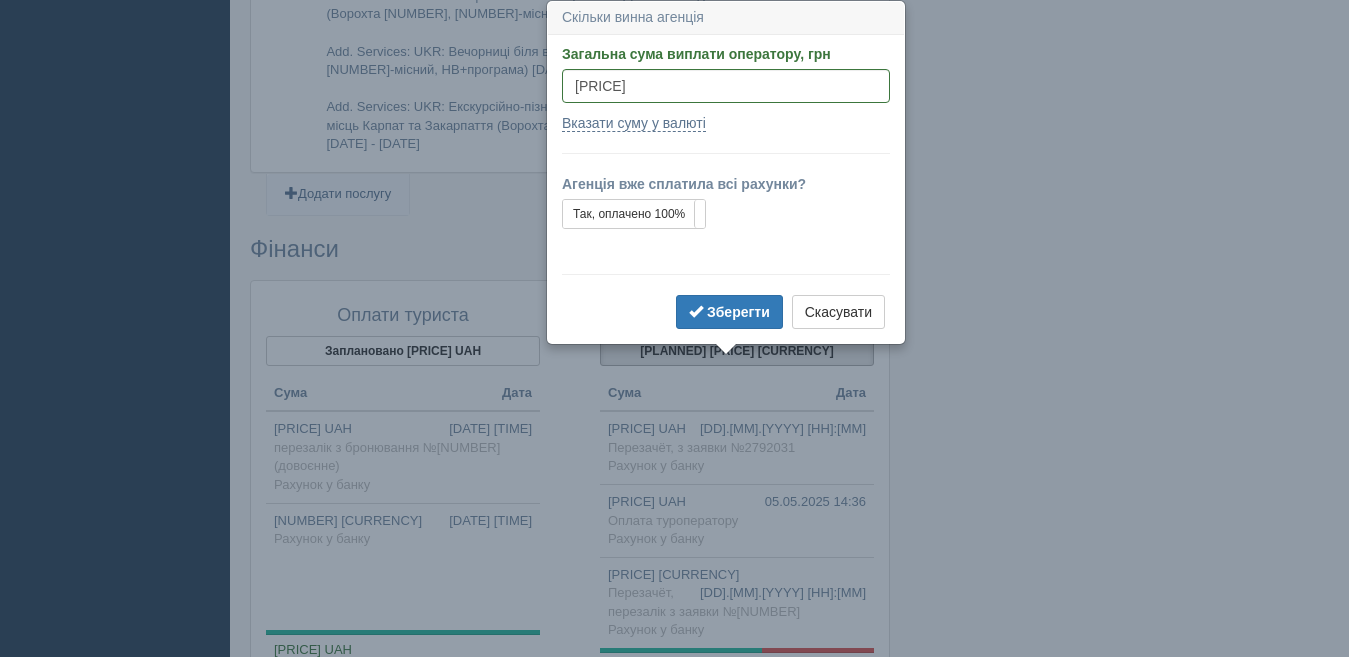 click at bounding box center [789, -573] 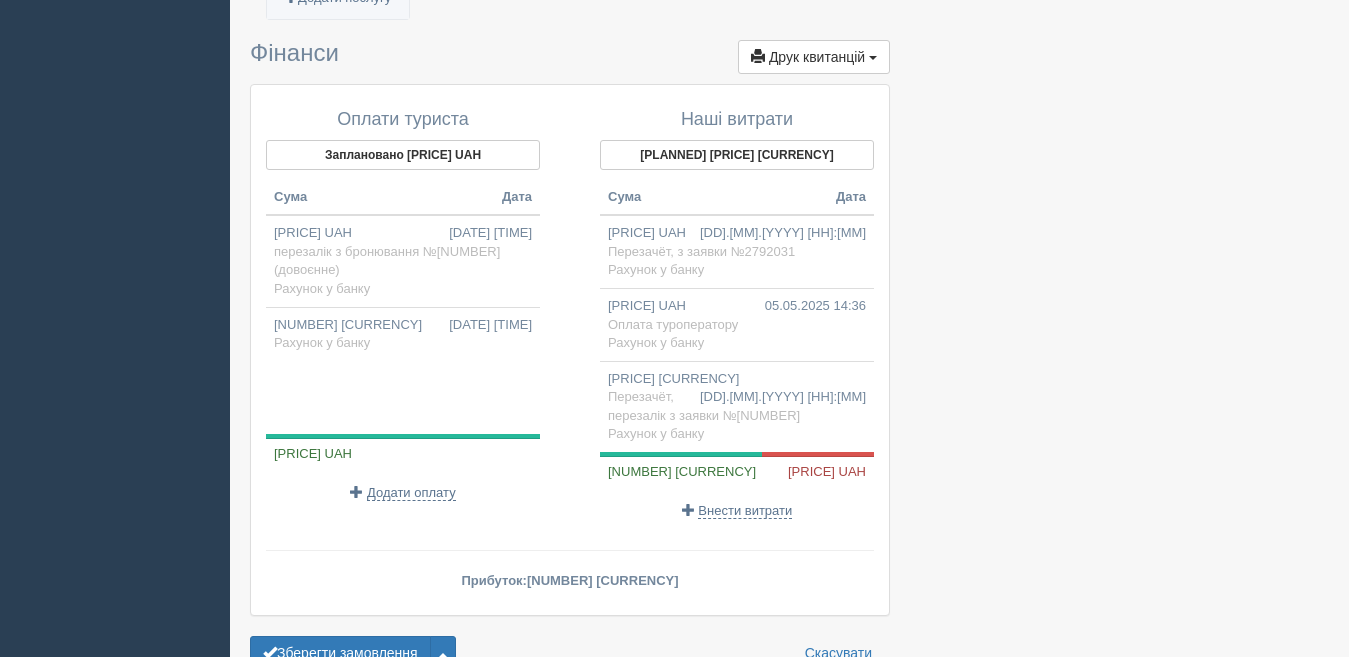 scroll, scrollTop: 2290, scrollLeft: 0, axis: vertical 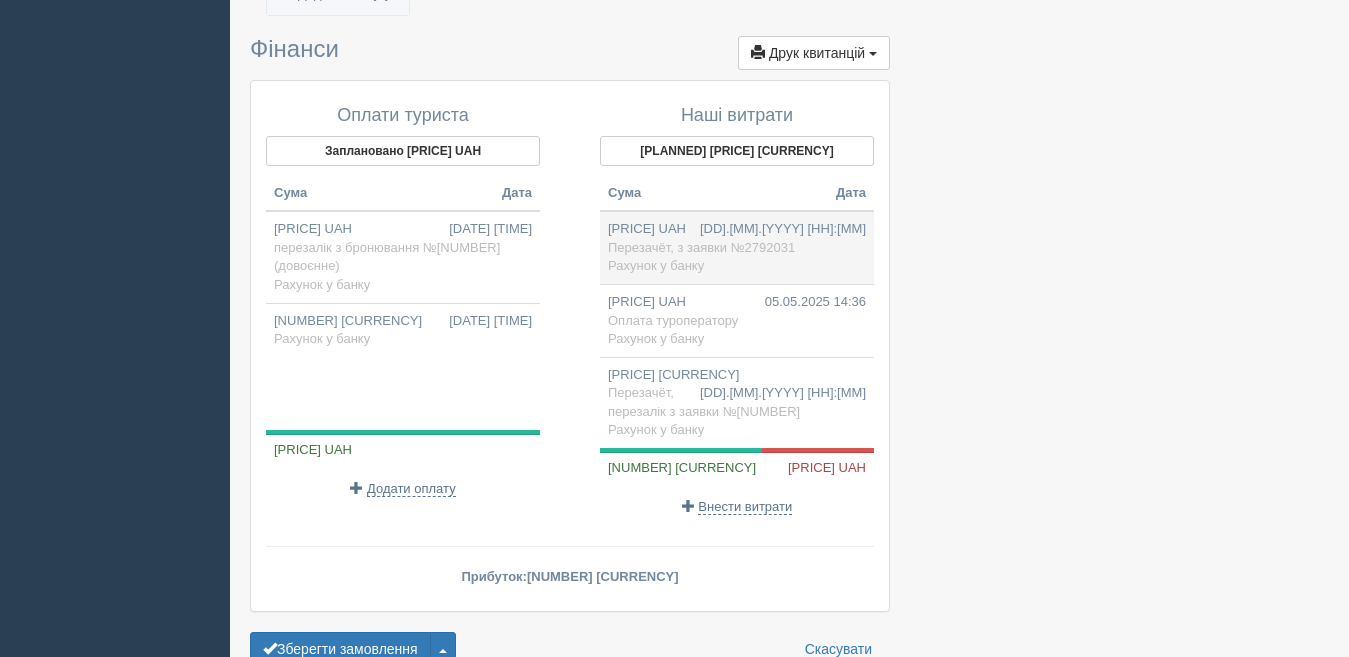 click on "Рахунок у банку" at bounding box center (656, 265) 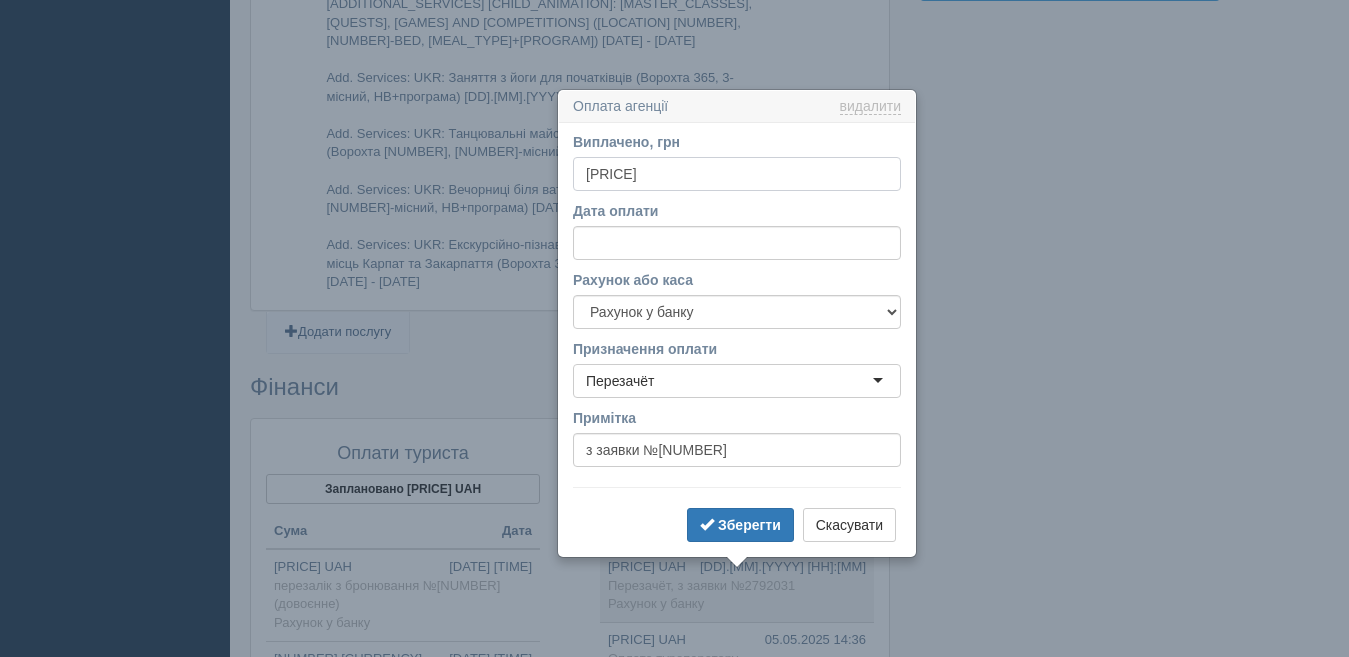 scroll, scrollTop: 2041, scrollLeft: 0, axis: vertical 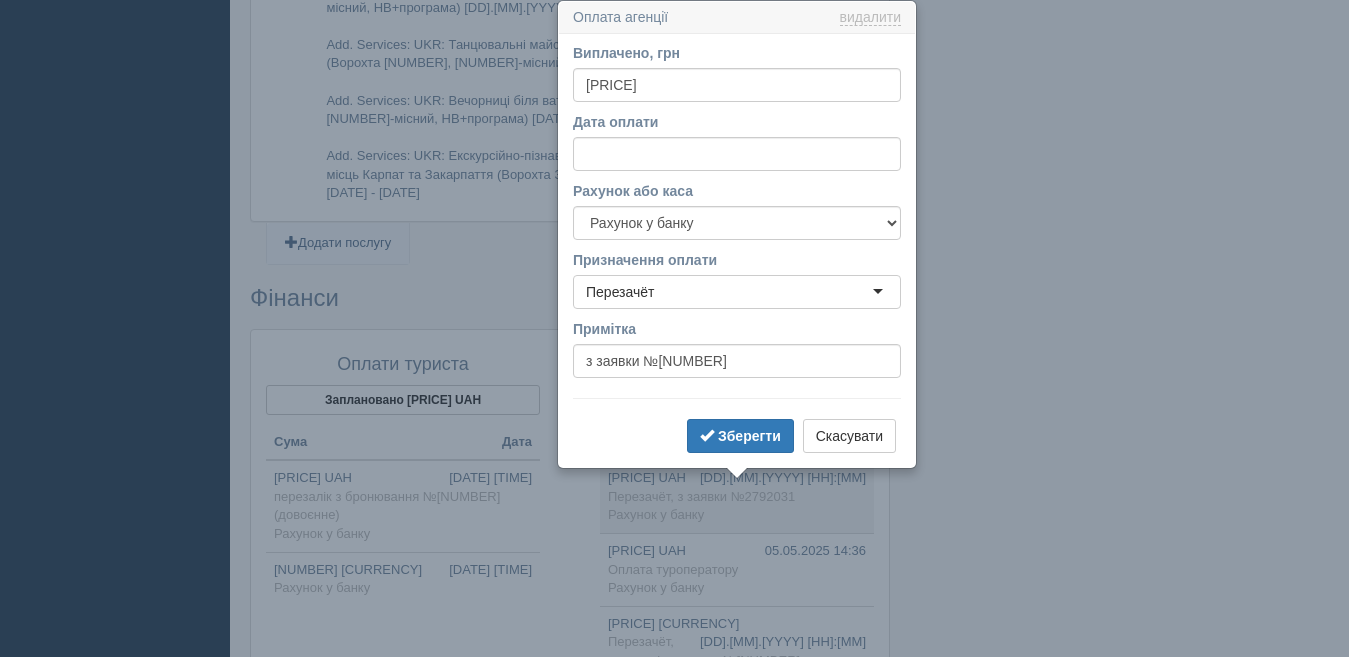 click on "Перезачёт" at bounding box center [737, 292] 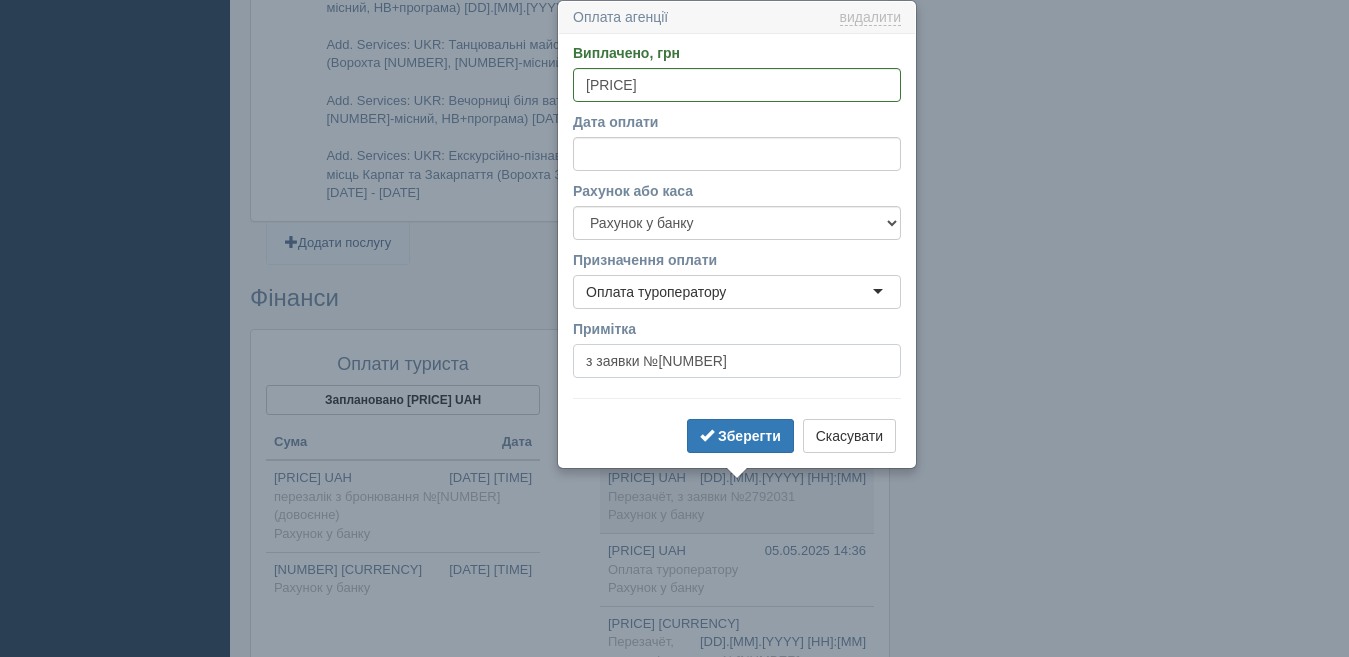 click on "з заявки №[NUMBER]" at bounding box center [737, 361] 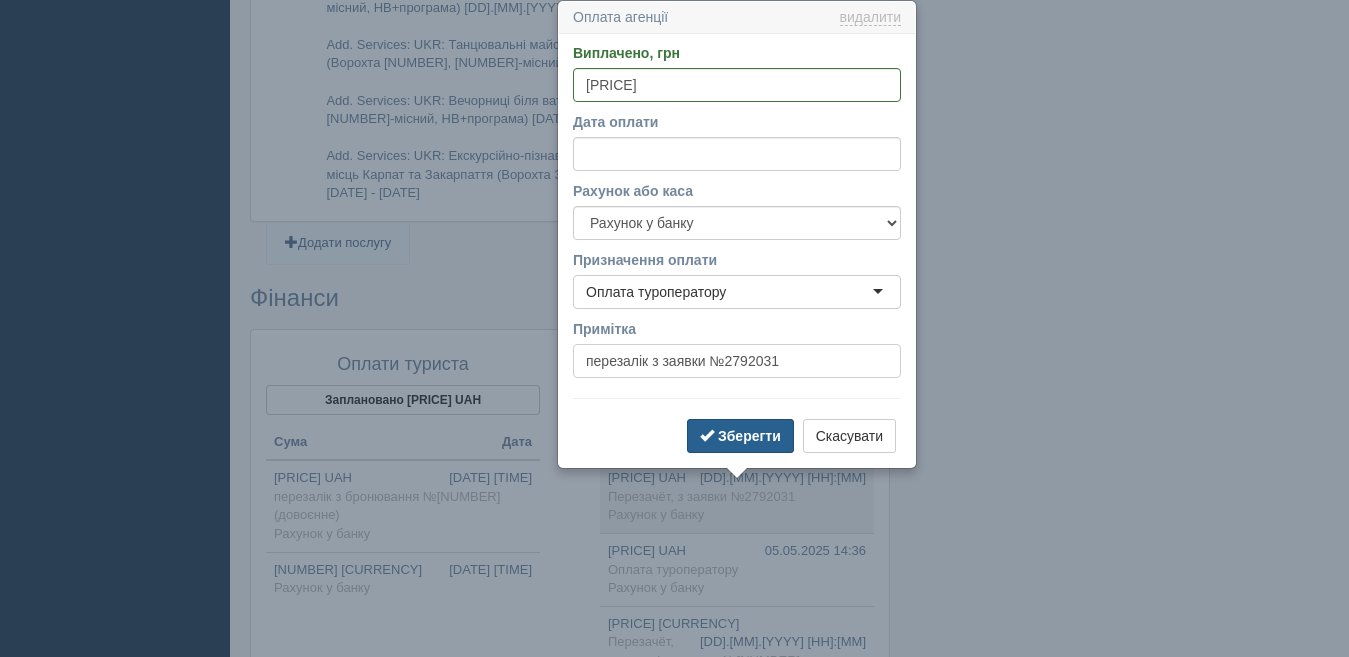 type on "перезалік з заявки №2792031" 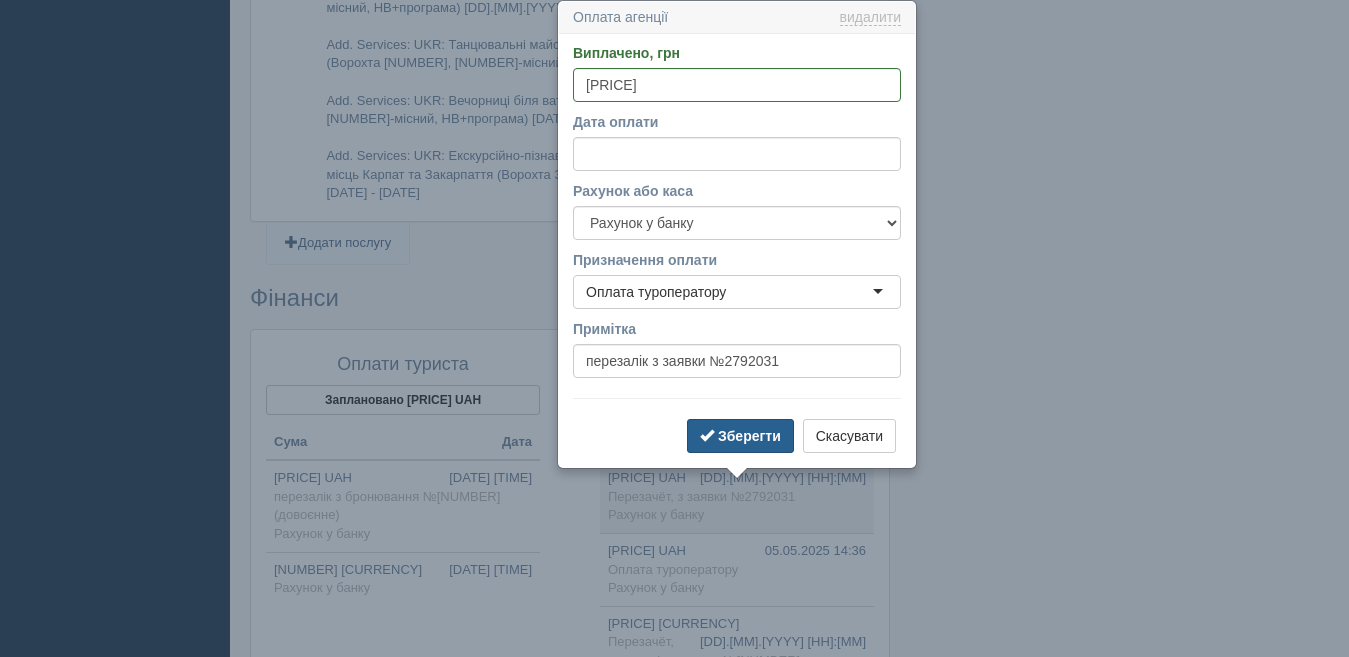click on "Зберегти" at bounding box center [749, 436] 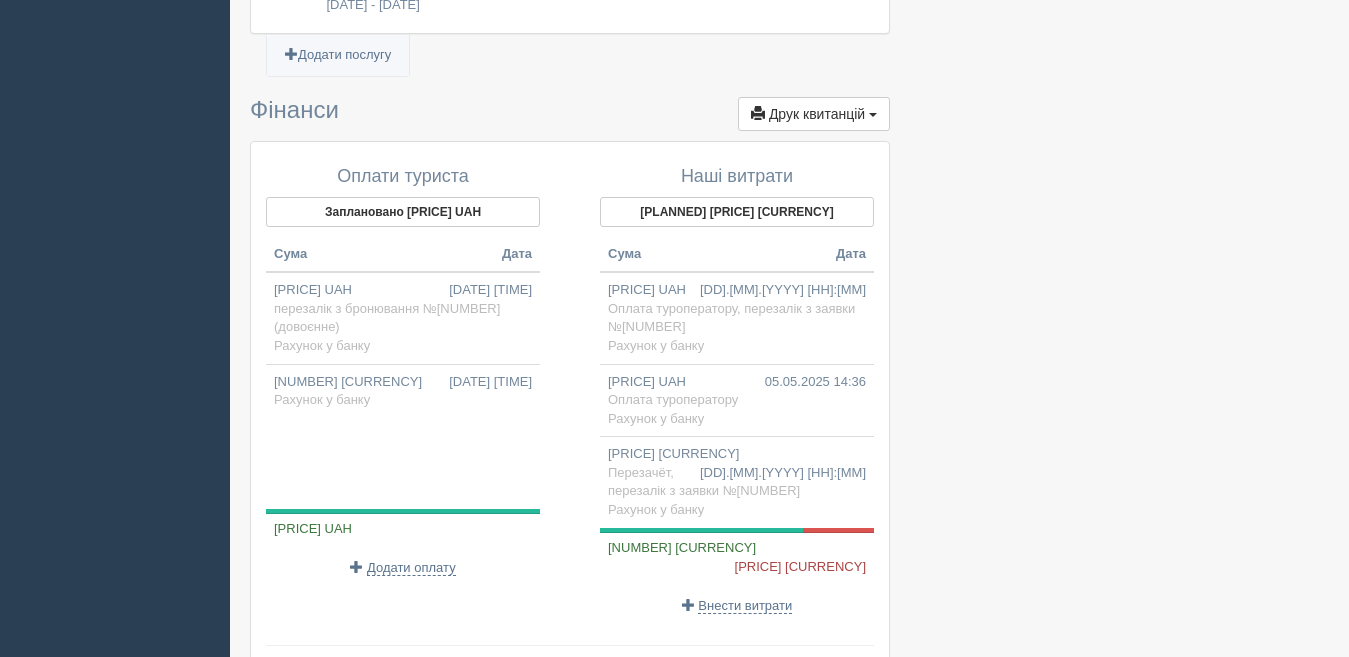 scroll, scrollTop: 2241, scrollLeft: 0, axis: vertical 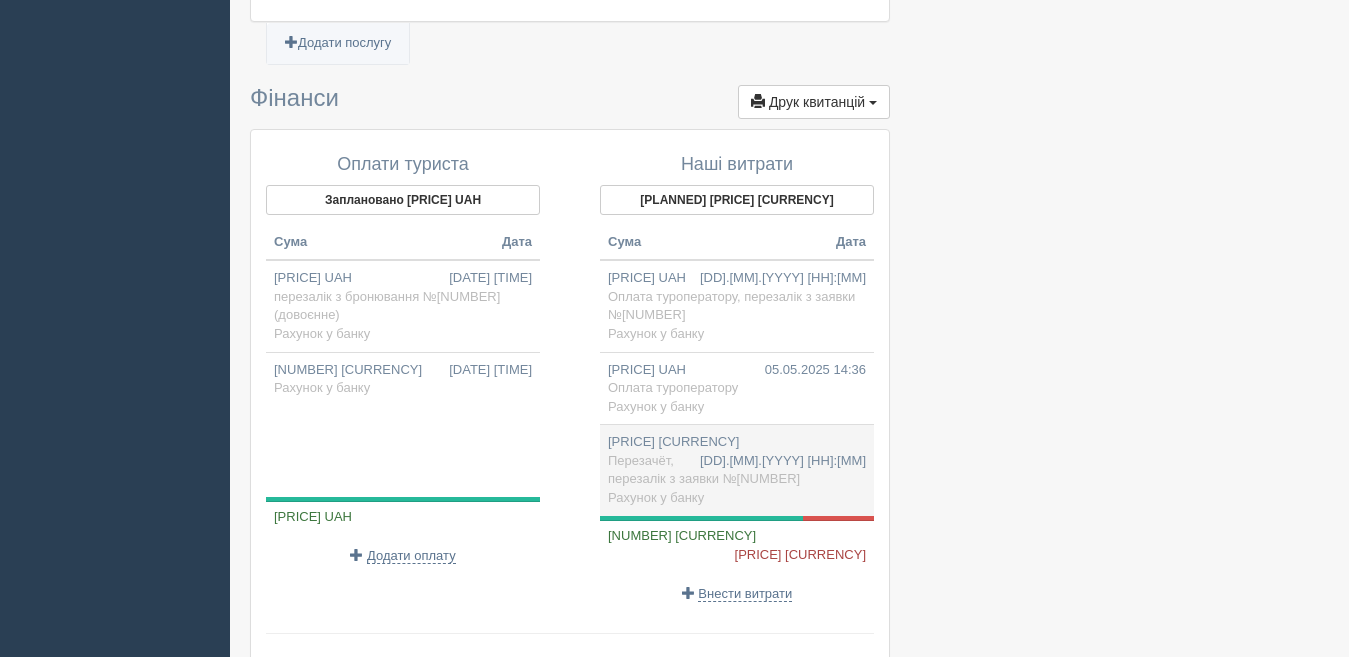 click on "[PRICE] UAH
[DATE] [TIME]
Перезачёт, з заявки №[NUMBER]
Рахунок у банку" at bounding box center (737, 470) 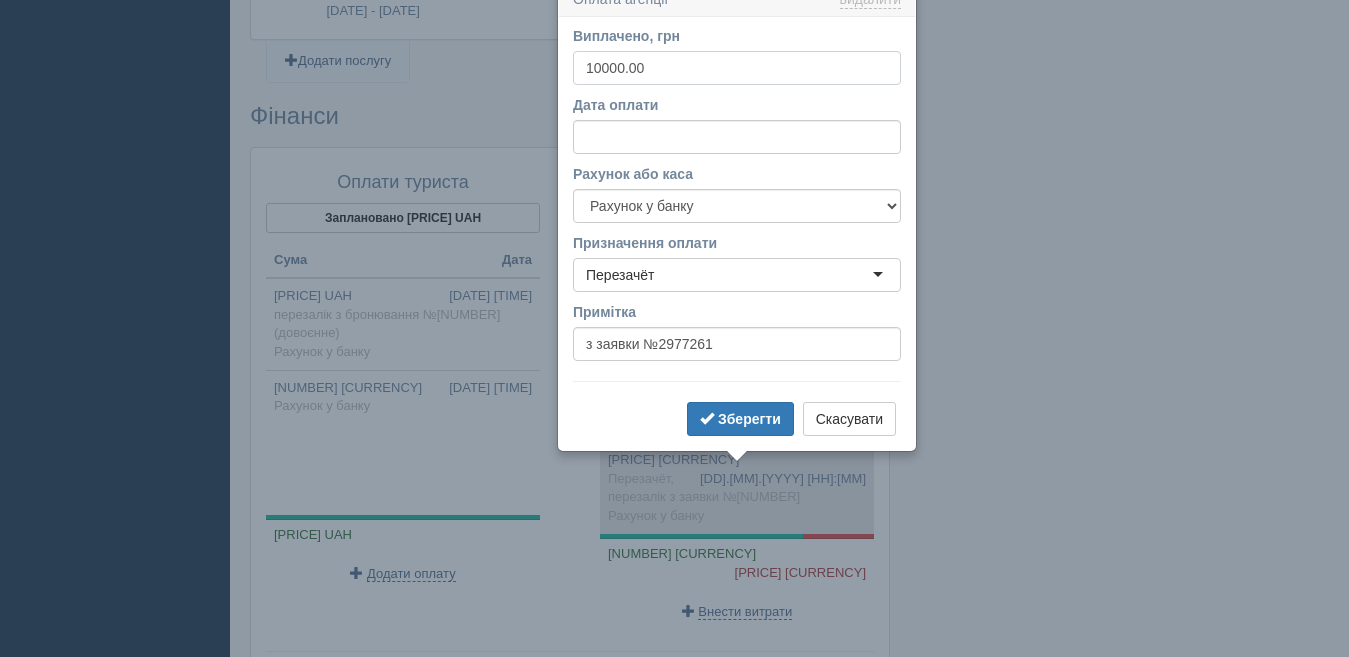 scroll, scrollTop: 2205, scrollLeft: 0, axis: vertical 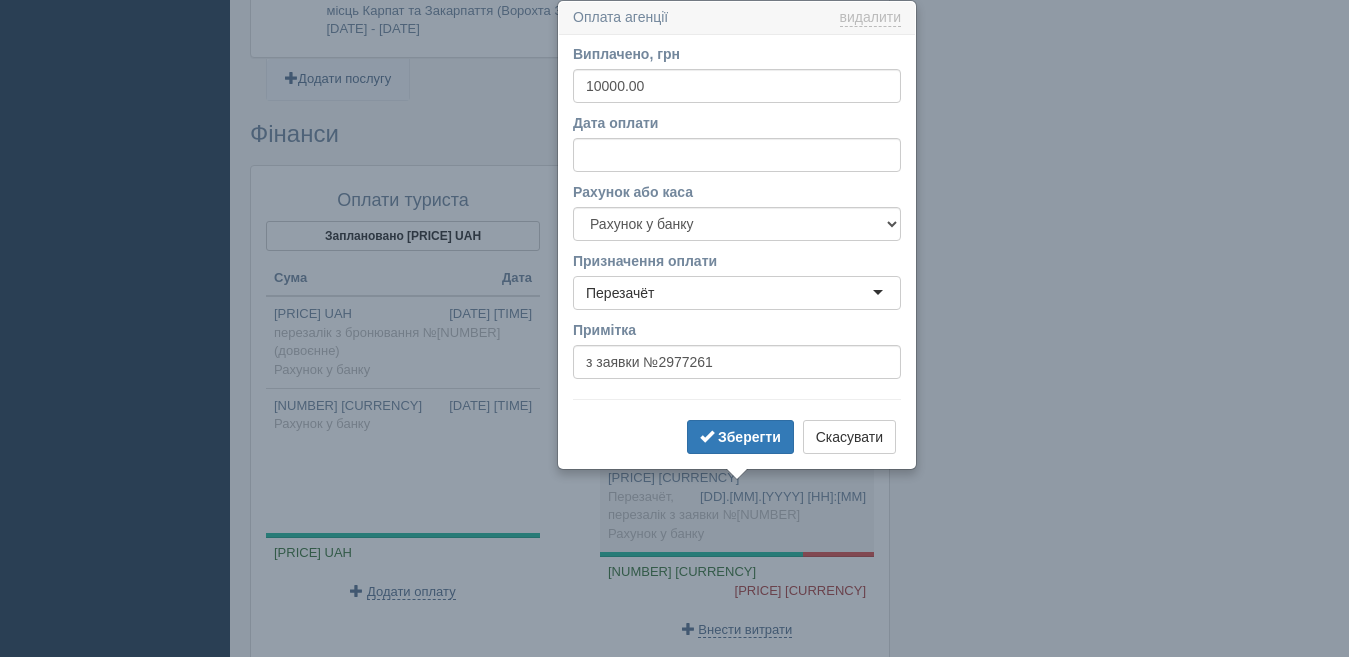 click on "Перезачёт" at bounding box center (620, 293) 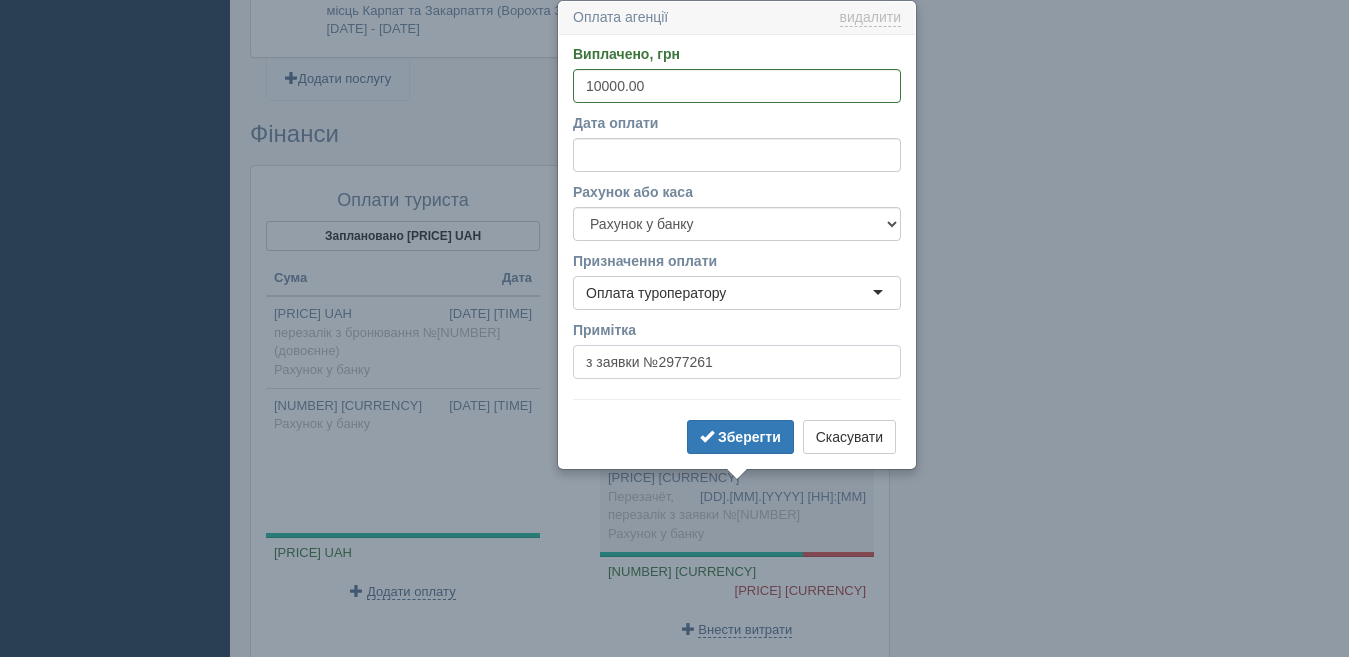 click on "з заявки №2977261" at bounding box center (737, 362) 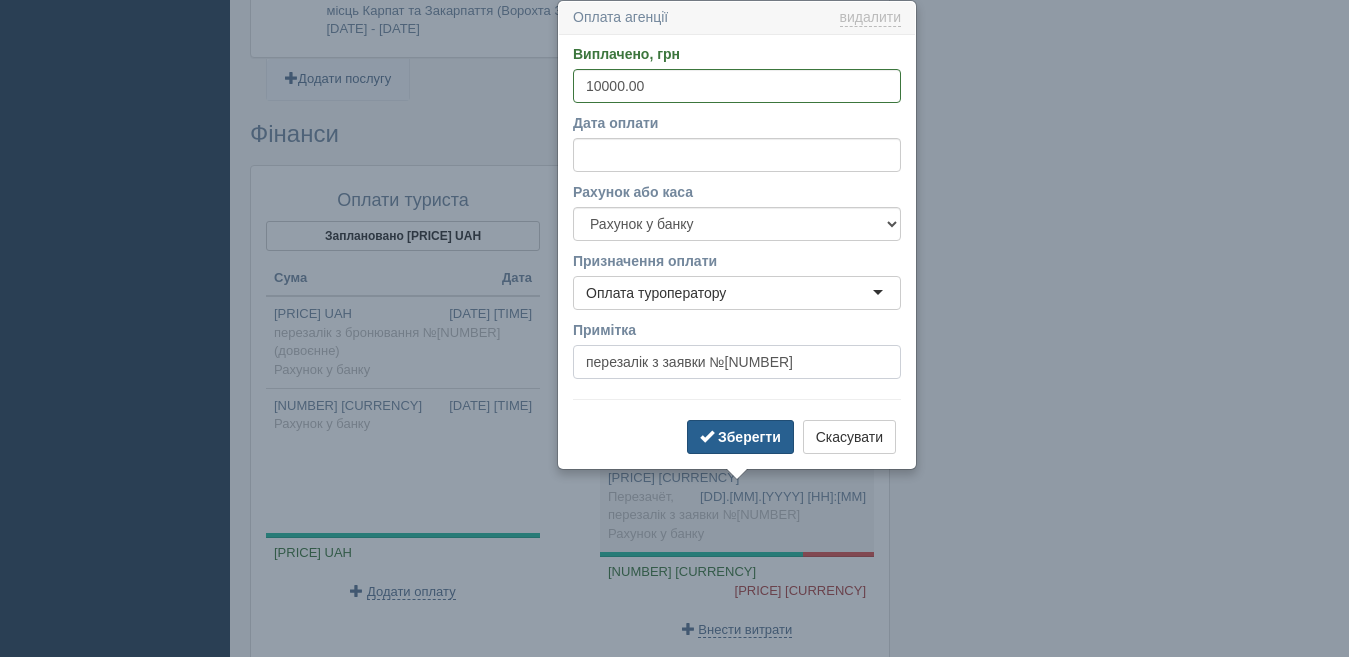 type on "перезалік з заявки №[NUMBER]" 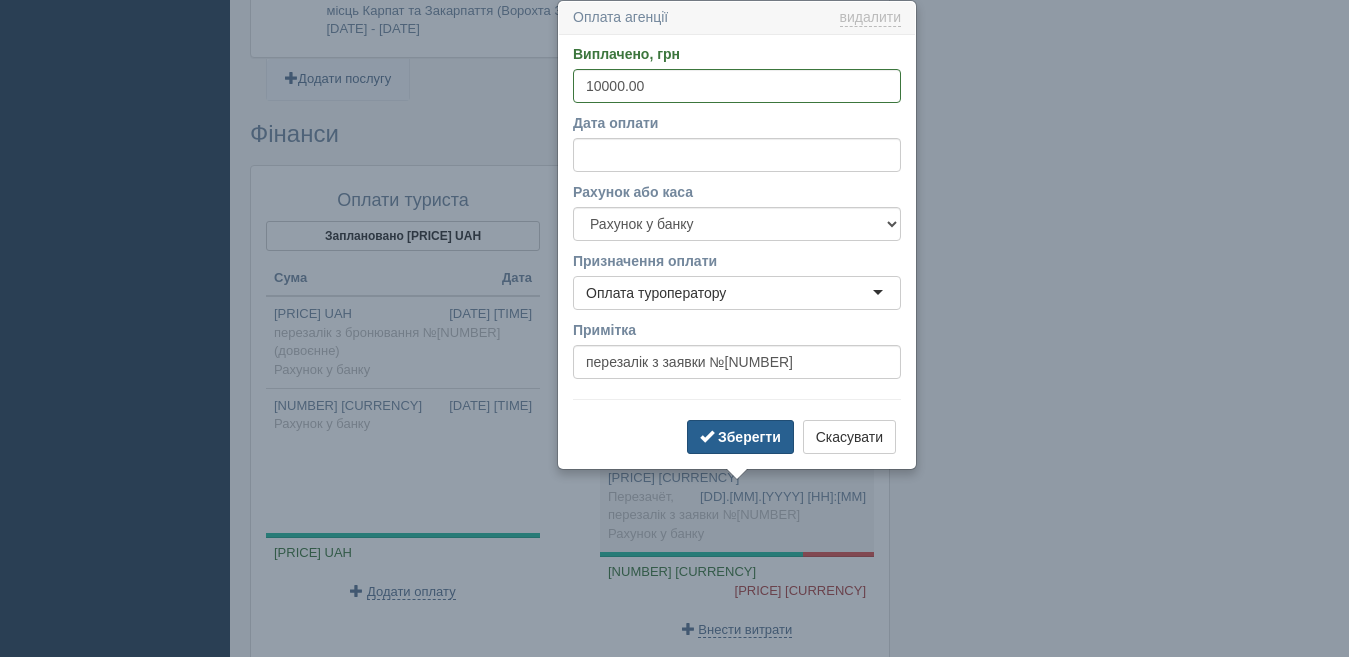 click on "Зберегти" at bounding box center [749, 437] 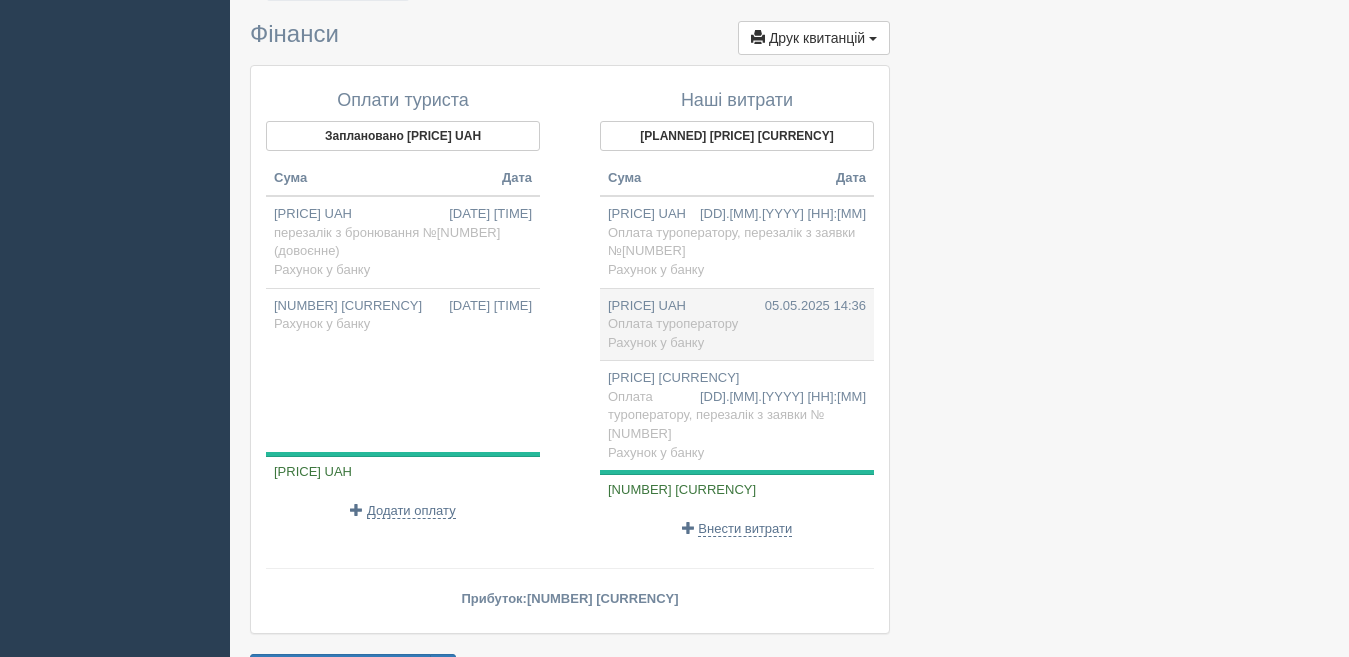 scroll, scrollTop: 2405, scrollLeft: 0, axis: vertical 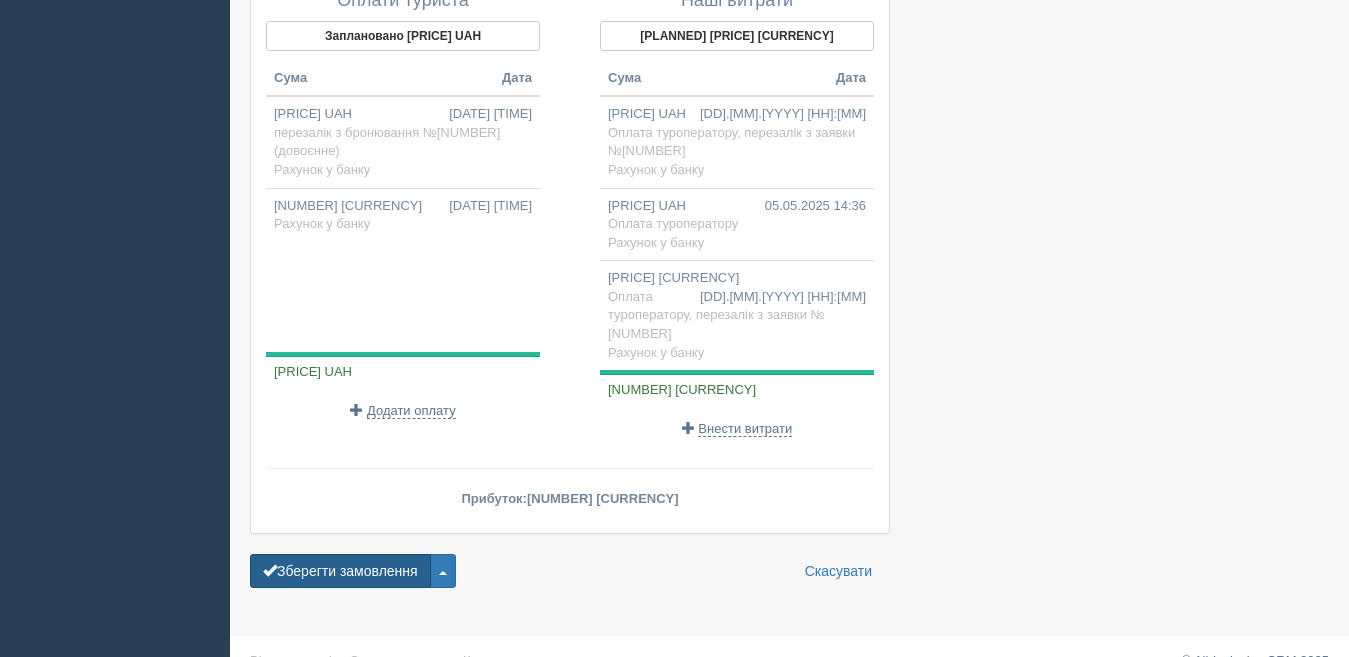 drag, startPoint x: 408, startPoint y: 573, endPoint x: 386, endPoint y: 582, distance: 23.769728 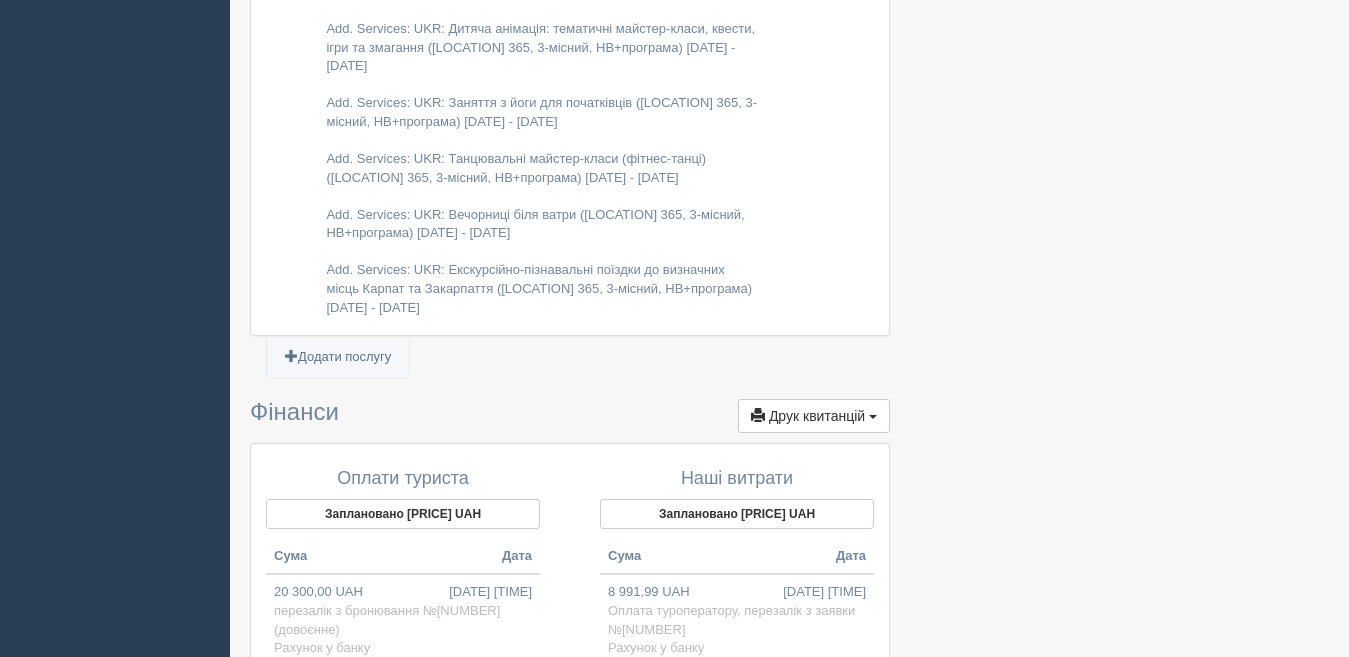 scroll, scrollTop: 2100, scrollLeft: 0, axis: vertical 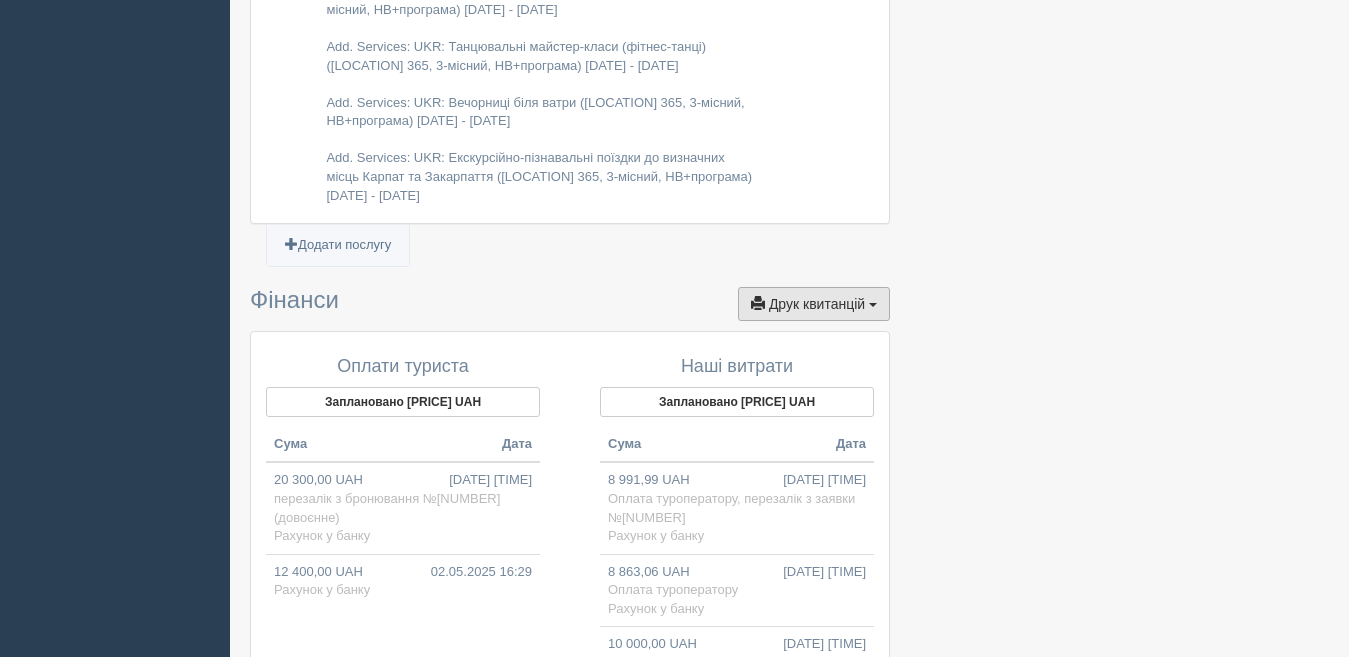 click on "Друк квитанцій
Друк" at bounding box center [814, 304] 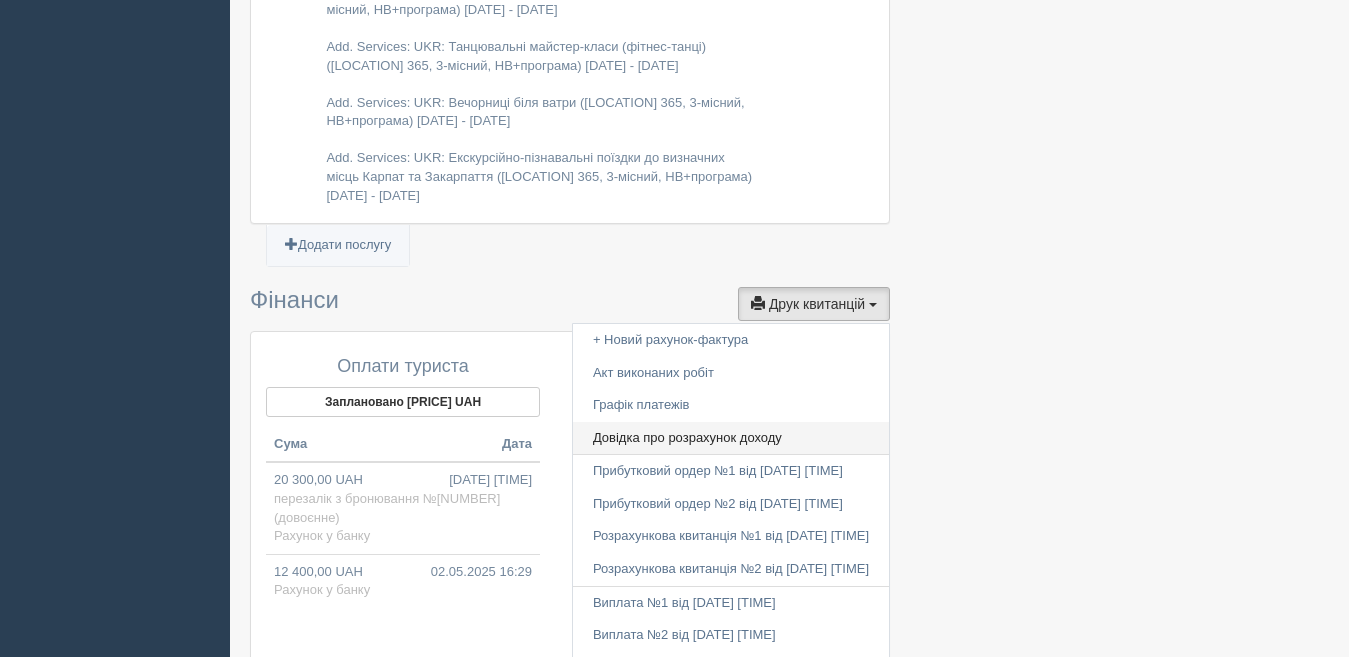 click on "Довідка про розрахунок доходу" at bounding box center (731, 438) 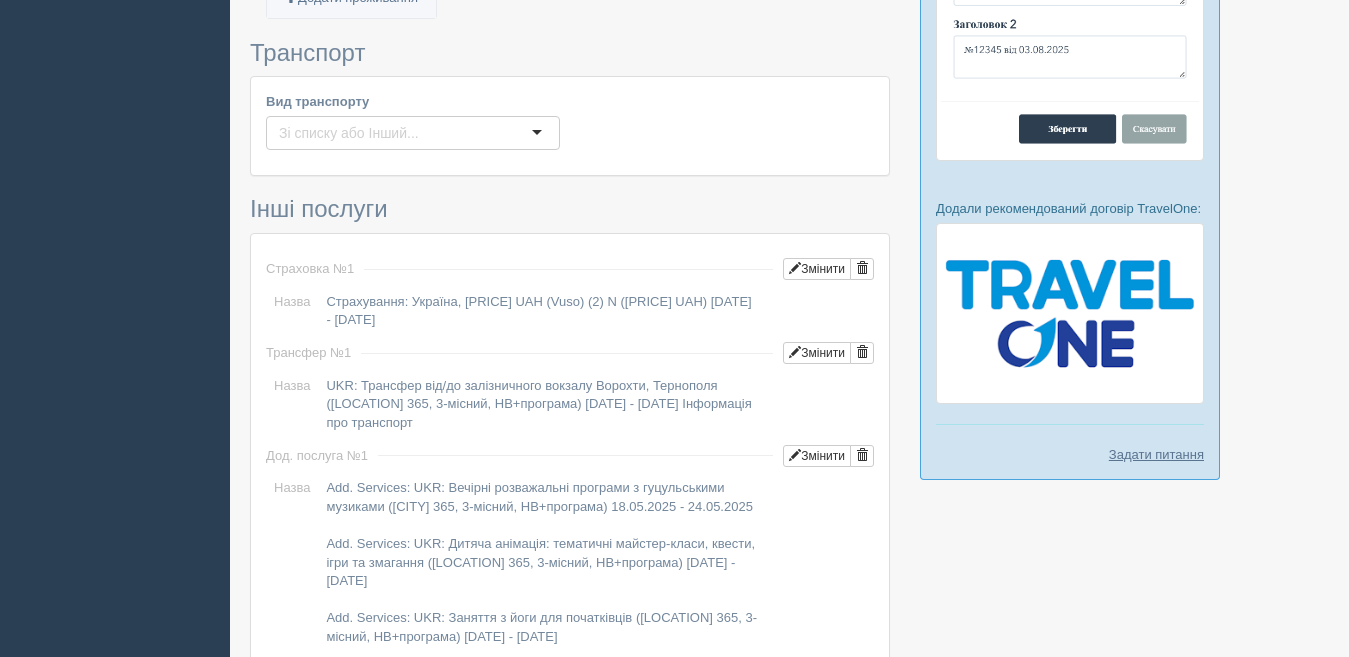 scroll, scrollTop: 1400, scrollLeft: 0, axis: vertical 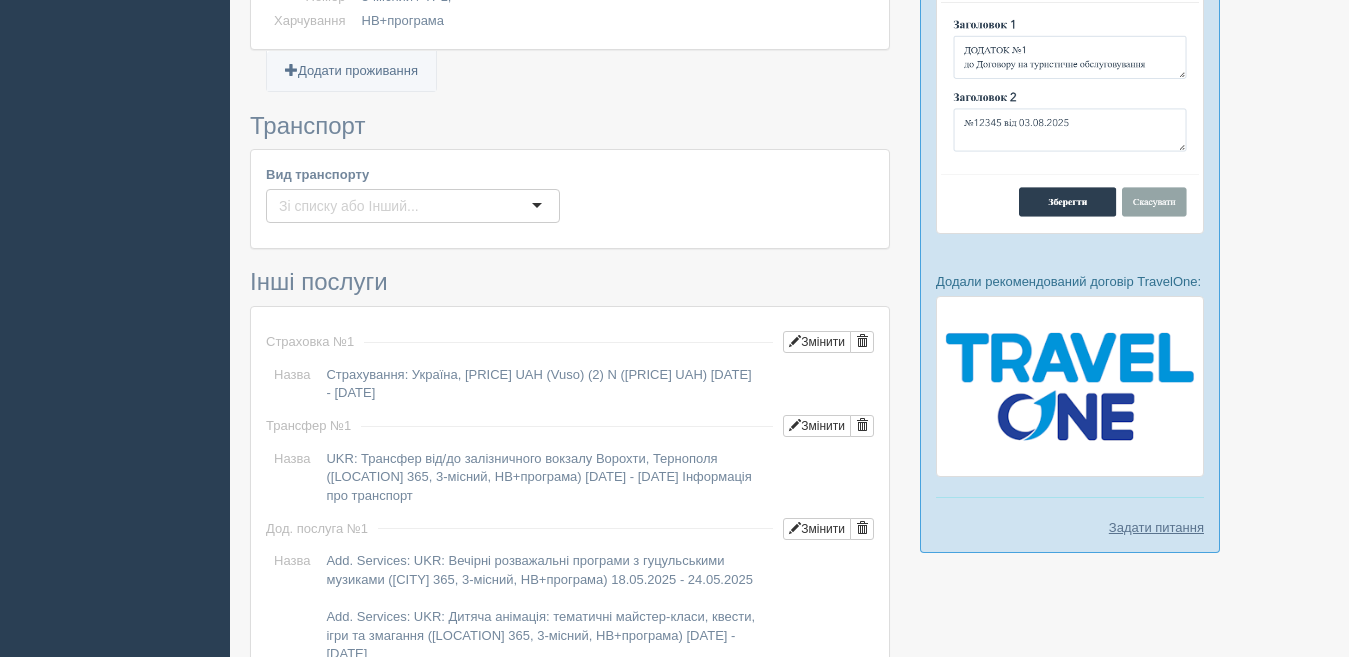 click on "Вид транспорту" at bounding box center (413, 194) 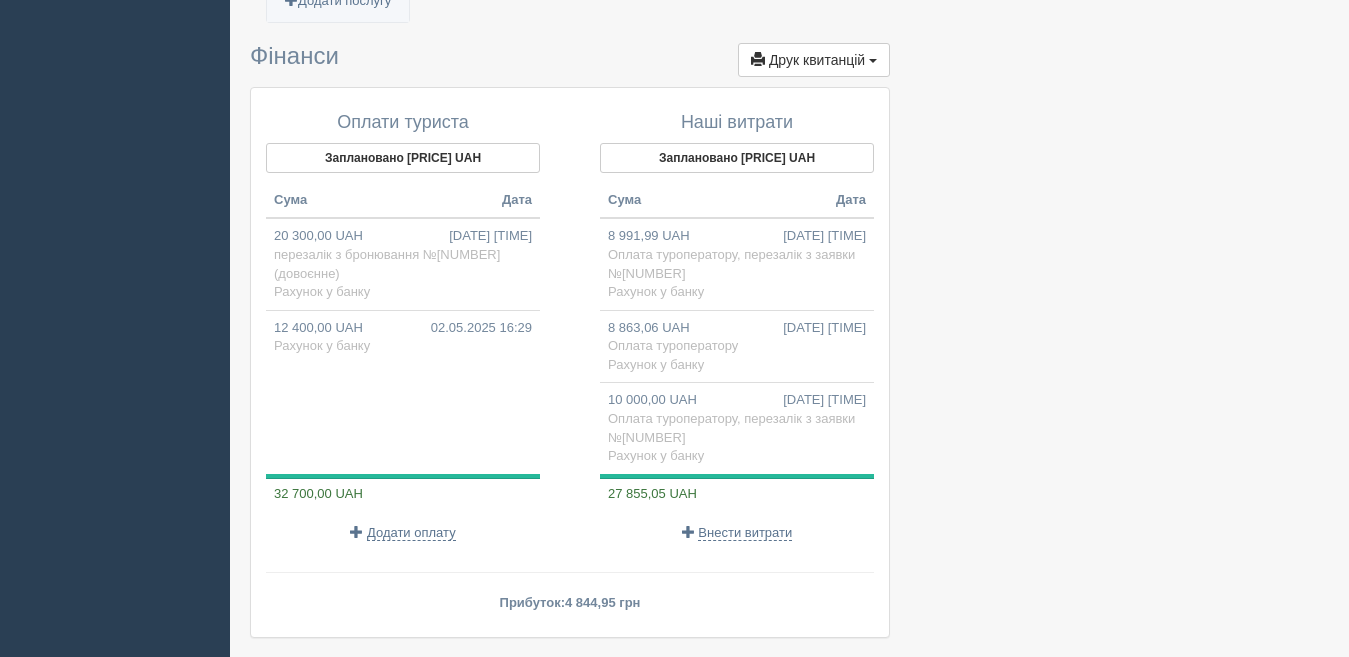 scroll, scrollTop: 2400, scrollLeft: 0, axis: vertical 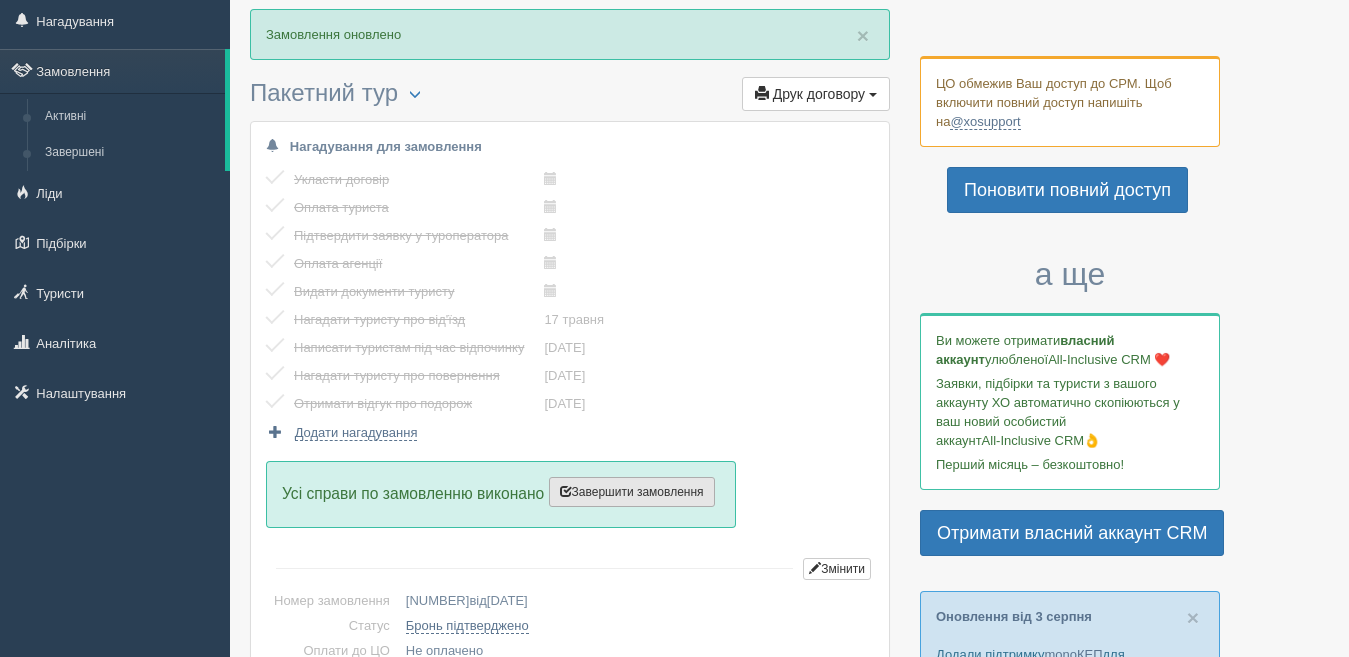 click on "Завершити замовлення" at bounding box center (632, 492) 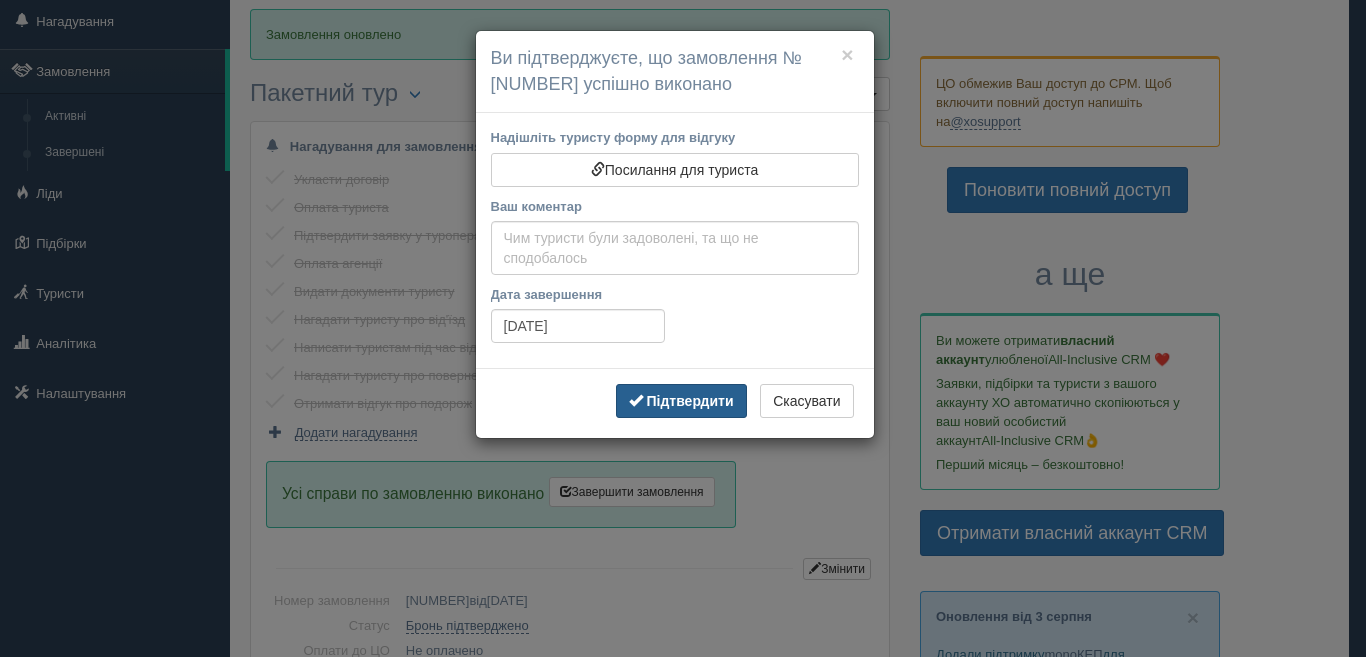 click on "Підтвердити" at bounding box center (689, 401) 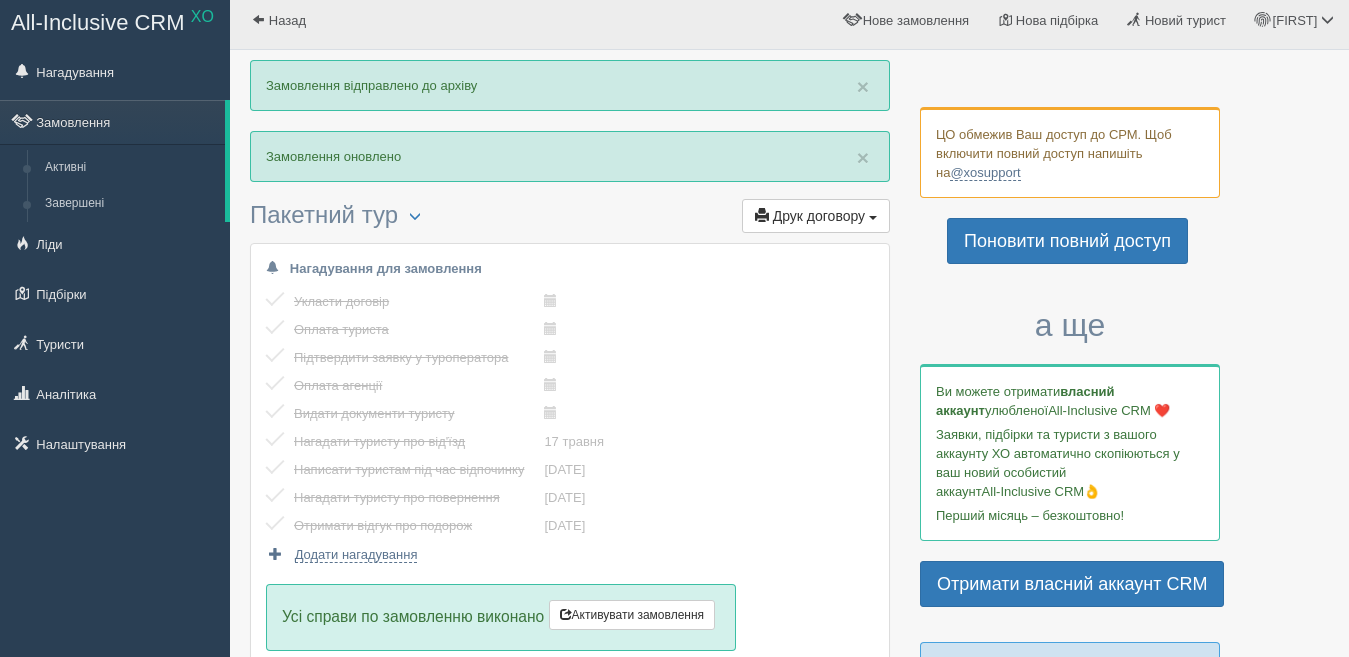 scroll, scrollTop: 0, scrollLeft: 0, axis: both 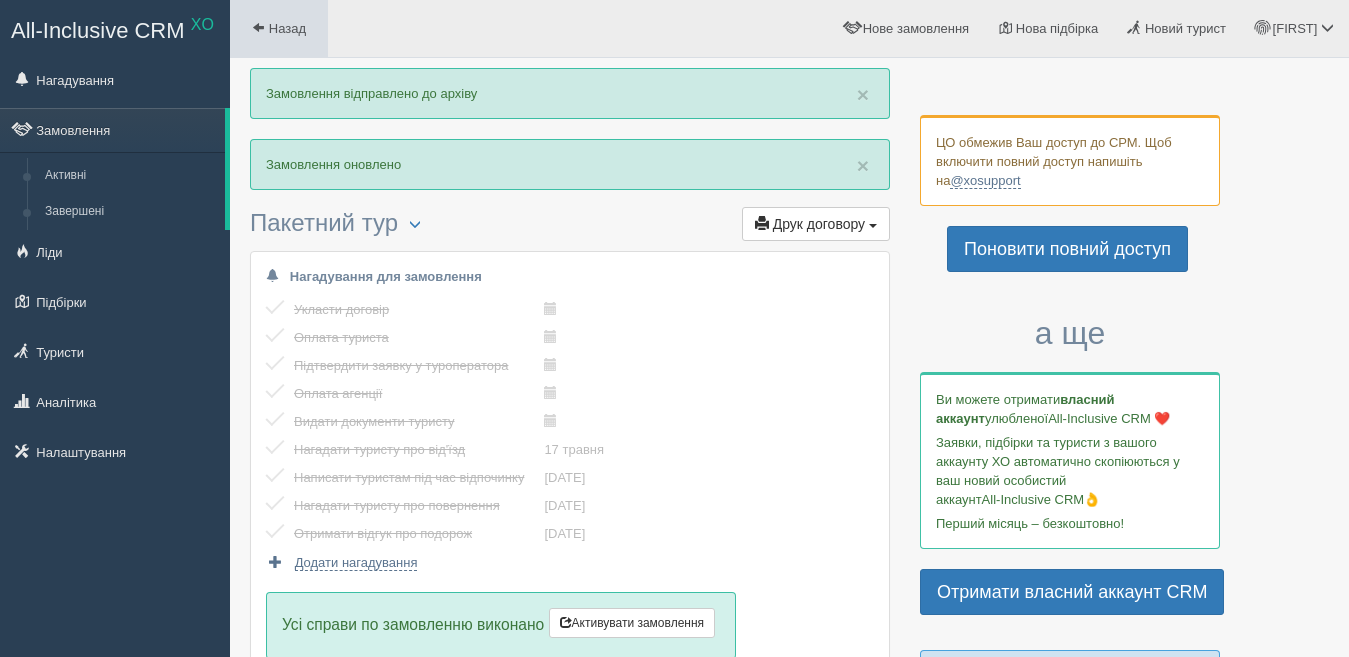click on "Назад" at bounding box center [287, 28] 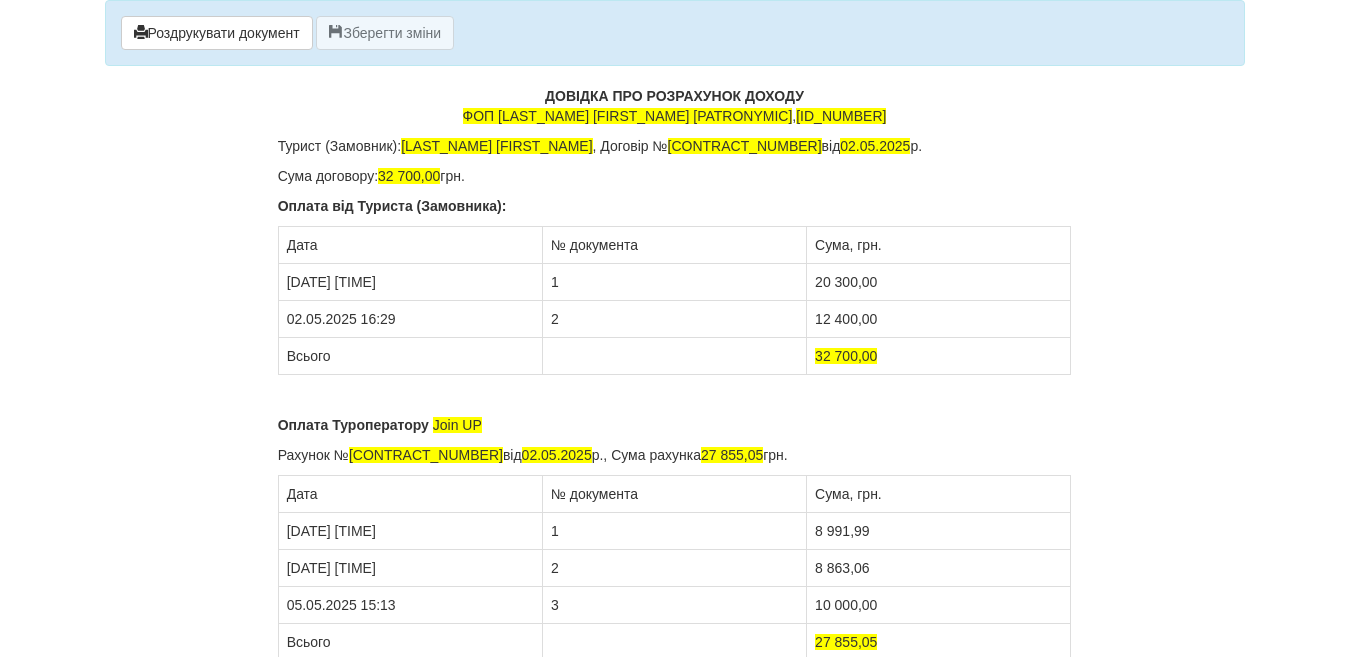 scroll, scrollTop: 0, scrollLeft: 0, axis: both 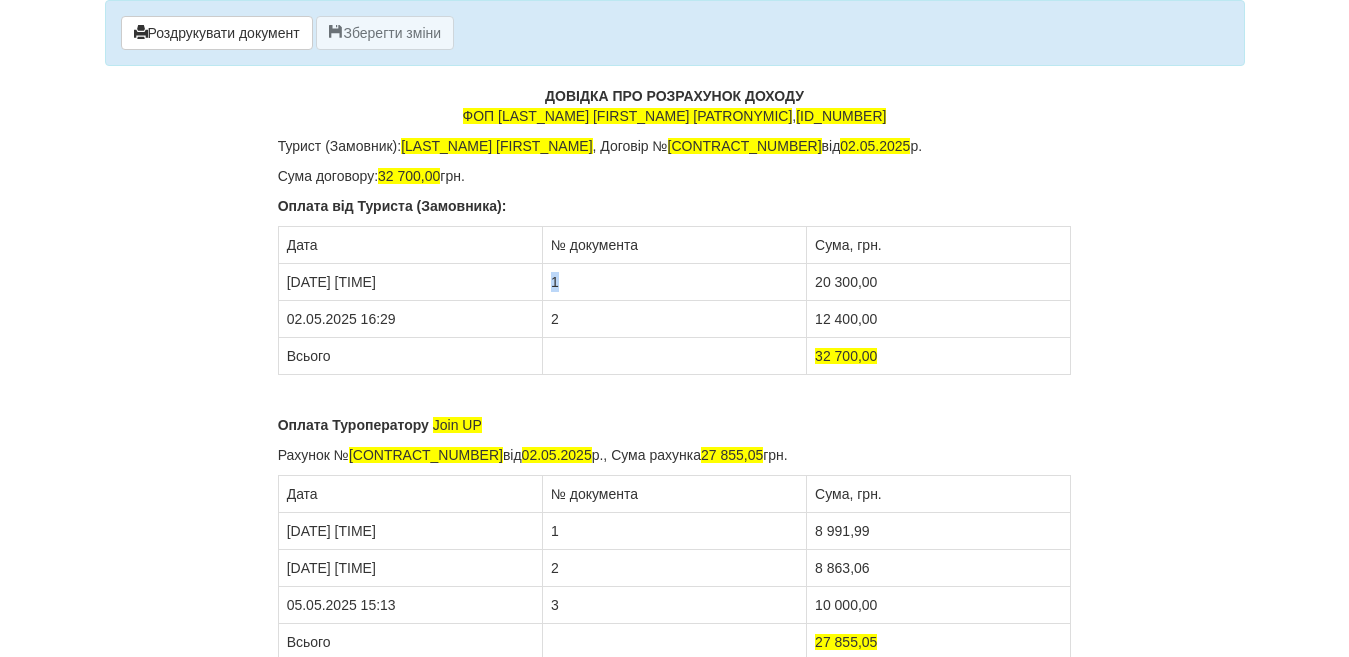 drag, startPoint x: 549, startPoint y: 278, endPoint x: 623, endPoint y: 283, distance: 74.168724 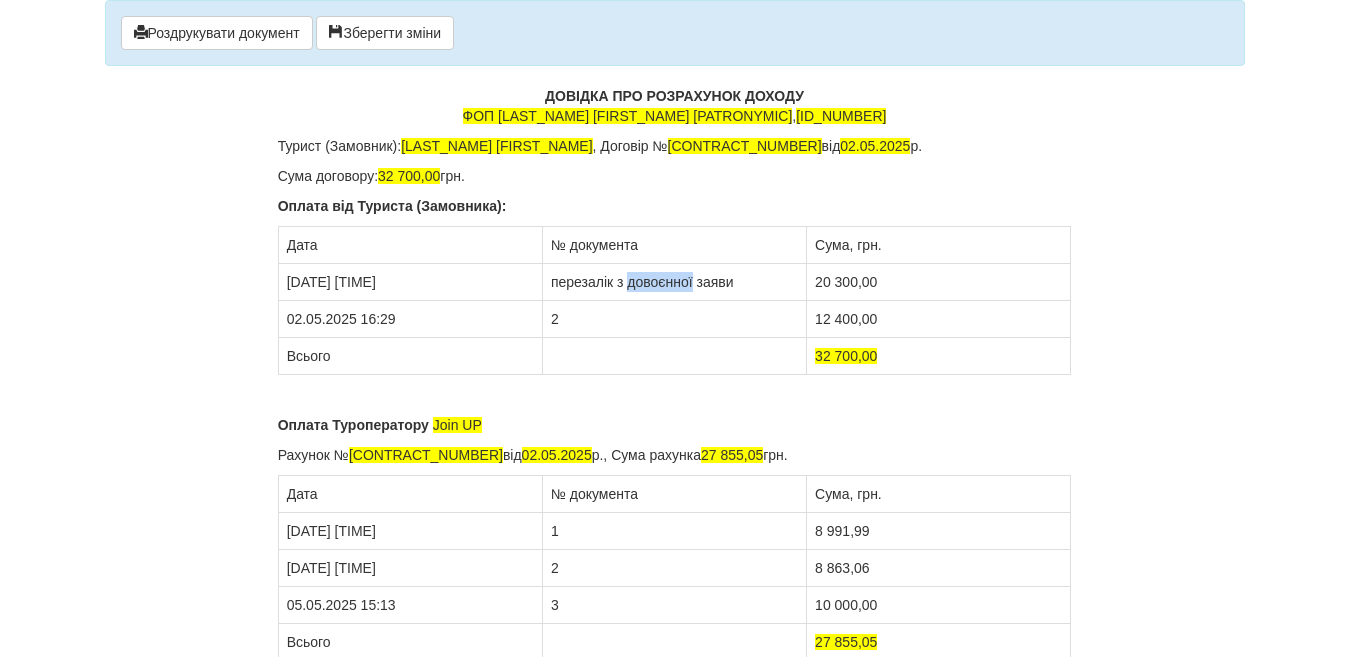 drag, startPoint x: 627, startPoint y: 284, endPoint x: 693, endPoint y: 280, distance: 66.1211 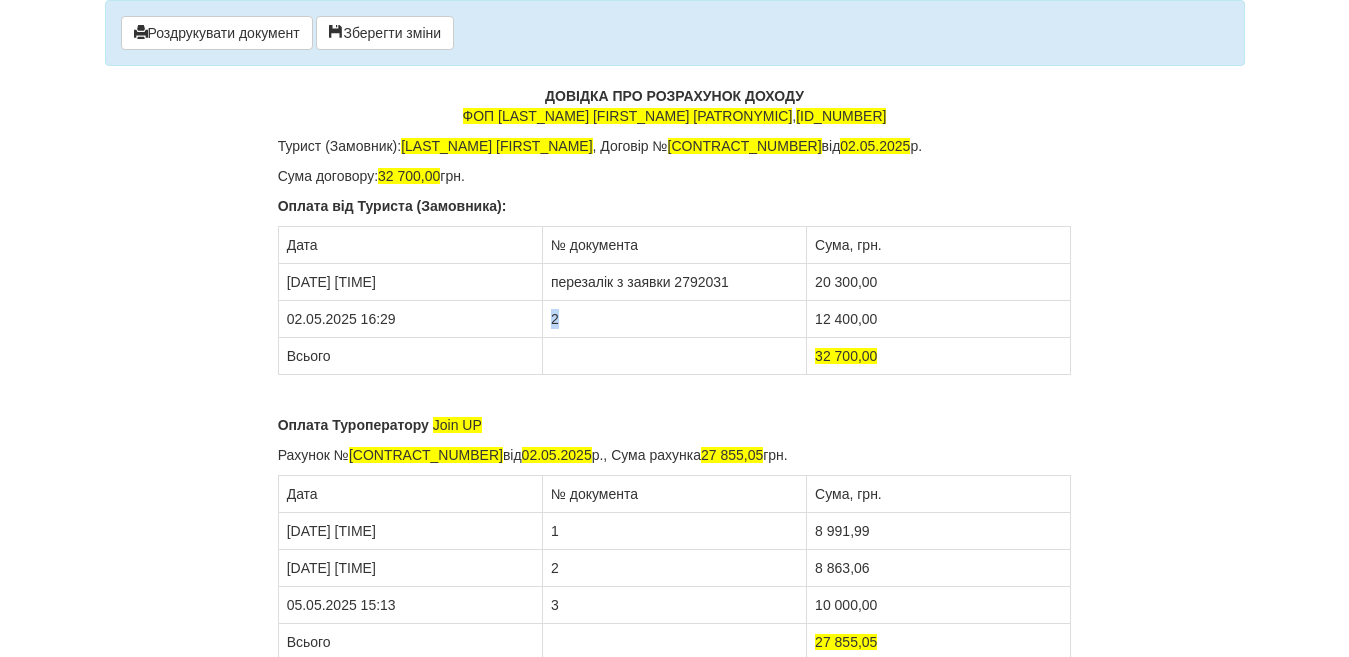 drag, startPoint x: 546, startPoint y: 320, endPoint x: 583, endPoint y: 328, distance: 37.85499 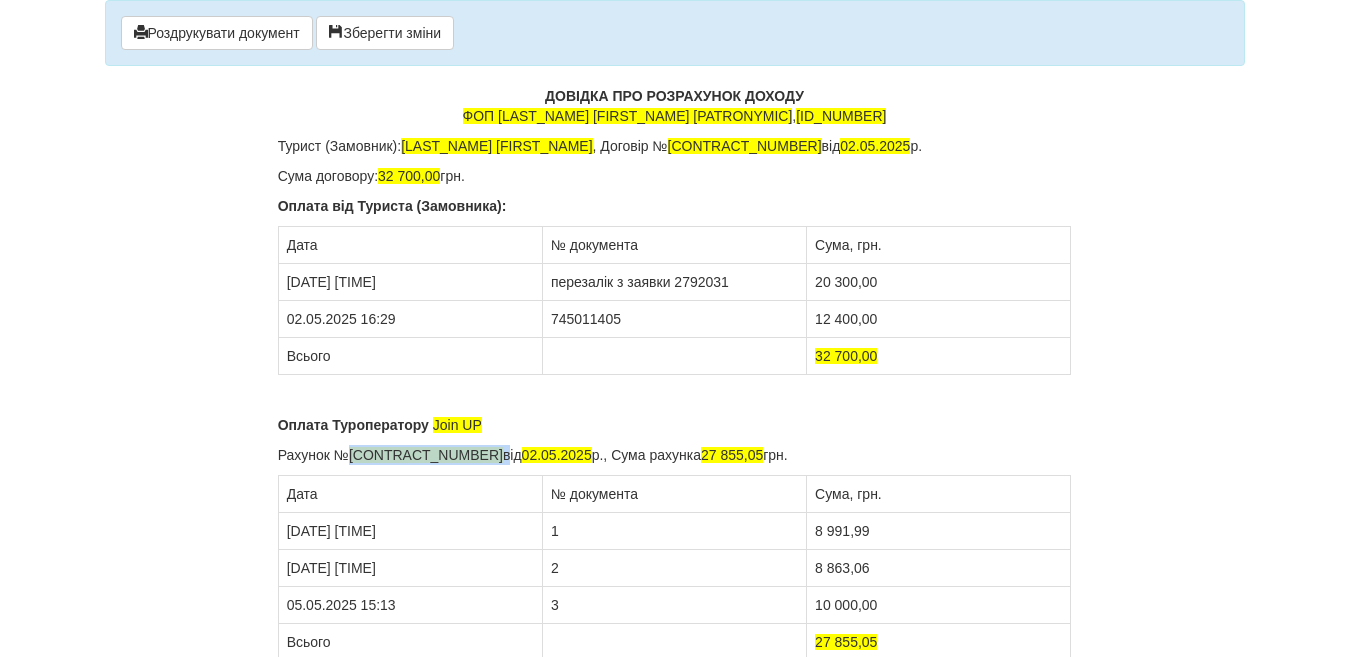 drag, startPoint x: 349, startPoint y: 451, endPoint x: 394, endPoint y: 456, distance: 45.276924 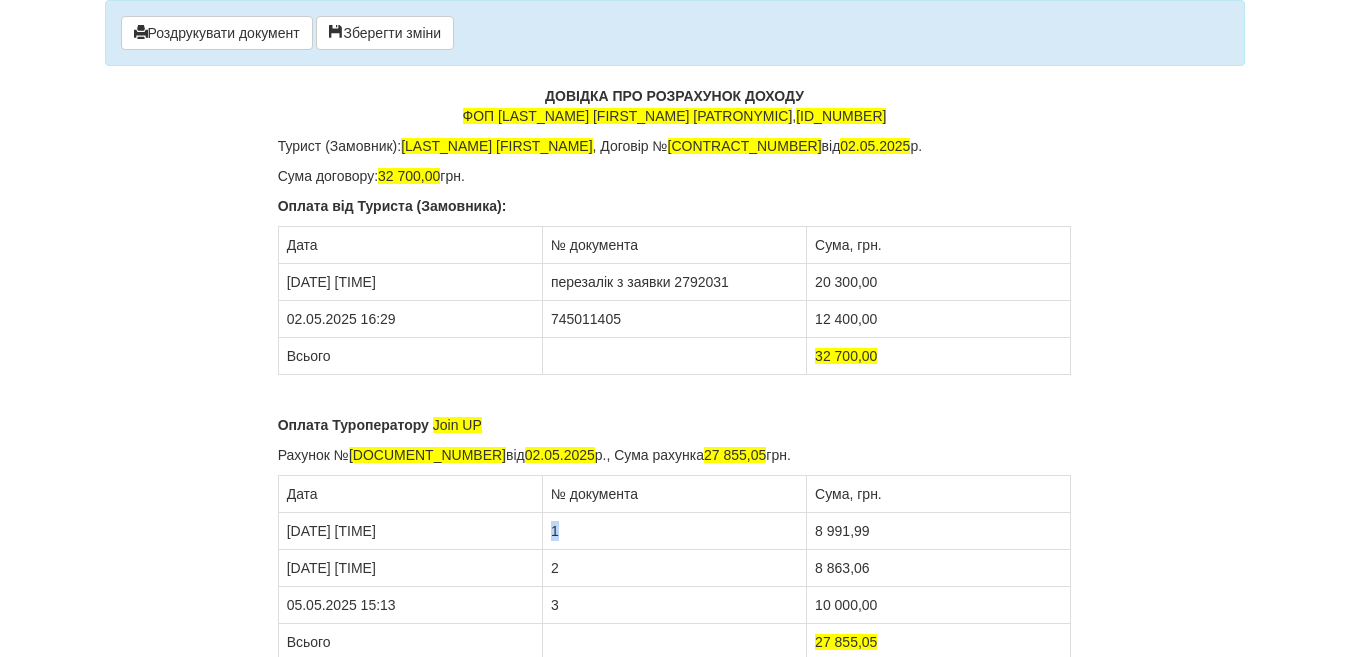 drag, startPoint x: 549, startPoint y: 534, endPoint x: 567, endPoint y: 534, distance: 18 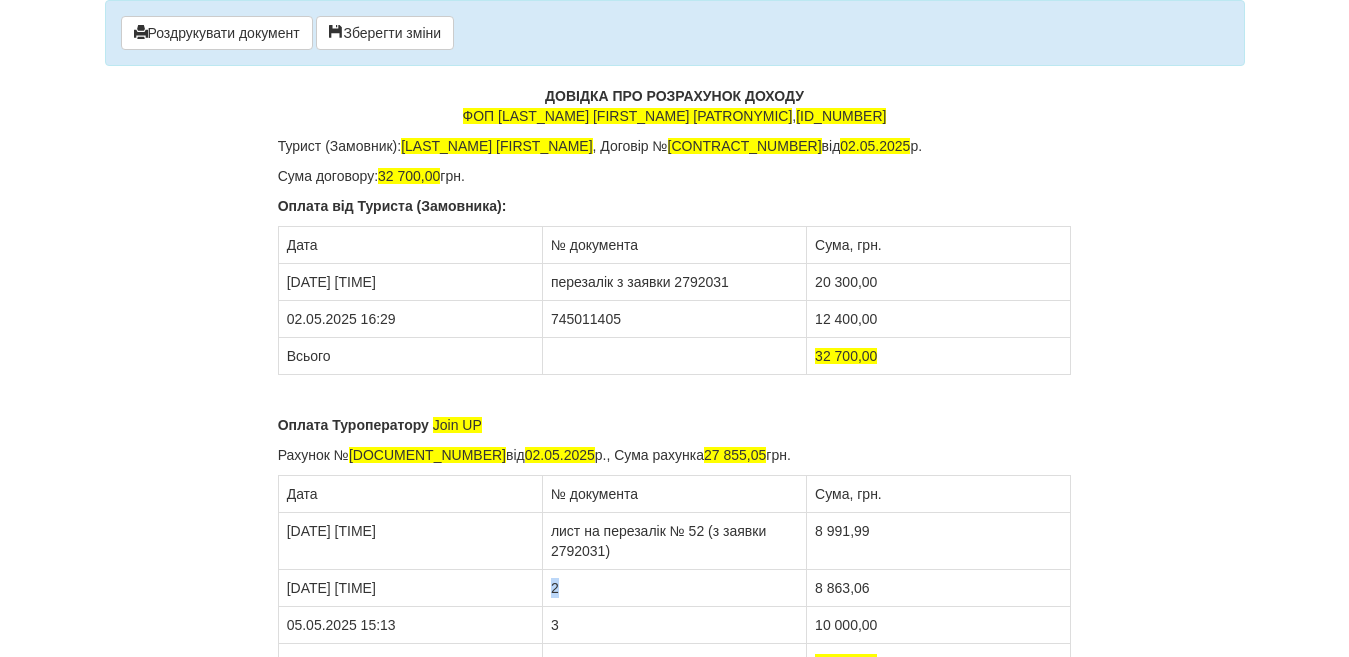 drag, startPoint x: 543, startPoint y: 594, endPoint x: 564, endPoint y: 593, distance: 21.023796 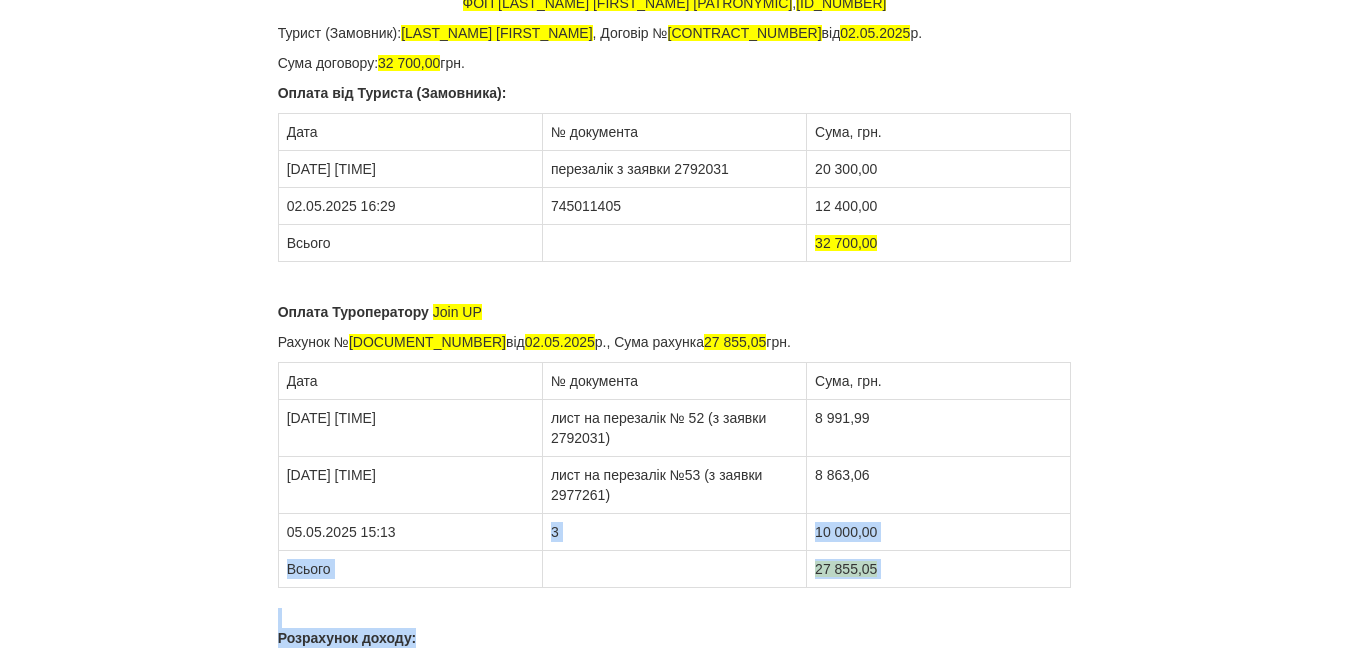 drag, startPoint x: 550, startPoint y: 638, endPoint x: 585, endPoint y: 650, distance: 37 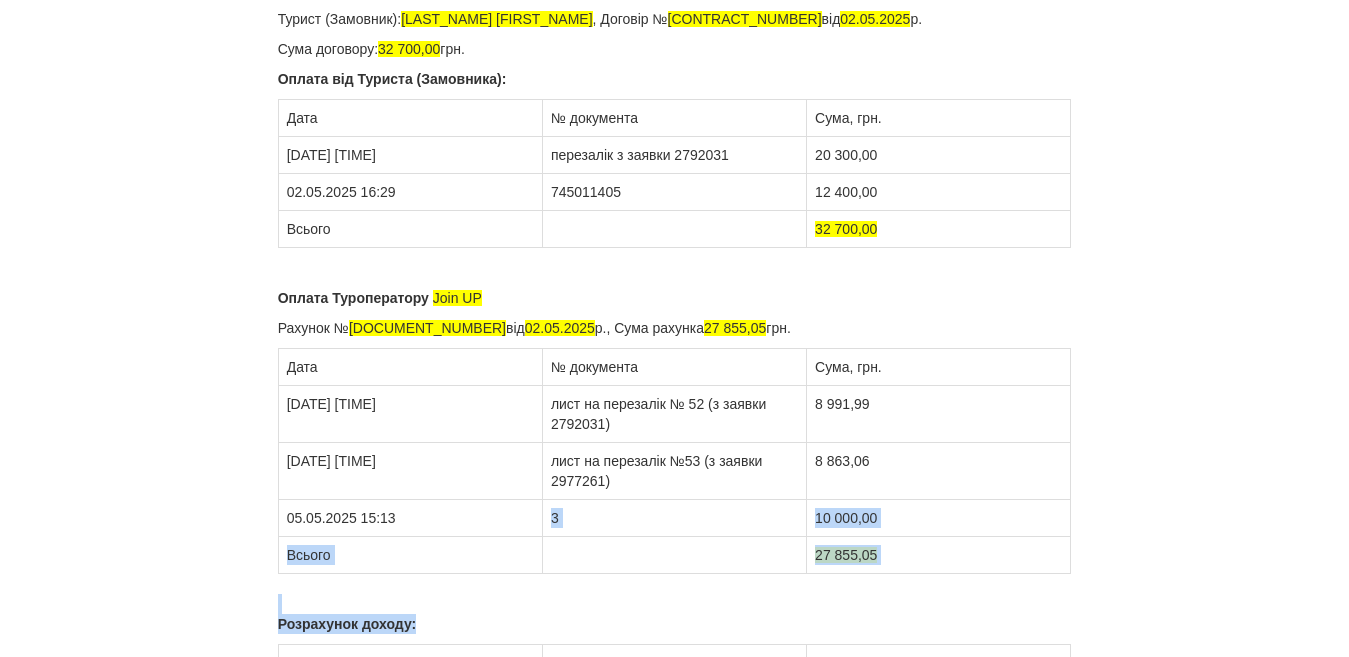 click on "3" at bounding box center (674, 518) 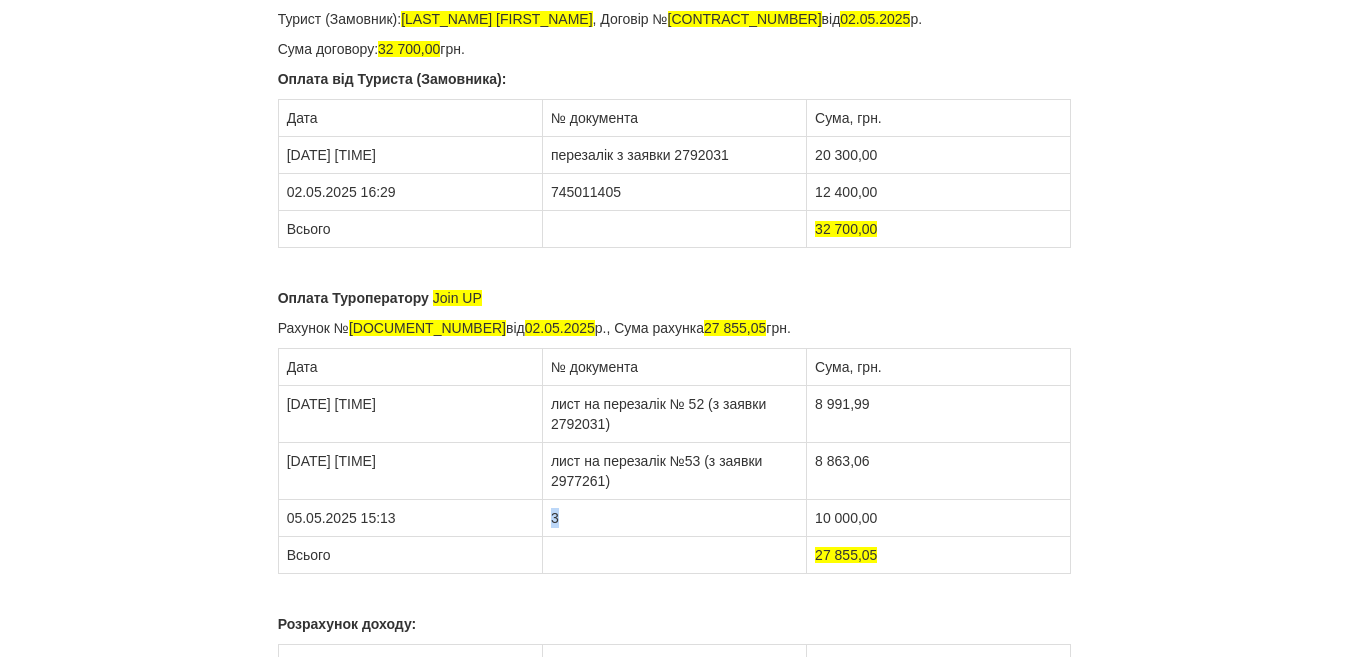 drag, startPoint x: 553, startPoint y: 520, endPoint x: 566, endPoint y: 519, distance: 13.038404 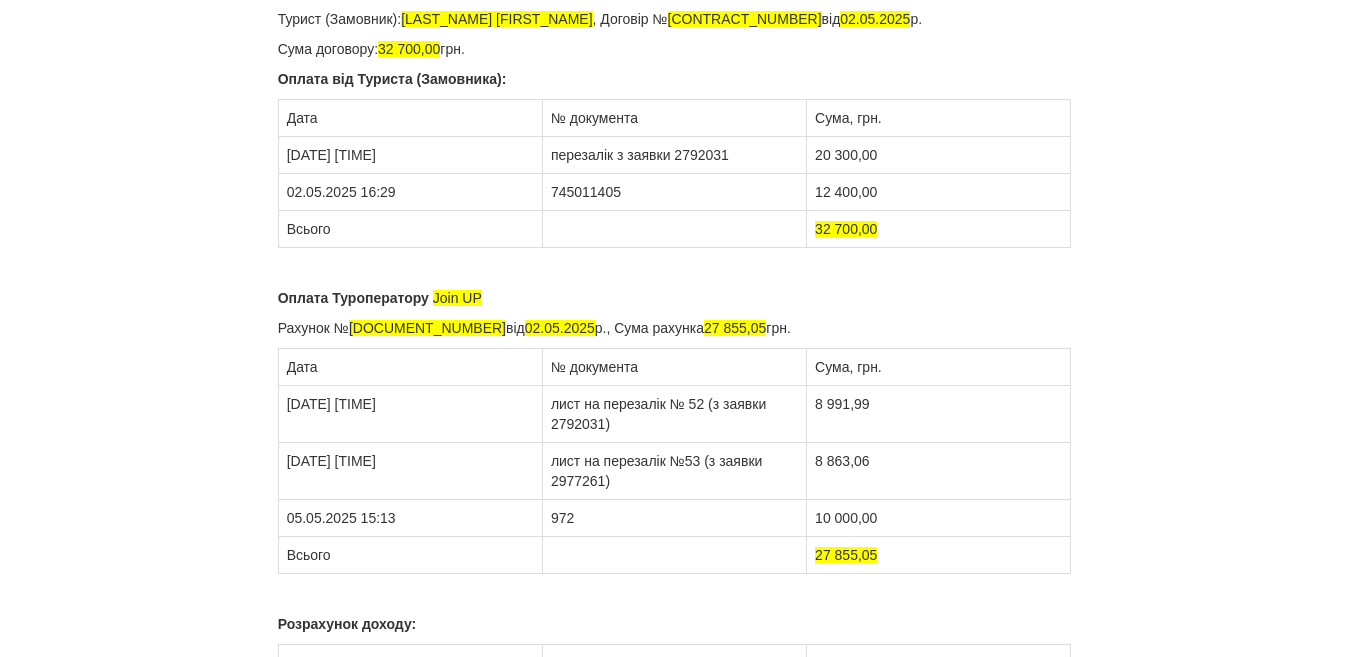 click on "×
Деякі поля не заповнено
Ми підсвітили  порожні поля  червоним кольором.                Ви можете відредагувати текст і внести відсутні дані прямо у цьому вікні.
Роздрукувати документ
Зберегти зміни
ДОВІДКА ПРО РОЗРАХУНОК ДОХОДУ
ФОП Сівакова Світлана Анатоліївна ,  2911108069
Турист (Замовник):  KOLESNIK VALERIIA , Договір №  81348  від  02.05.2025  р.
Сума договору:  32 700,00  грн.
Оплата від Туриста (Замовника):" at bounding box center [675, 458] 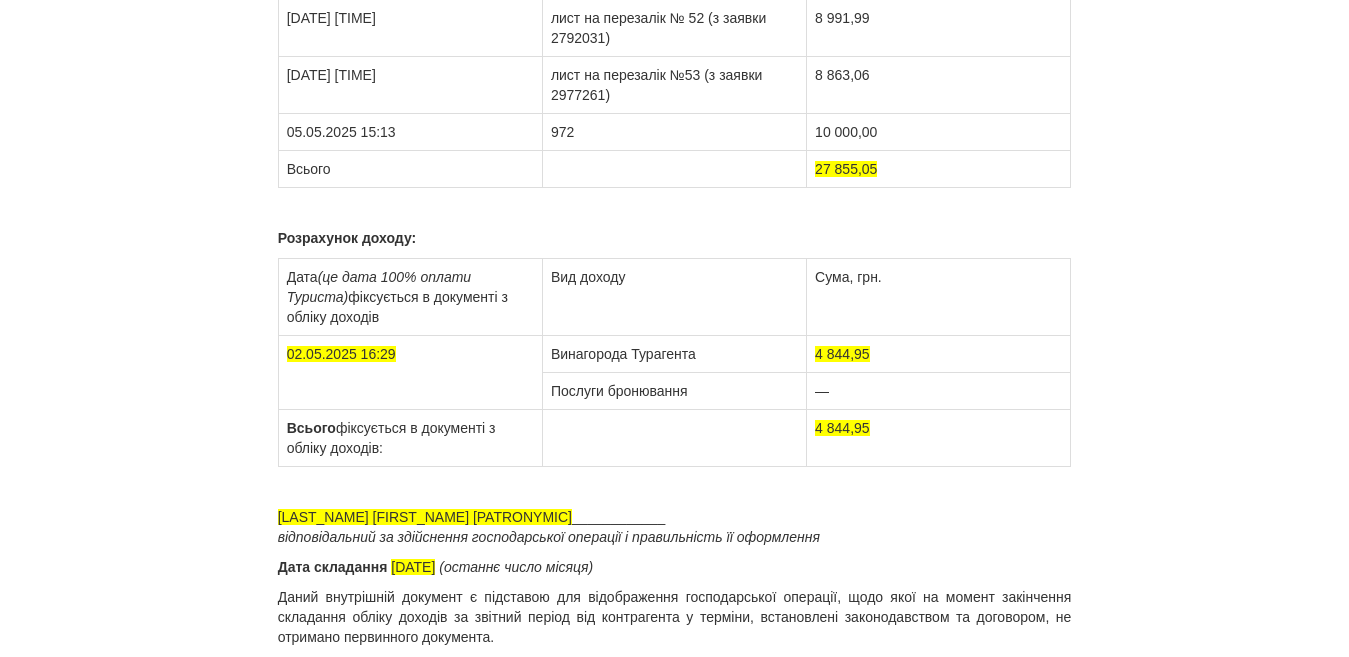 scroll, scrollTop: 0, scrollLeft: 0, axis: both 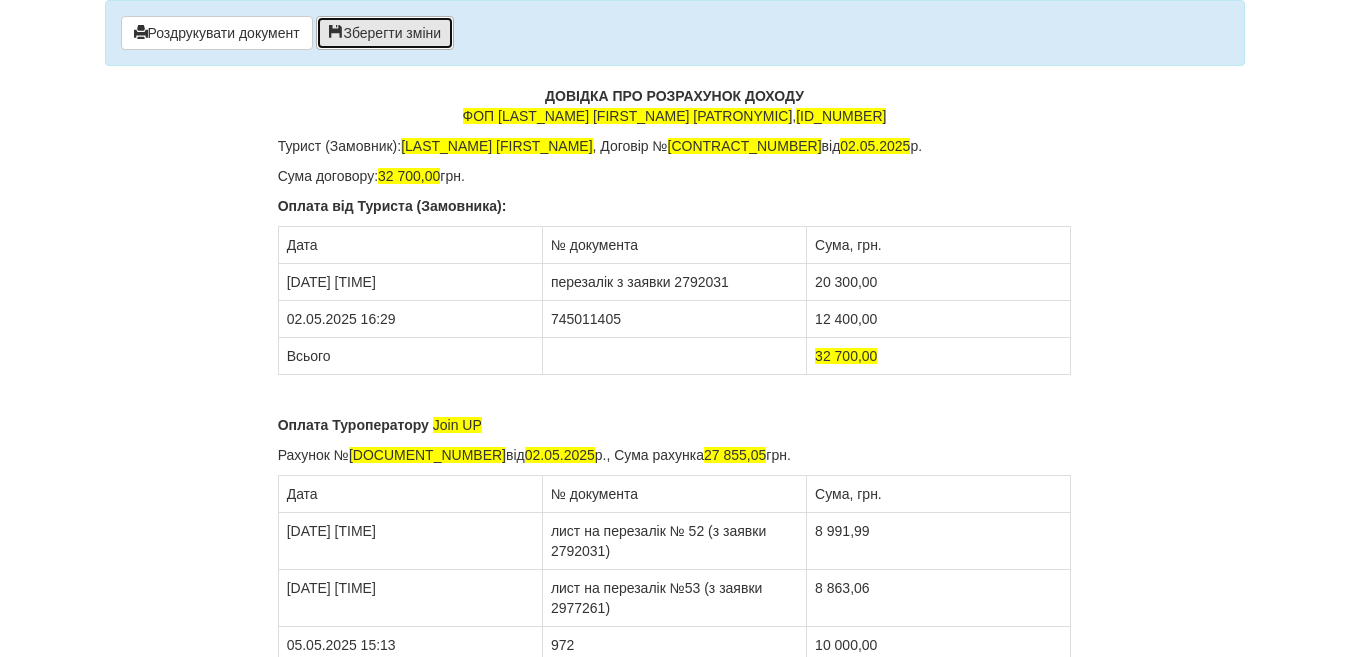 click at bounding box center (336, 32) 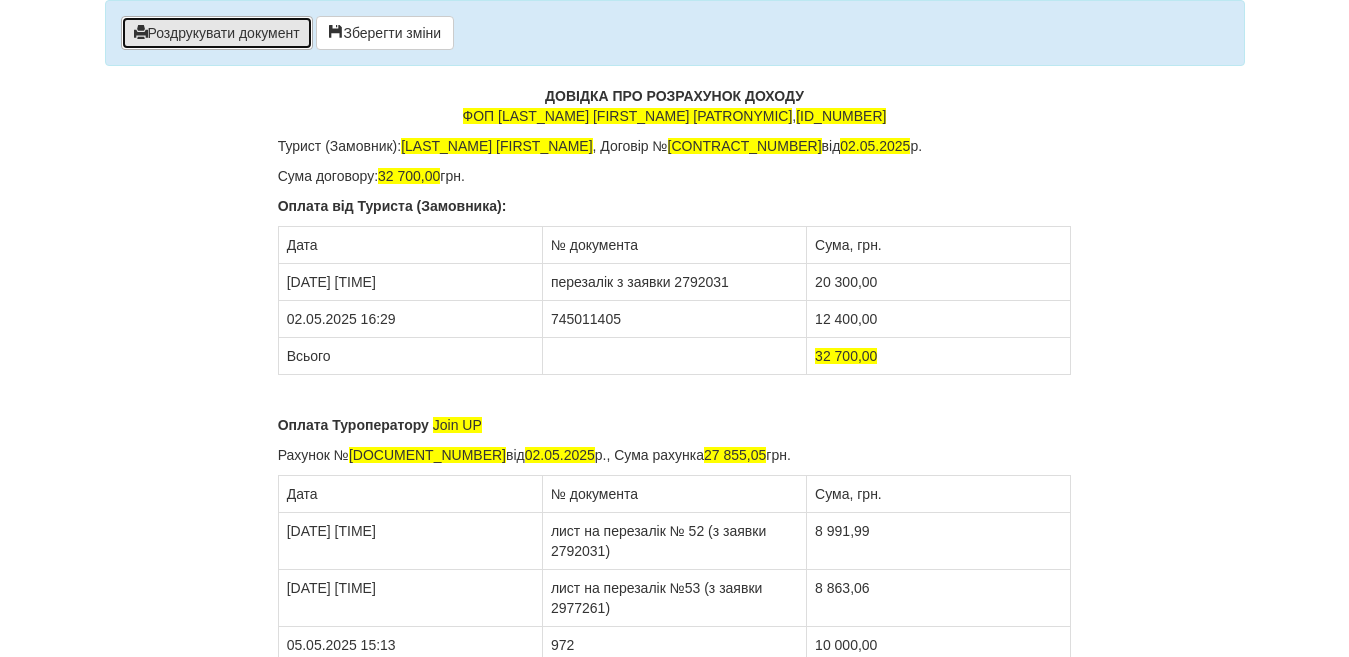 click on "Роздрукувати документ" at bounding box center (217, 33) 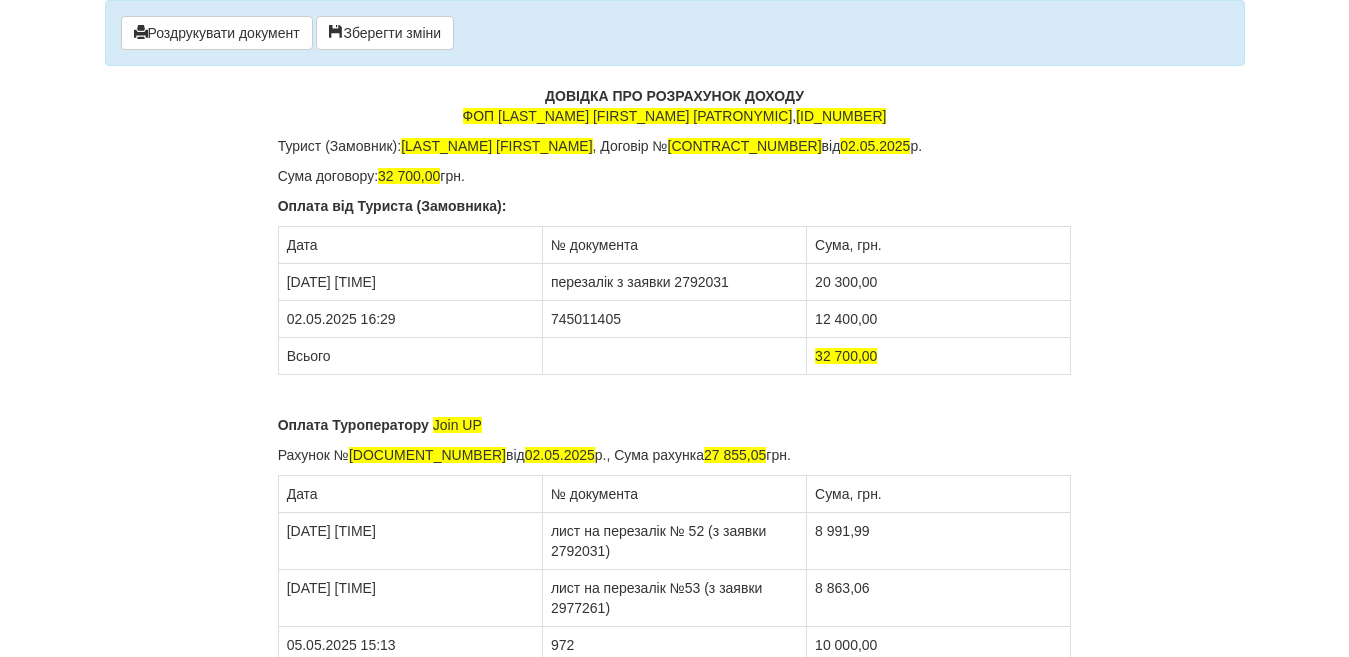 drag, startPoint x: 175, startPoint y: 36, endPoint x: 1115, endPoint y: 600, distance: 1096.219 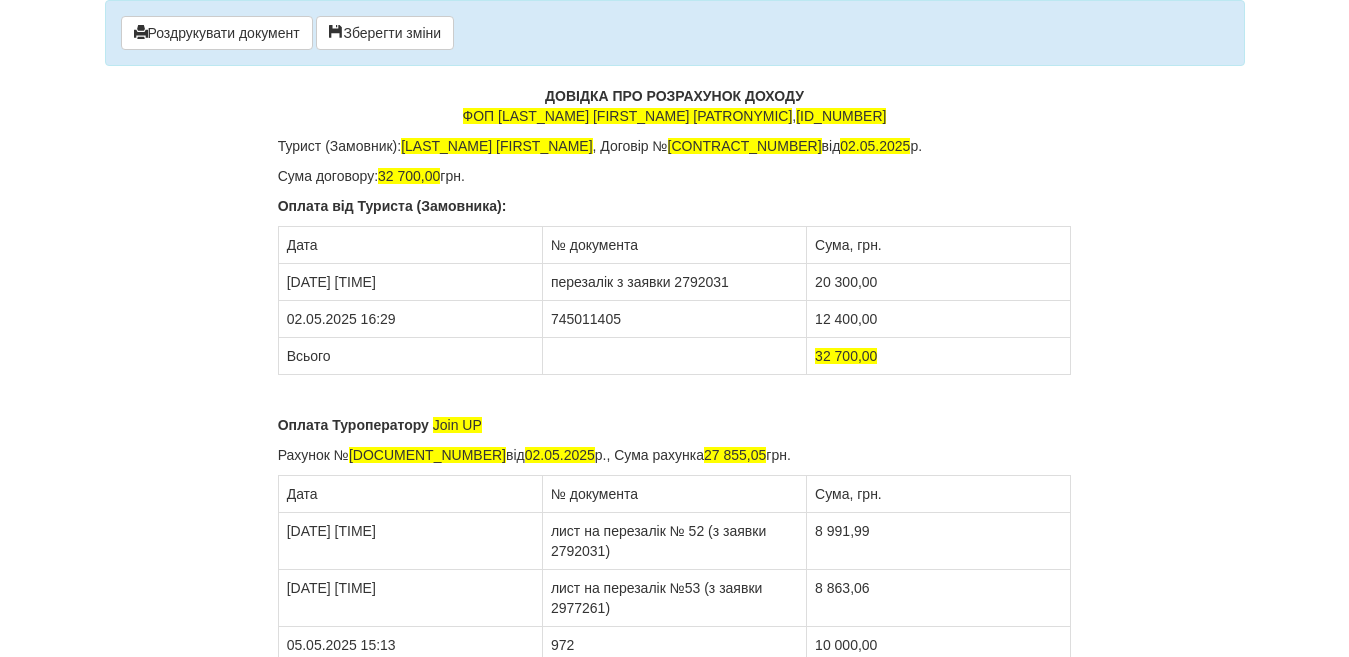 click on "Роздрукувати документ" at bounding box center [217, 33] 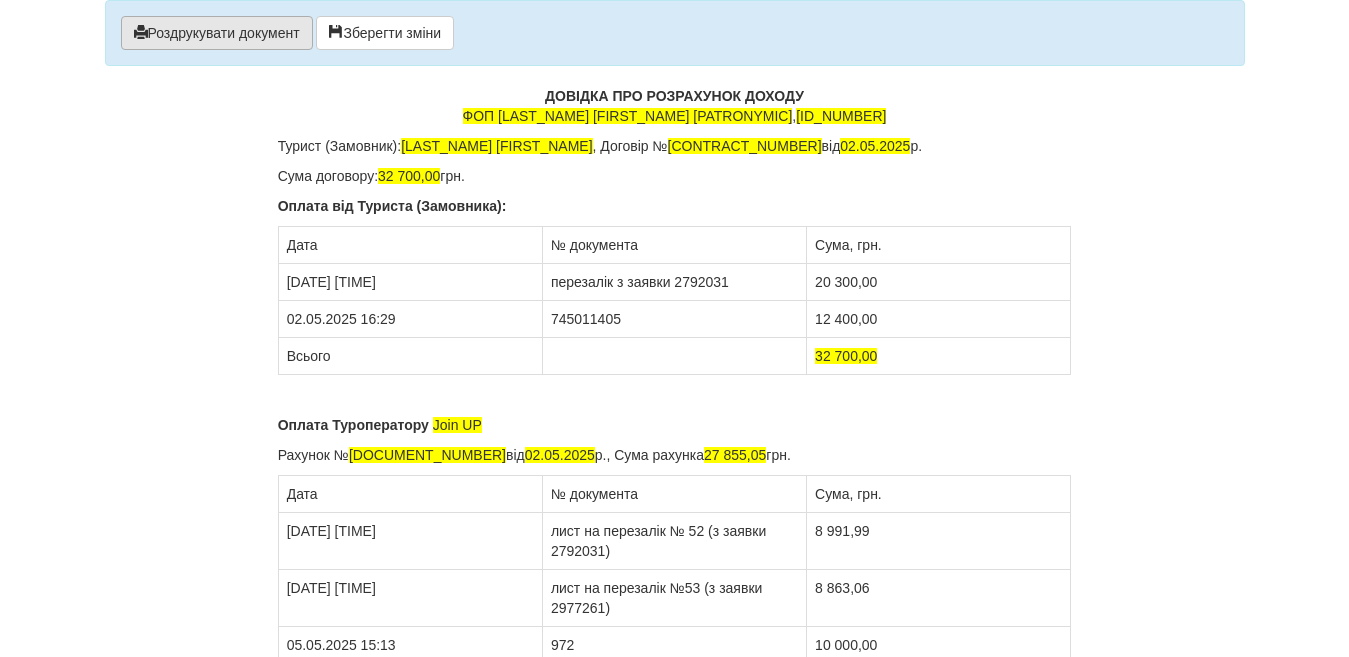 click on "Роздрукувати документ" at bounding box center (217, 33) 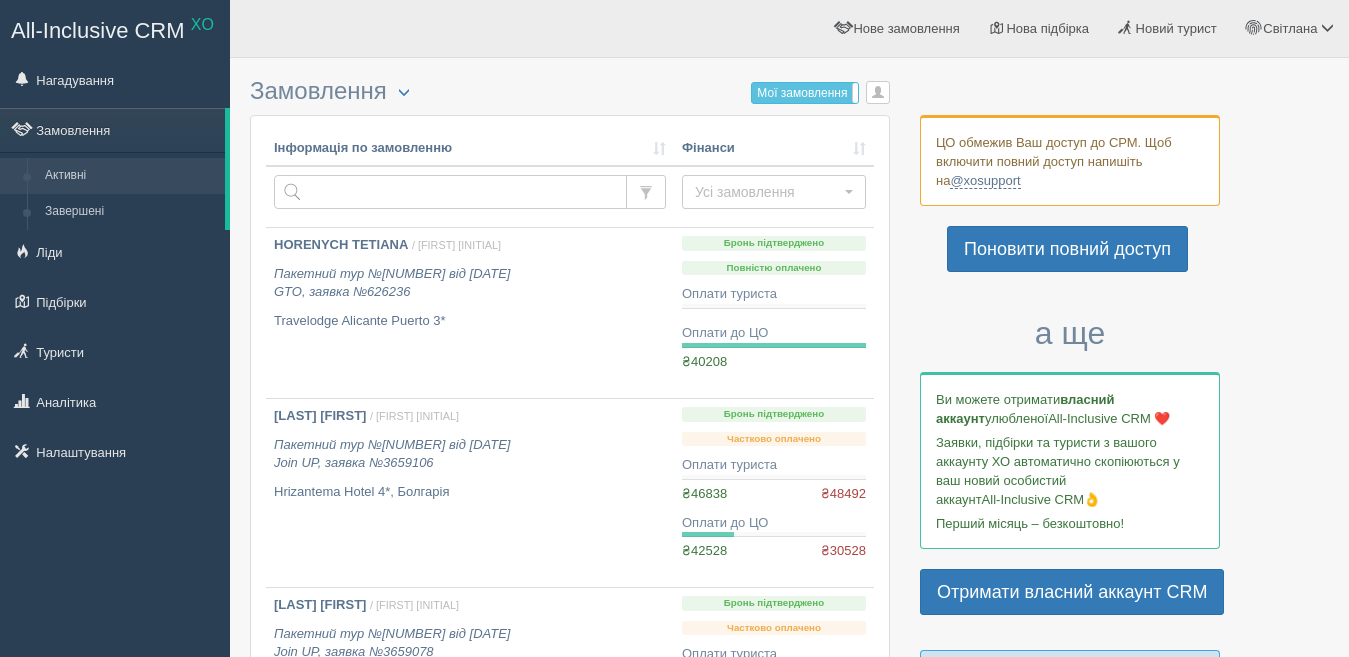 scroll, scrollTop: 0, scrollLeft: 0, axis: both 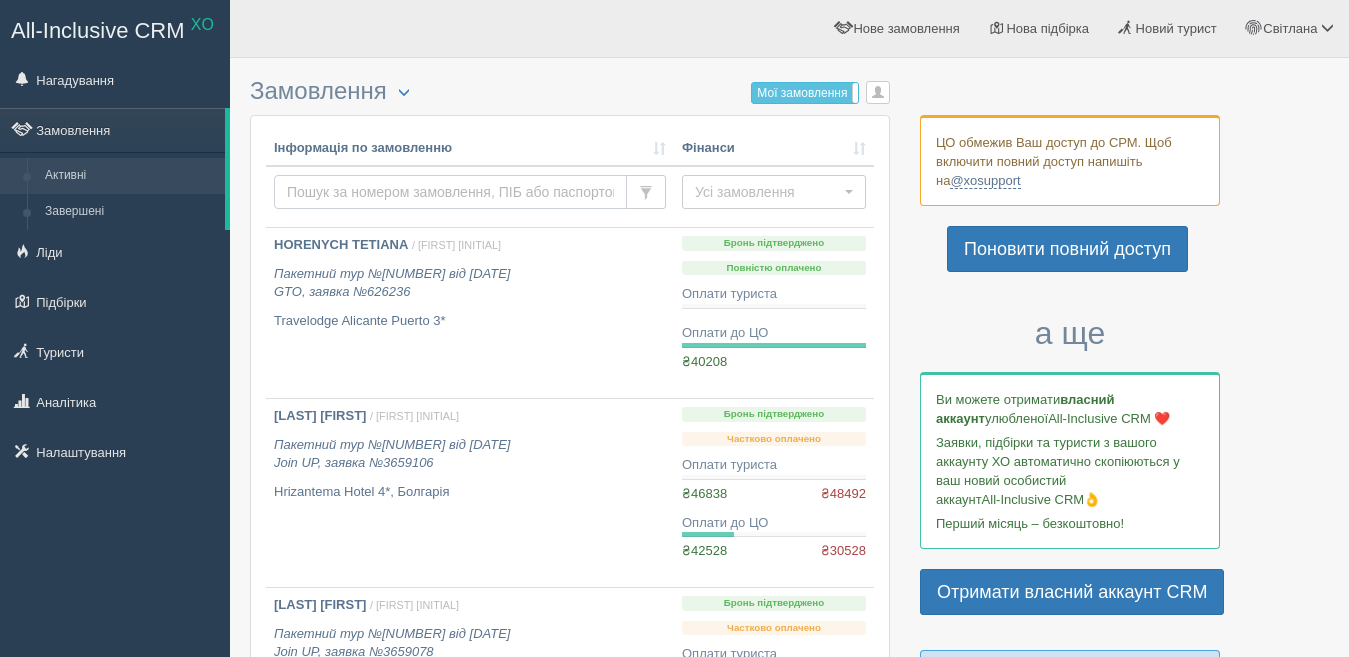 click at bounding box center (450, 192) 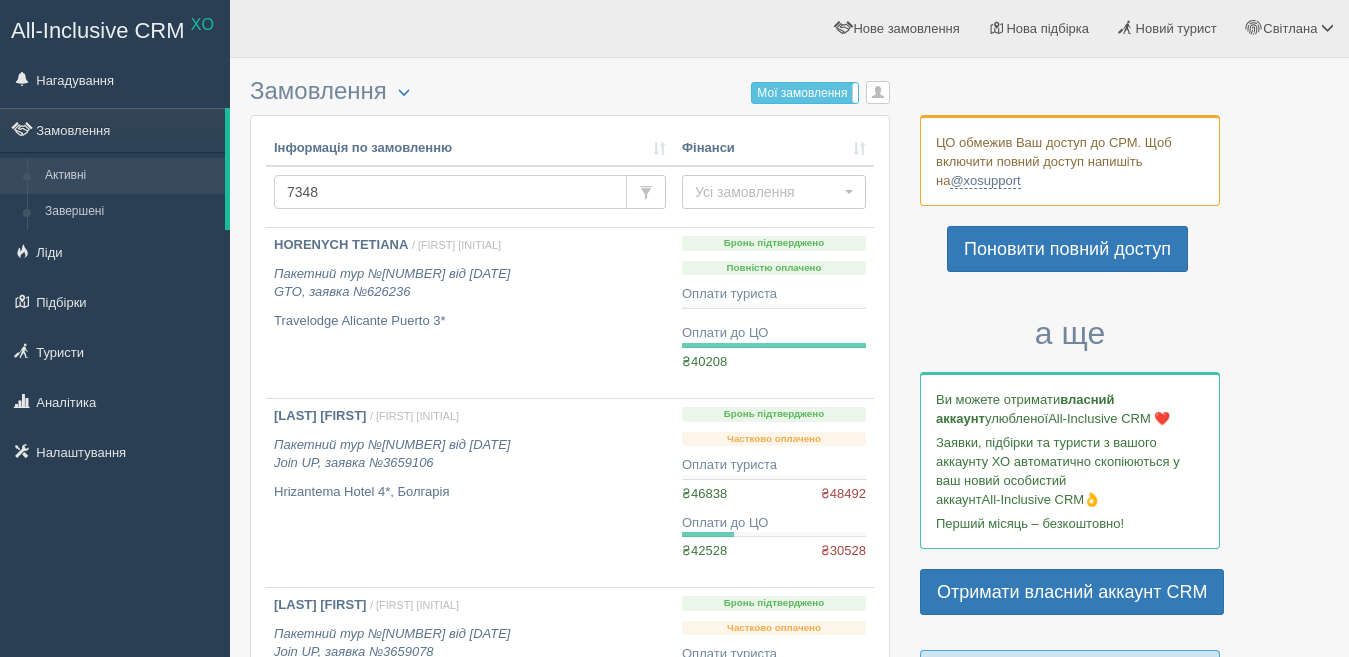 type on "73483" 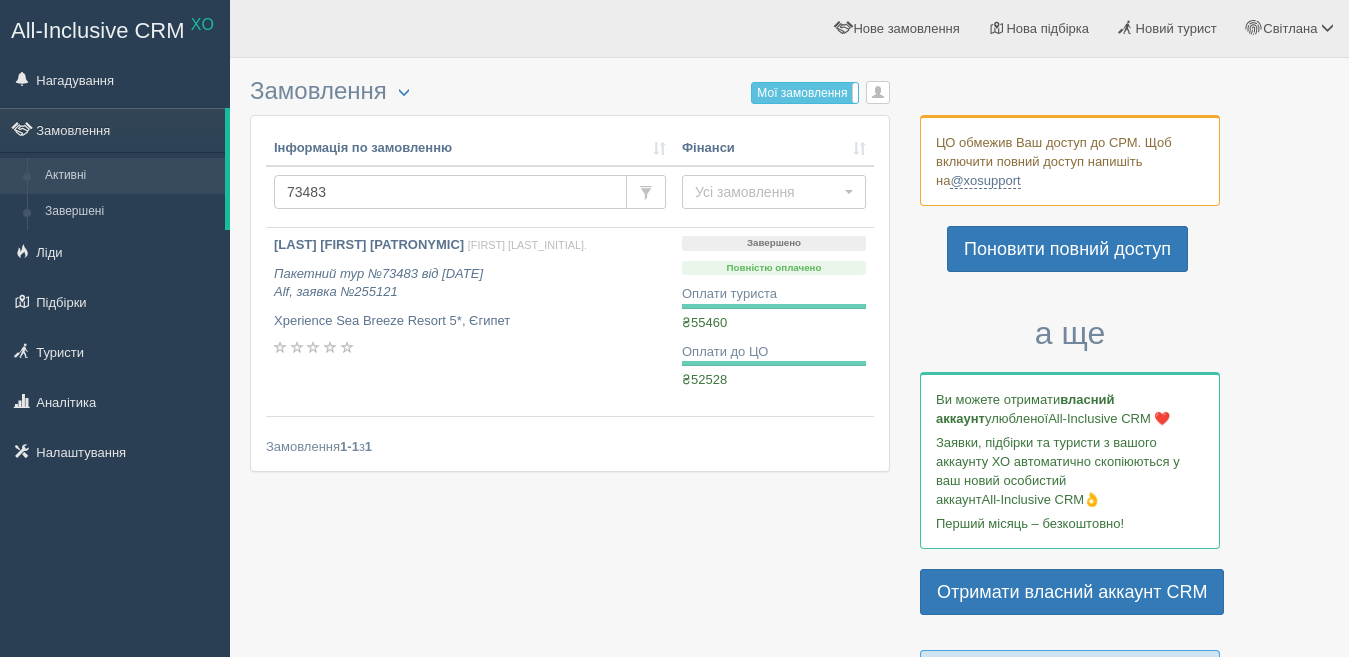 scroll, scrollTop: 0, scrollLeft: 0, axis: both 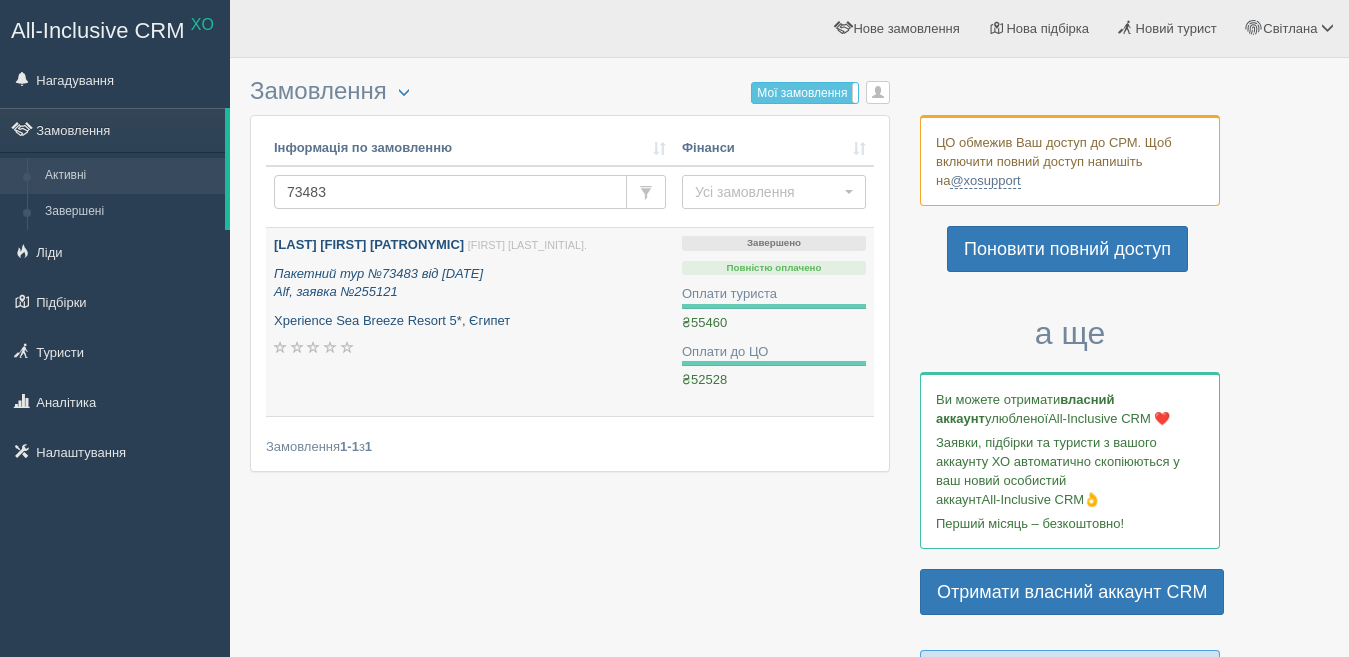 click on "[LAST] [FIRST] [PATRONYMIC]
/ [FIRST] [LAST_INITIAL].
Пакетний тур №73483 від [DATE]
Alf, заявка №255121
Xperience Sea Breeze Resort 5*, Єгипет" at bounding box center (470, 297) 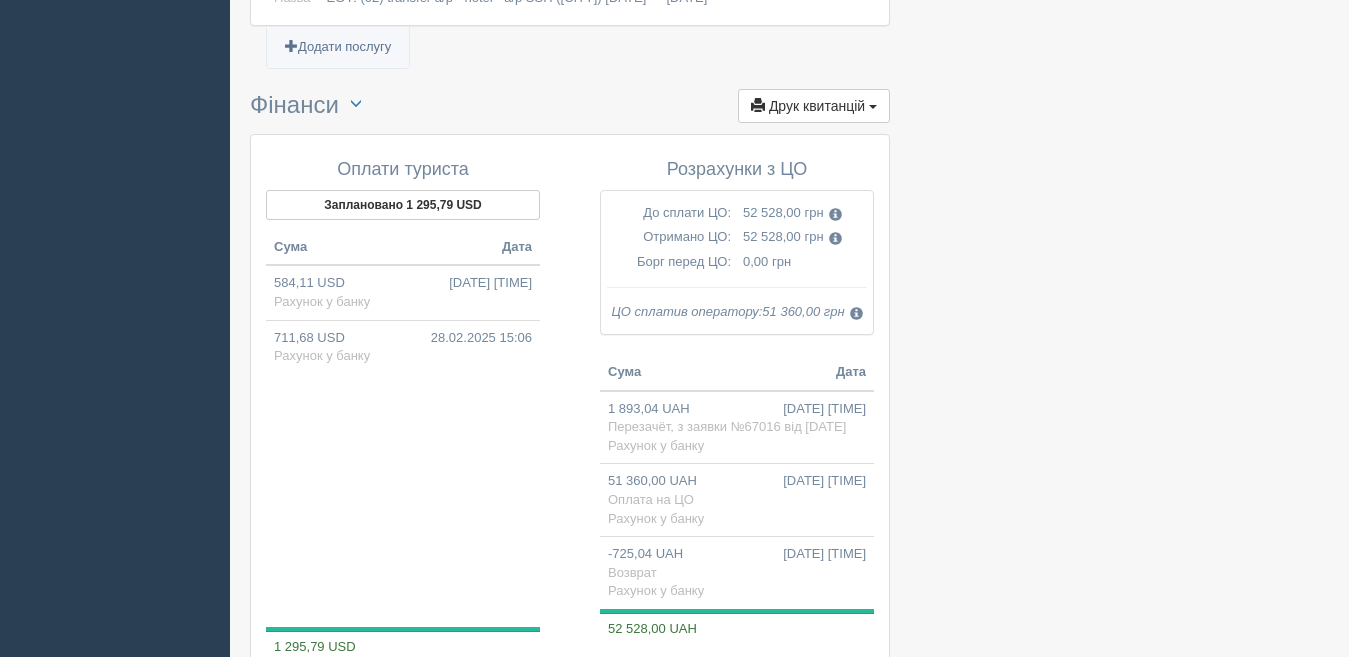 scroll, scrollTop: 2540, scrollLeft: 0, axis: vertical 